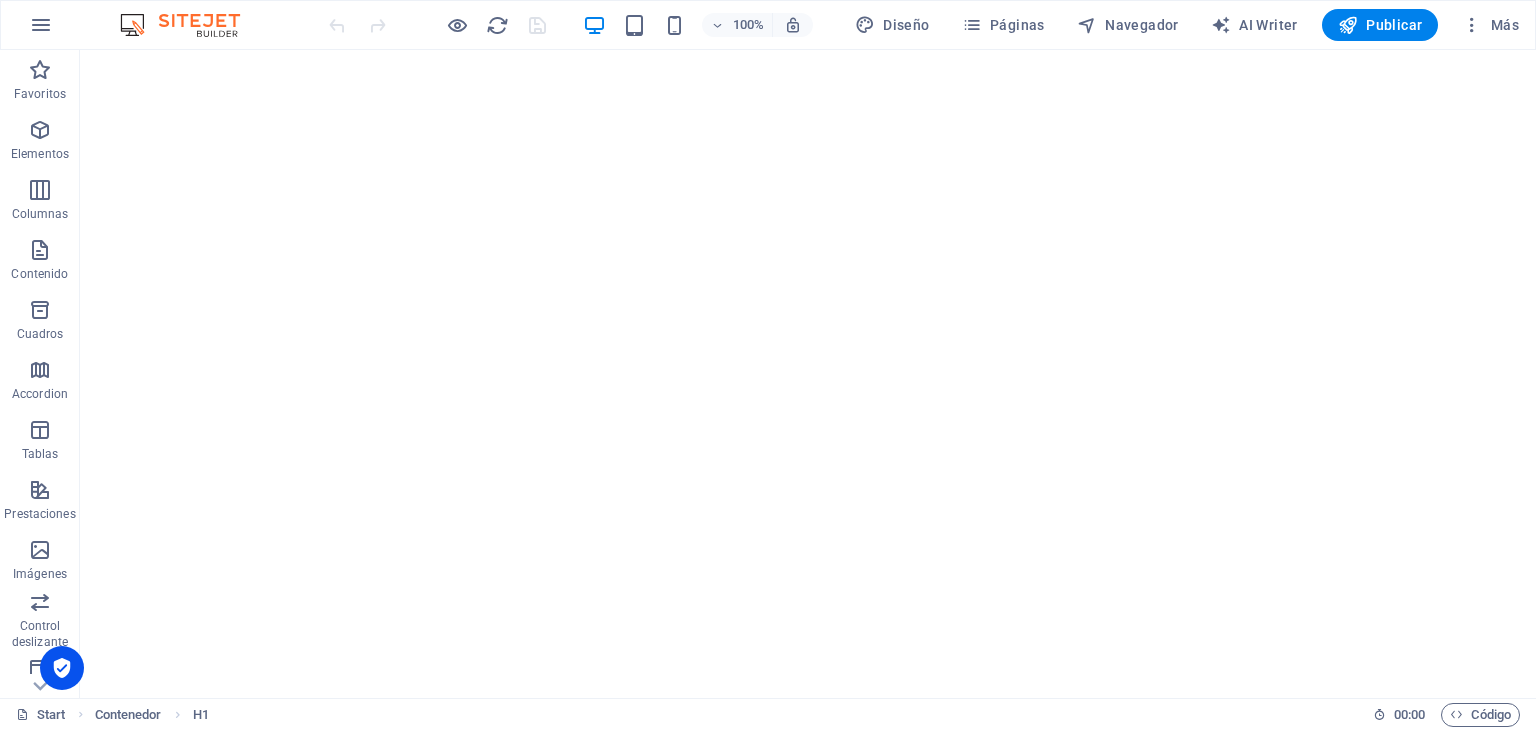 scroll, scrollTop: 0, scrollLeft: 0, axis: both 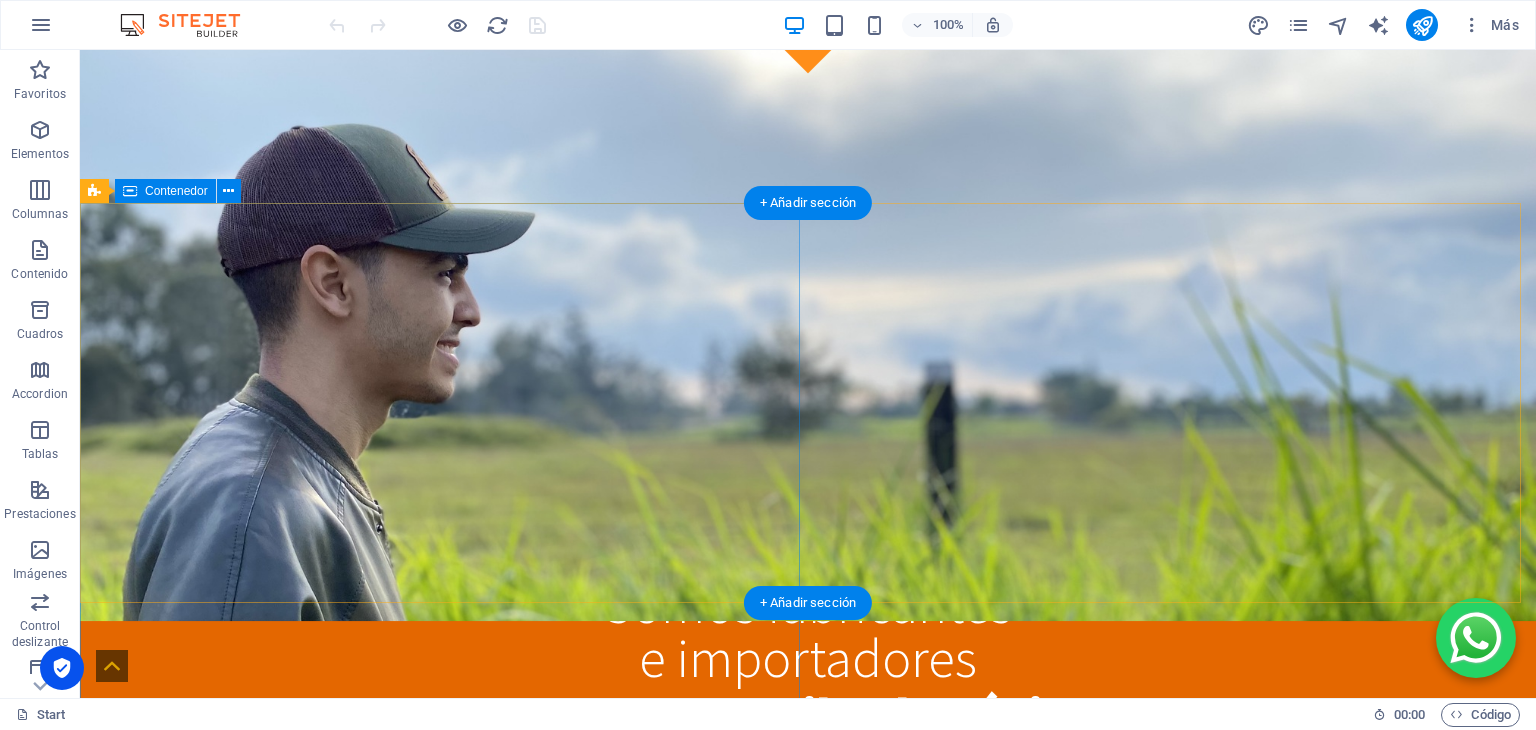 click on "GORRA        PREMIUM Elaborada en Colombia, fabricada con materiales Nacionales de la mejor calidad que hay en nuestro País. Puedes escoger los materiales, colores y tipos de marca para realizarla. Más Info" at bounding box center (808, 1084) 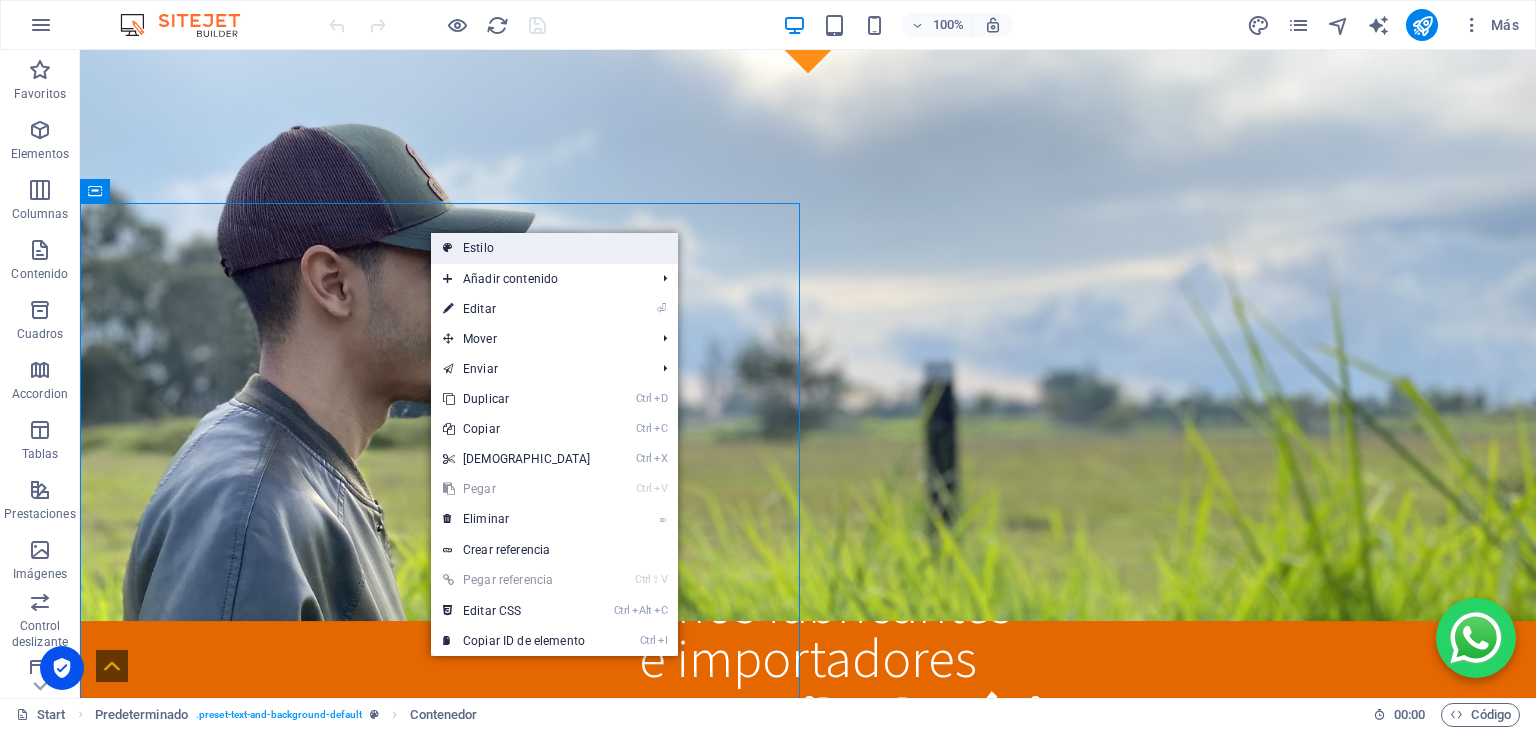 click on "Estilo" at bounding box center [554, 248] 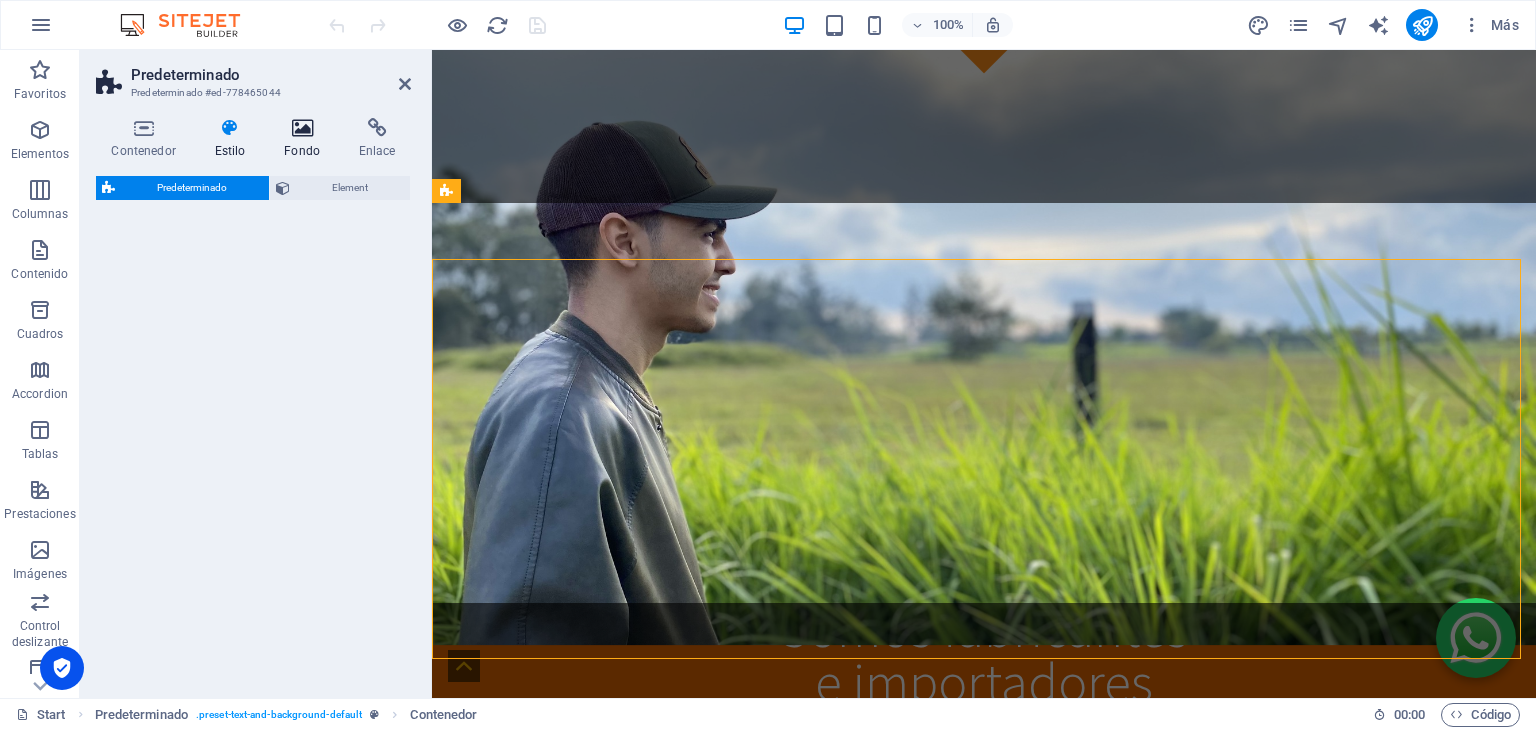 select on "px" 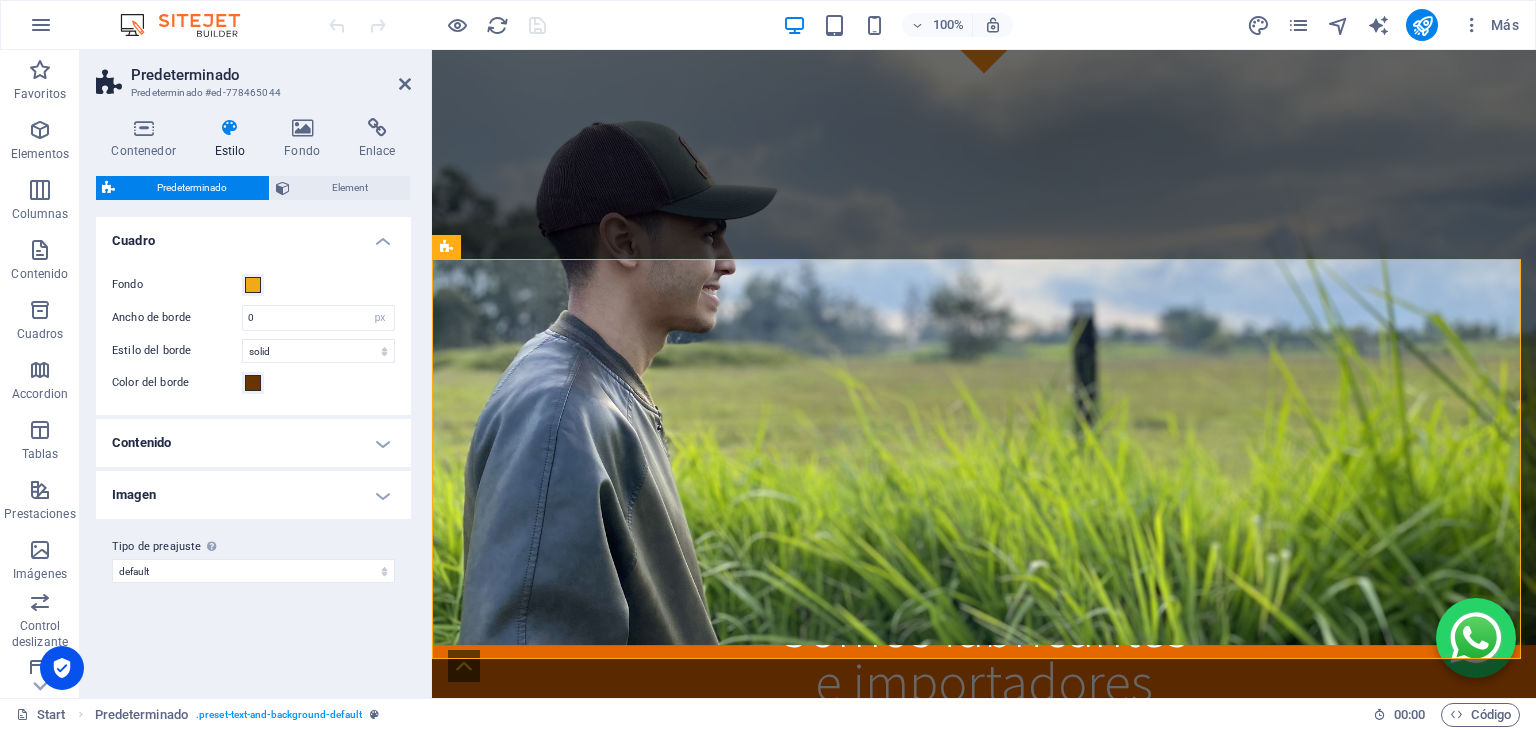 click on "Estilo" at bounding box center [234, 139] 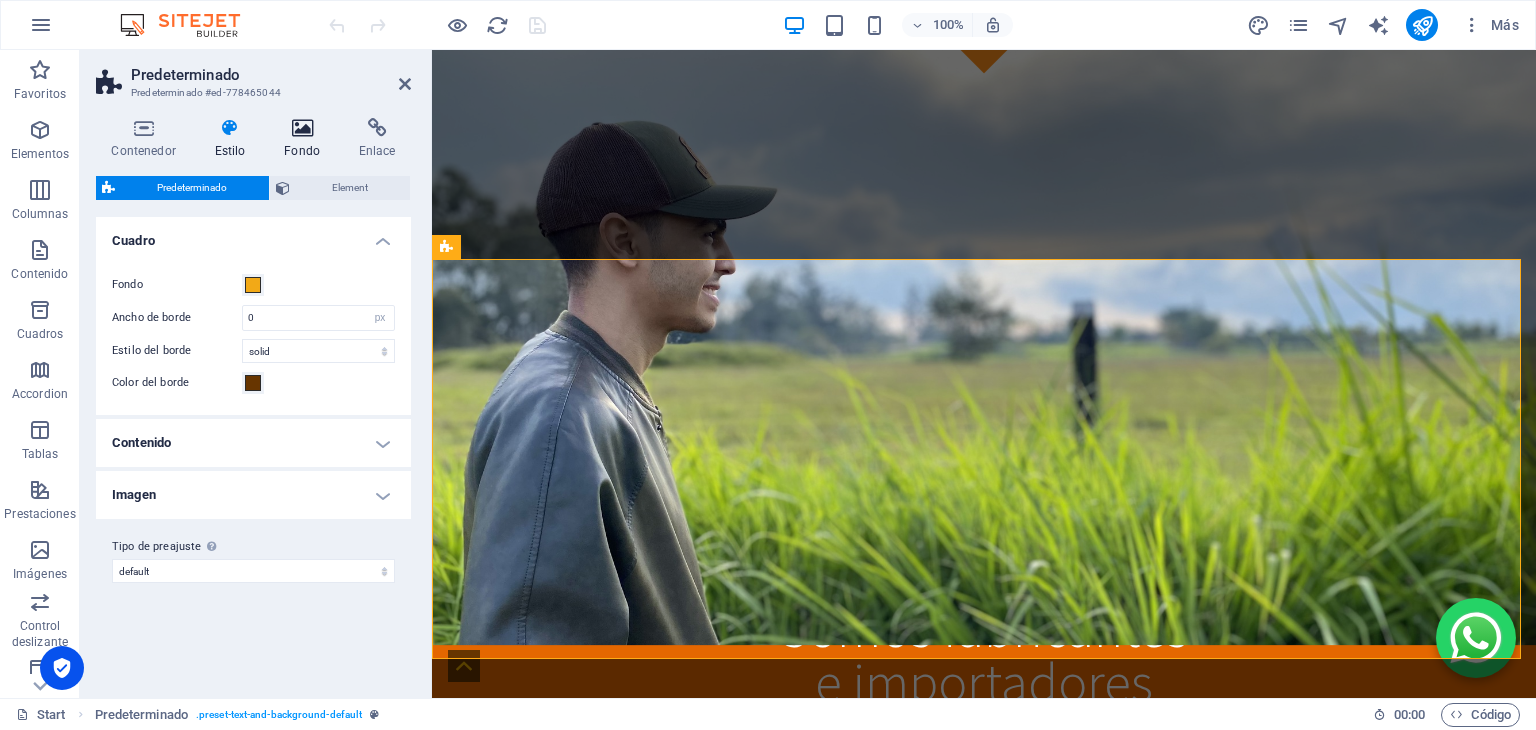 click on "Fondo" at bounding box center [306, 139] 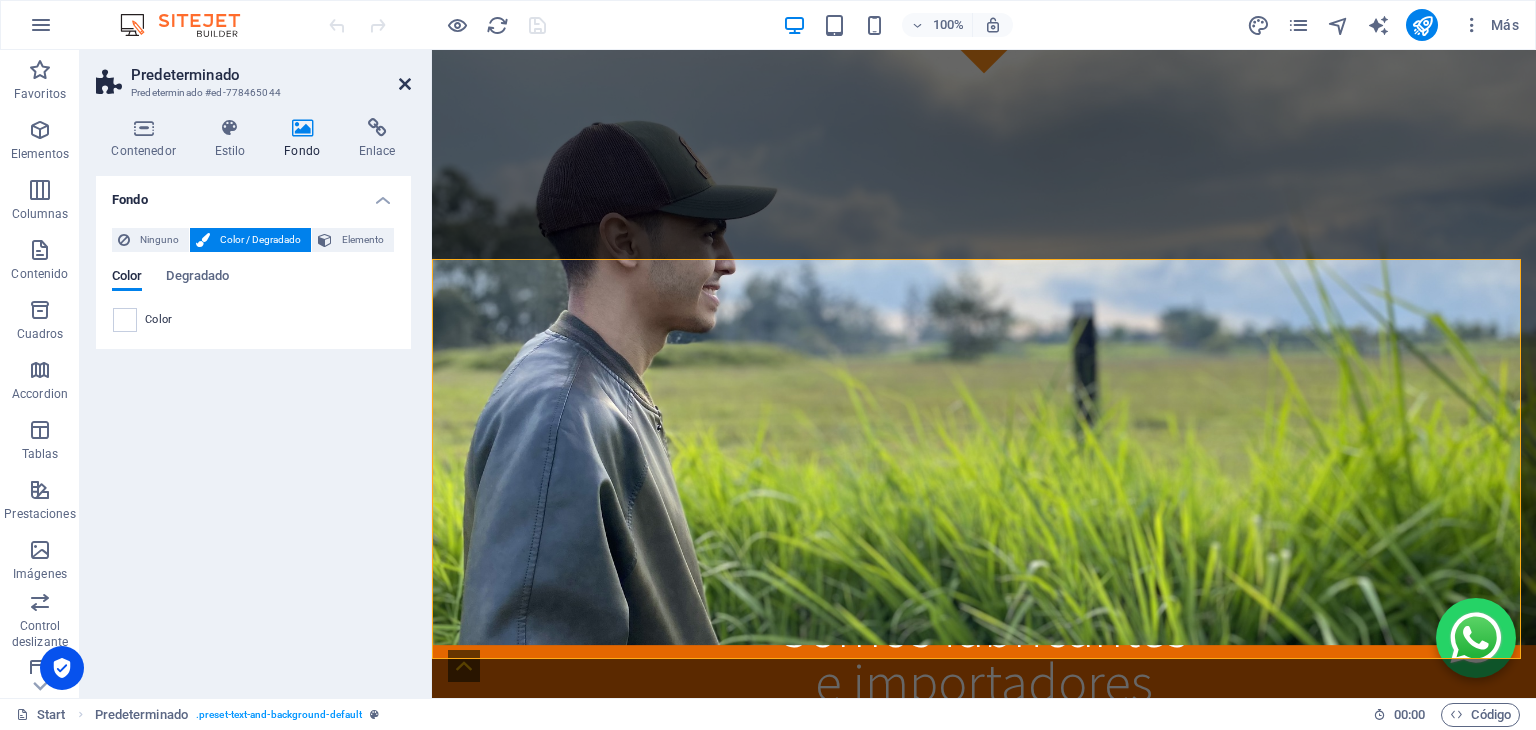 click at bounding box center [405, 84] 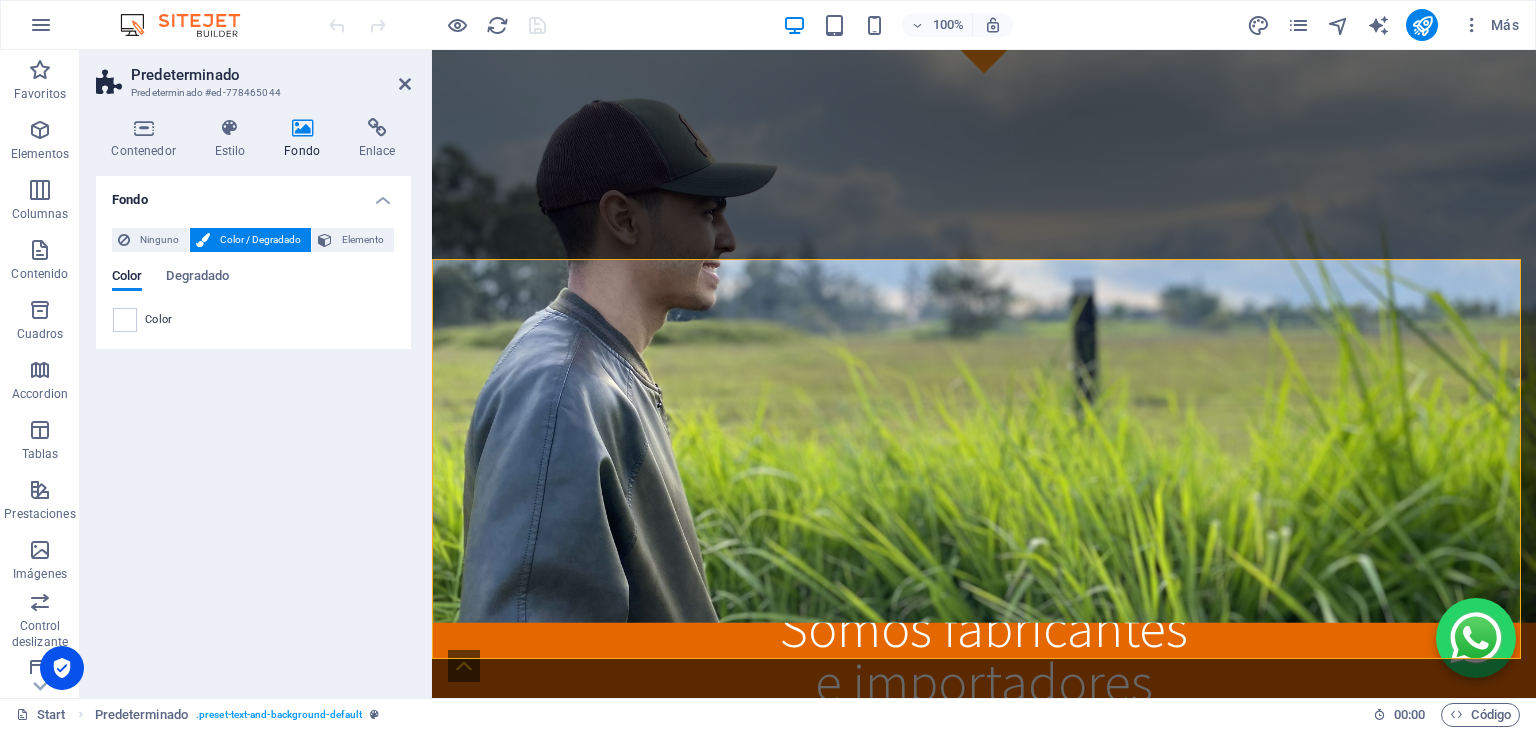 scroll, scrollTop: 611, scrollLeft: 0, axis: vertical 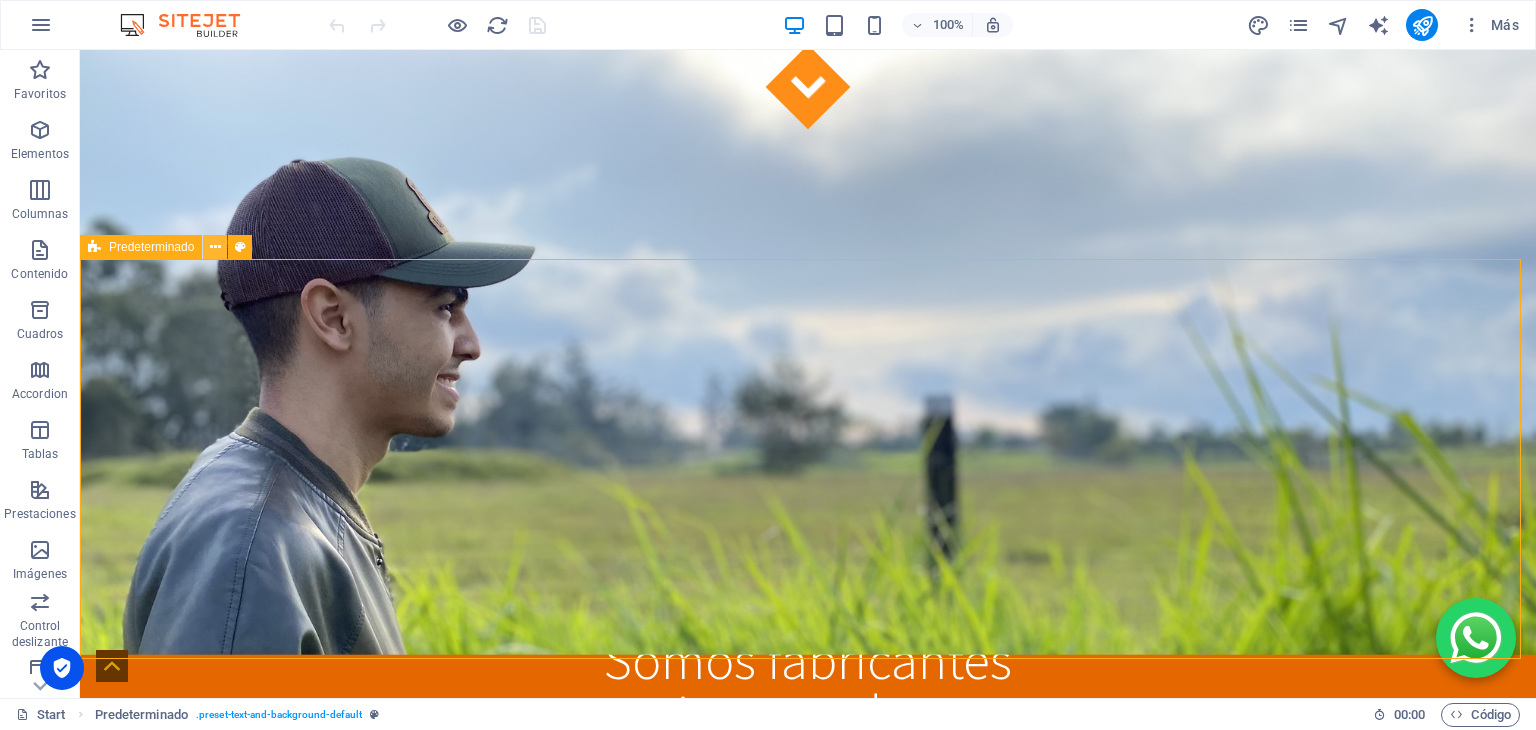 click at bounding box center (215, 247) 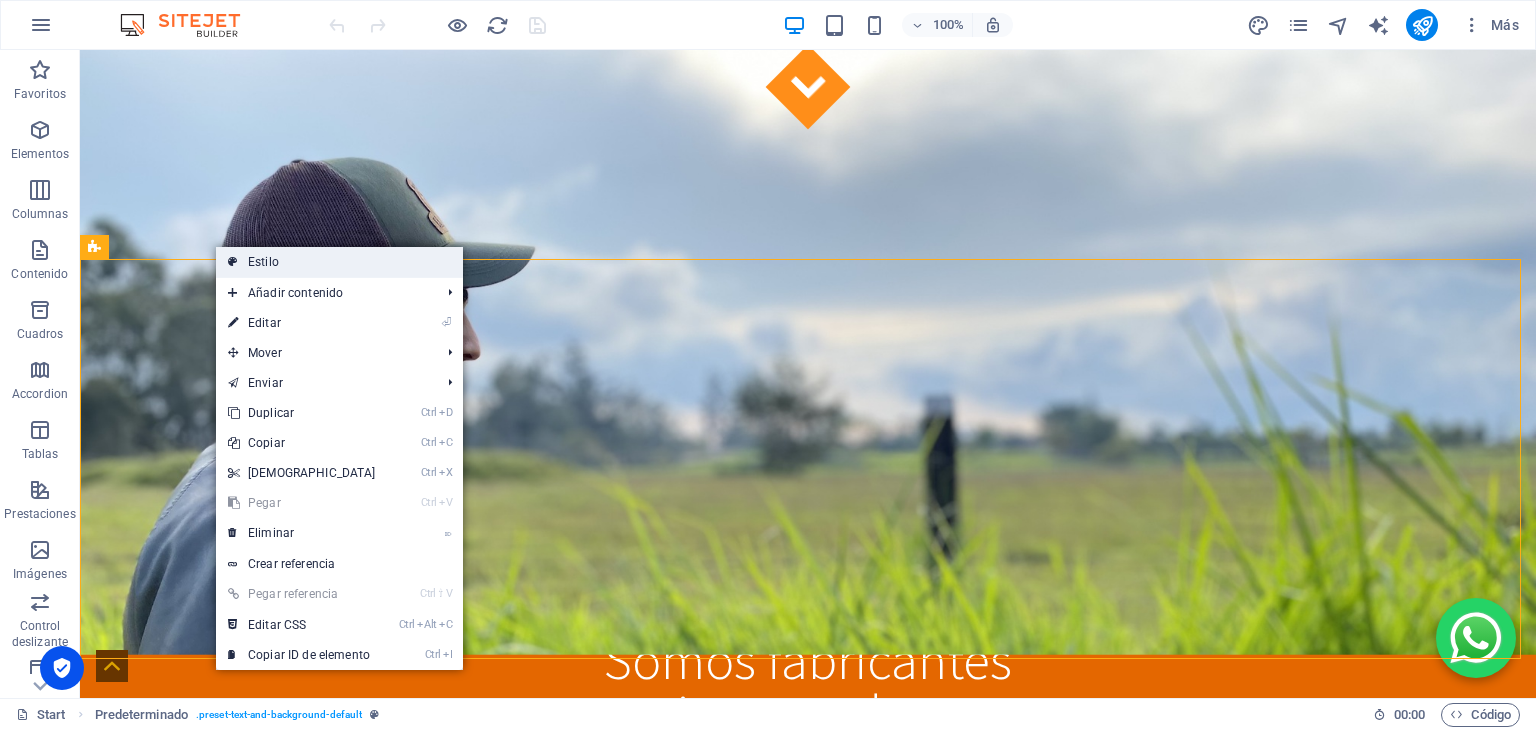 click on "Estilo" at bounding box center [339, 262] 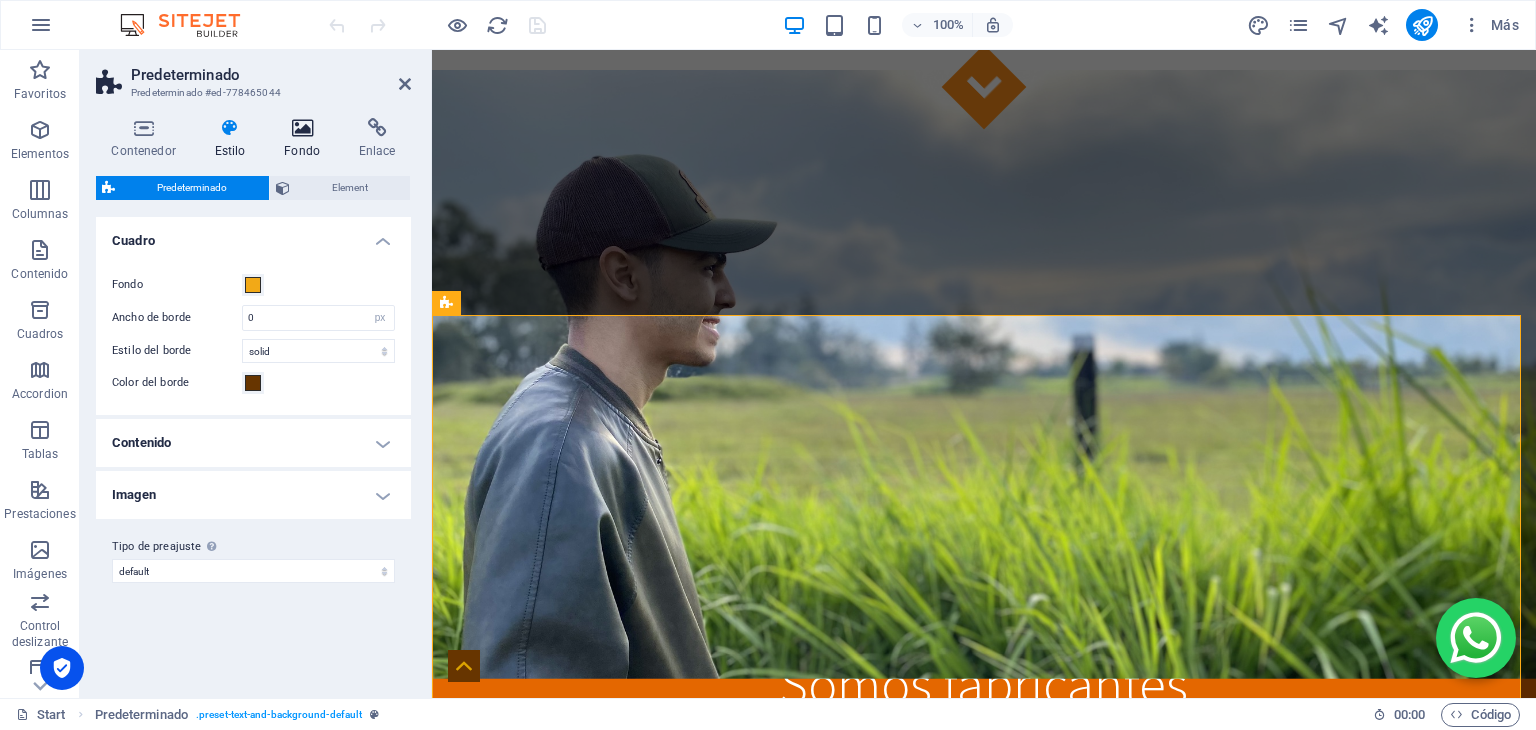 click at bounding box center (302, 128) 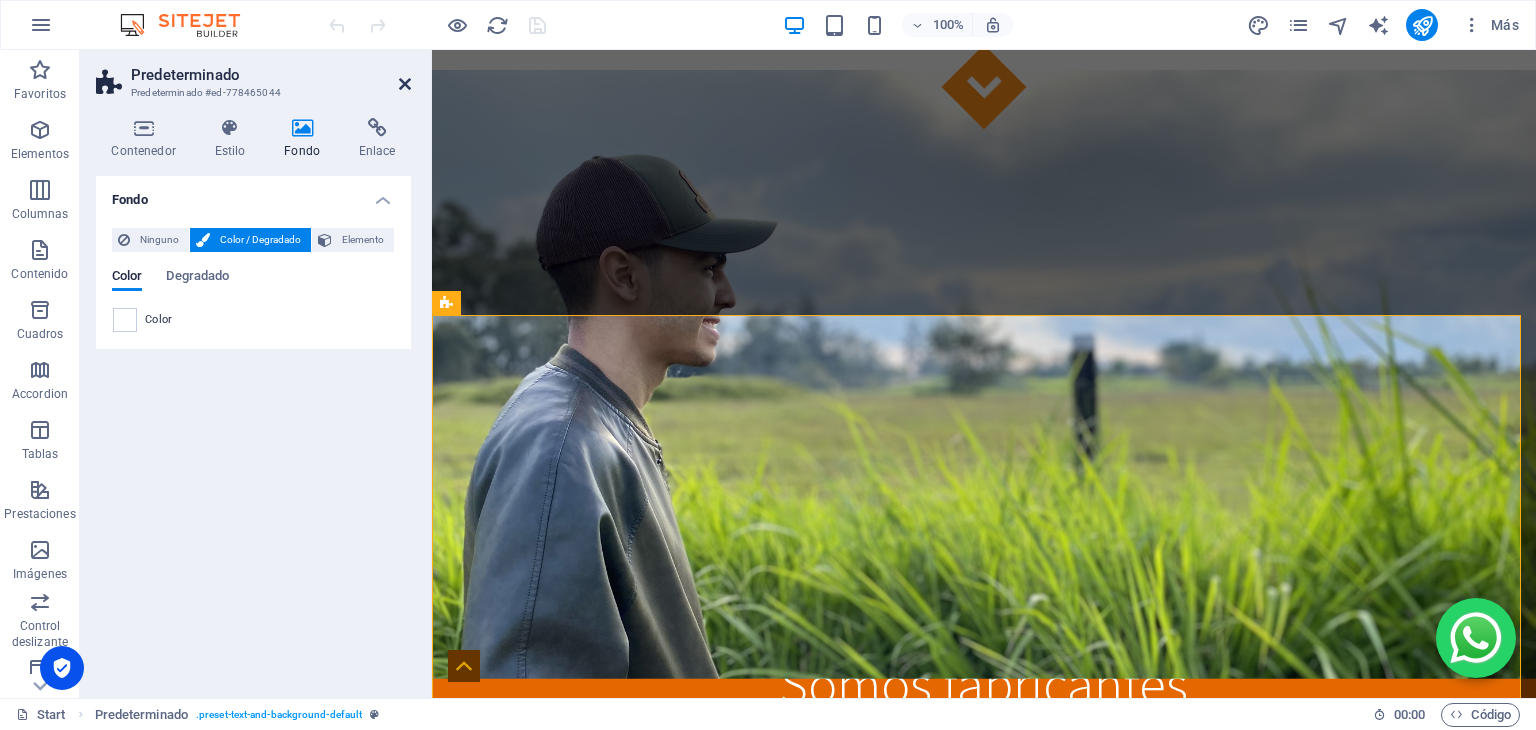click at bounding box center (405, 84) 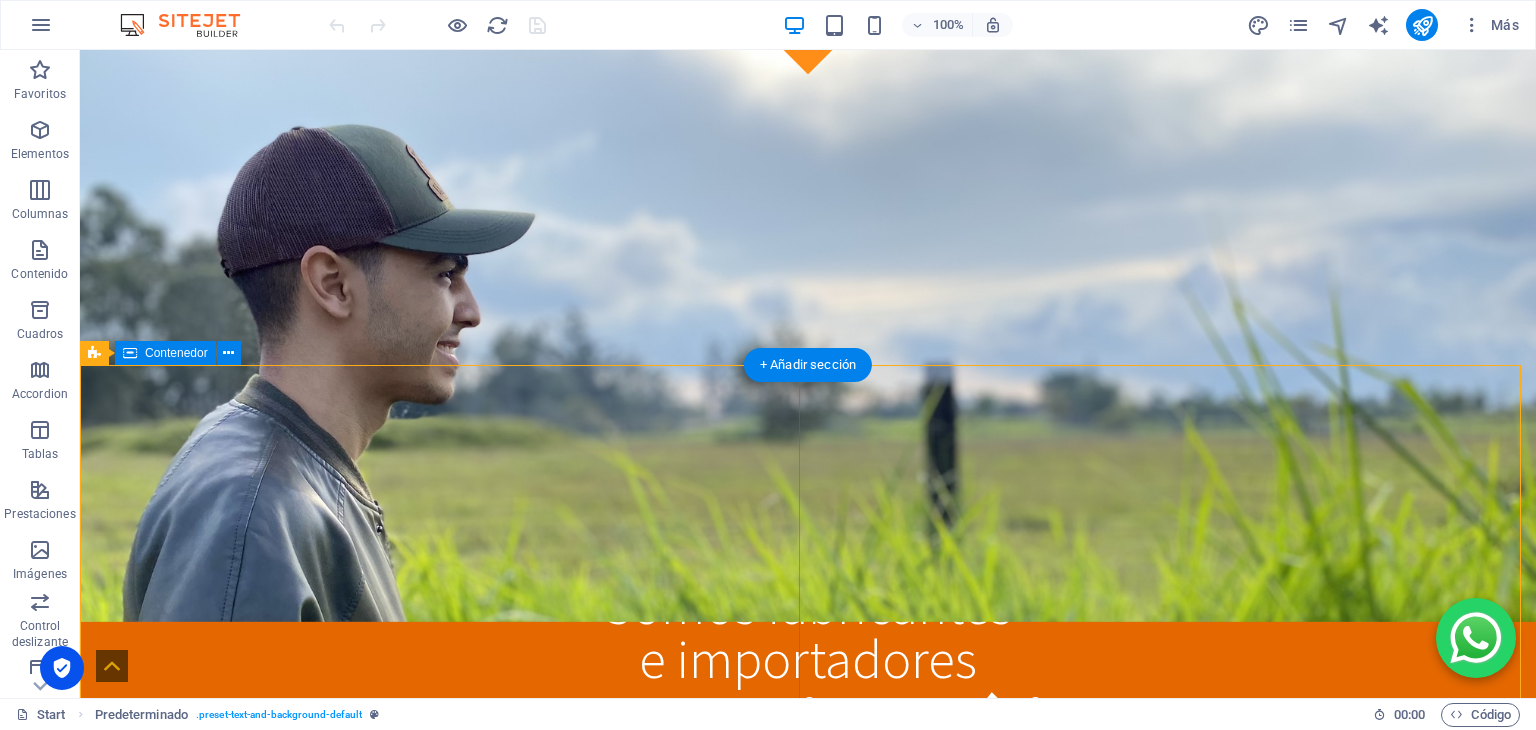 scroll, scrollTop: 804, scrollLeft: 0, axis: vertical 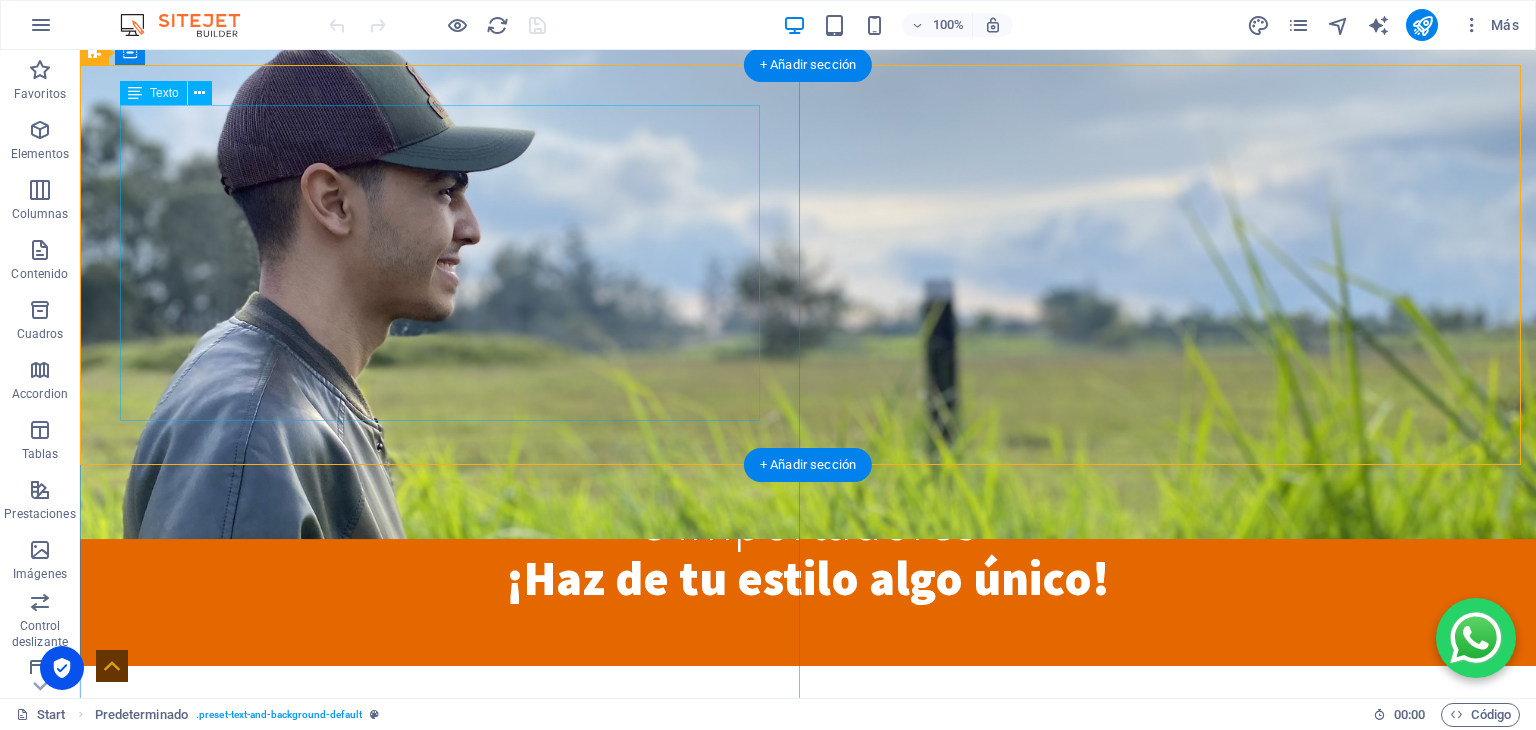 click on "GORRA        PREMIUM Elaborada en [GEOGRAPHIC_DATA], fabricada con materiales Nacionales de la mejor calidad que hay en nuestro País. Puedes escoger los materiales, colores y tipos de marca para realizarla." at bounding box center [808, 919] 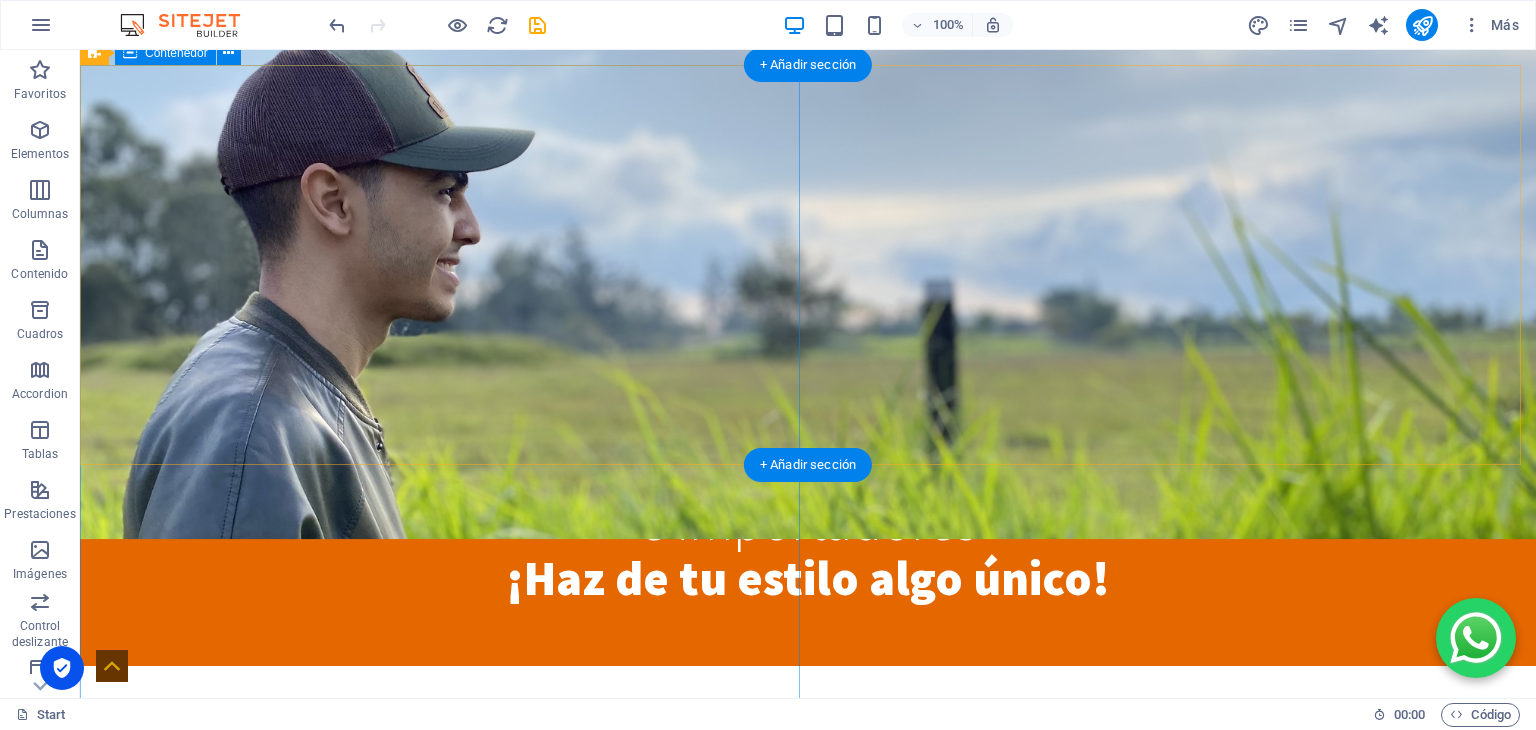 click on "Más Info" at bounding box center [828, 812] 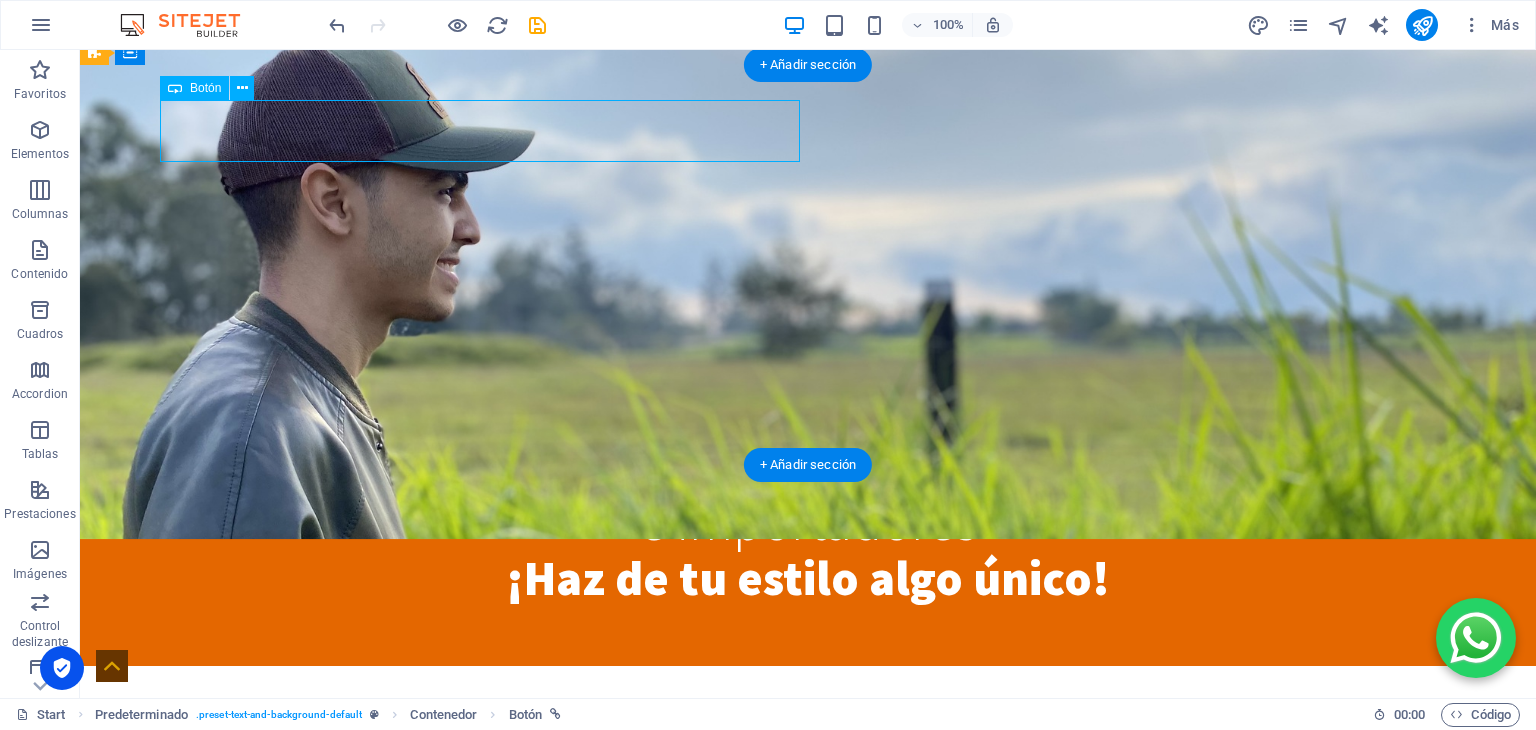 click on "Más Info" at bounding box center [828, 812] 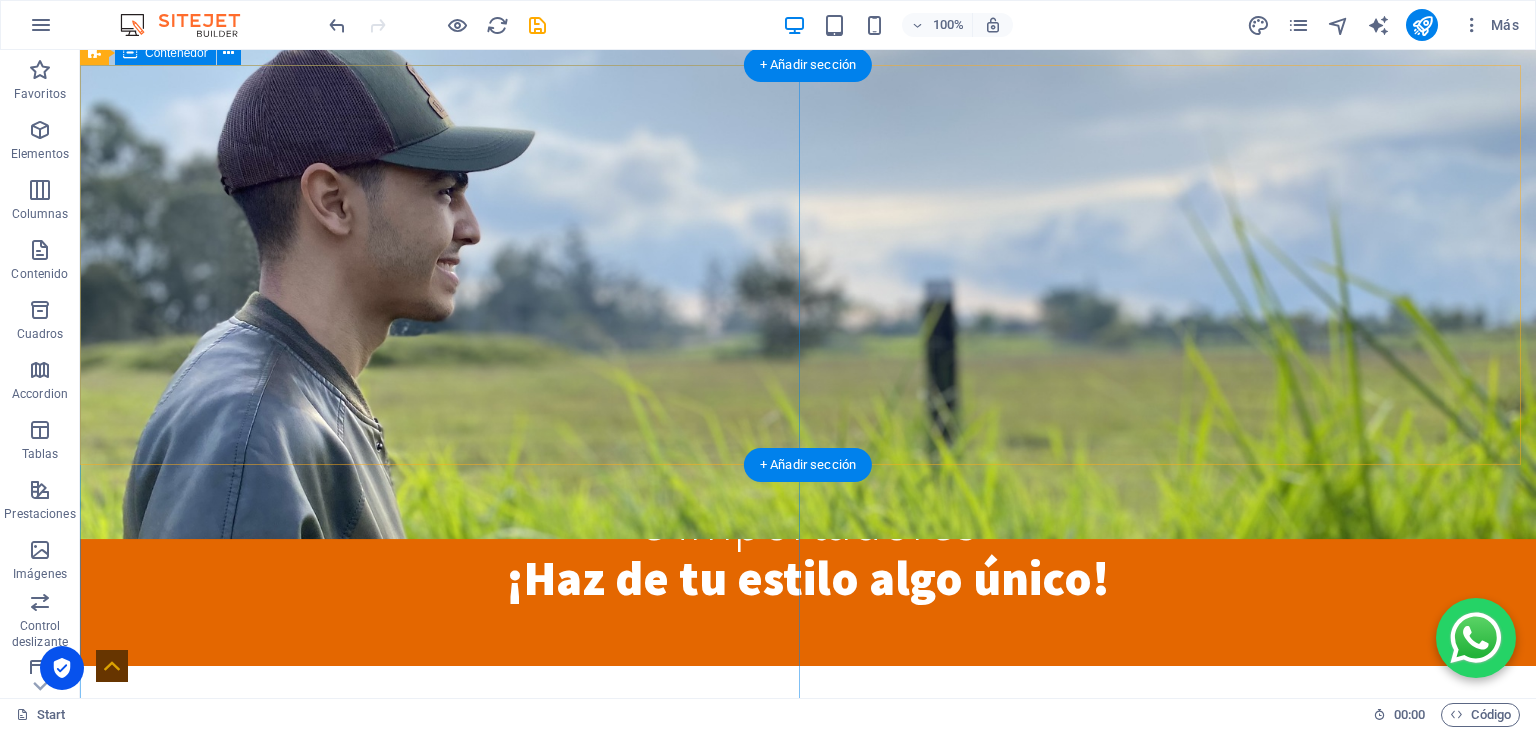 click on "Suelta el contenido aquí o  Añadir elementos  Pegar portapapeles" at bounding box center (808, 857) 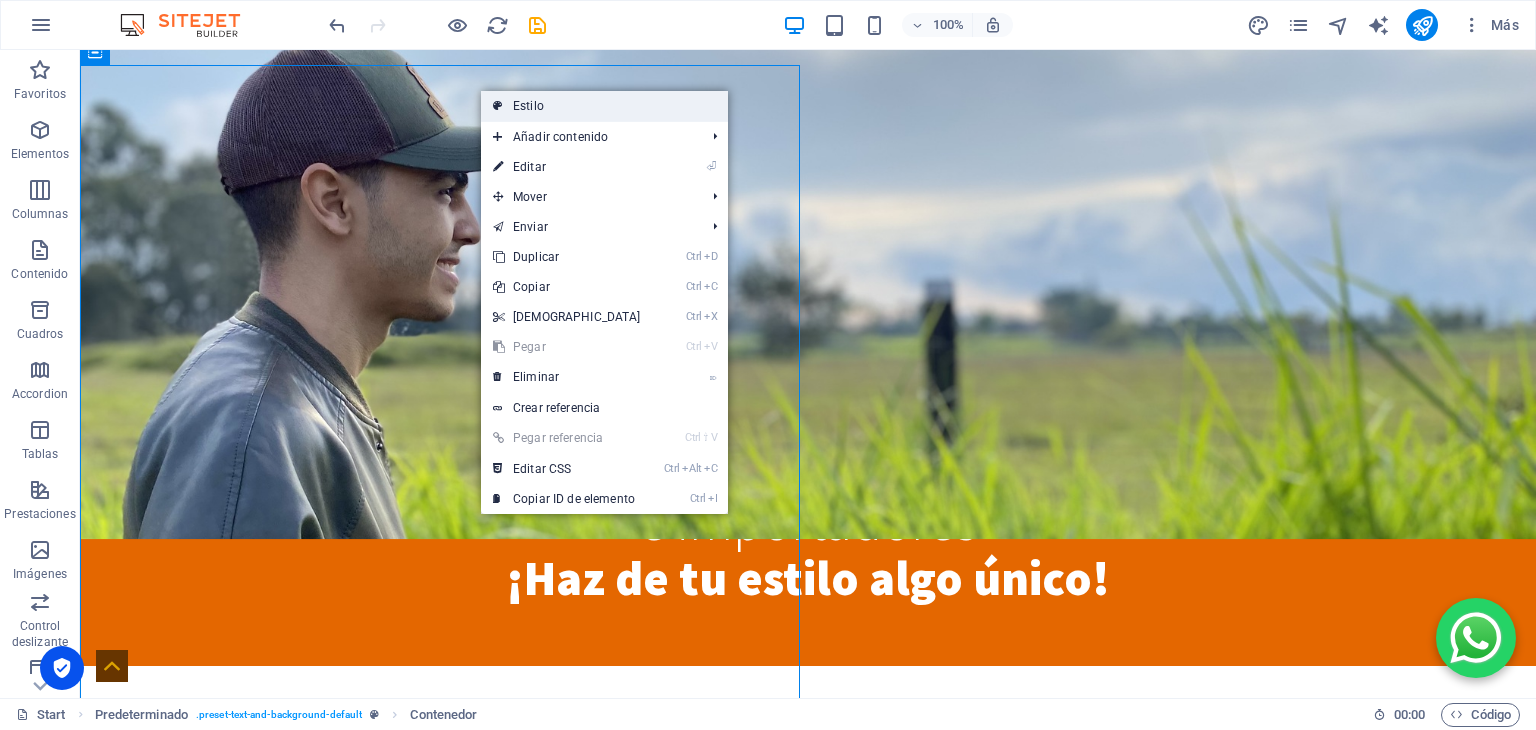 click on "Estilo" at bounding box center (604, 106) 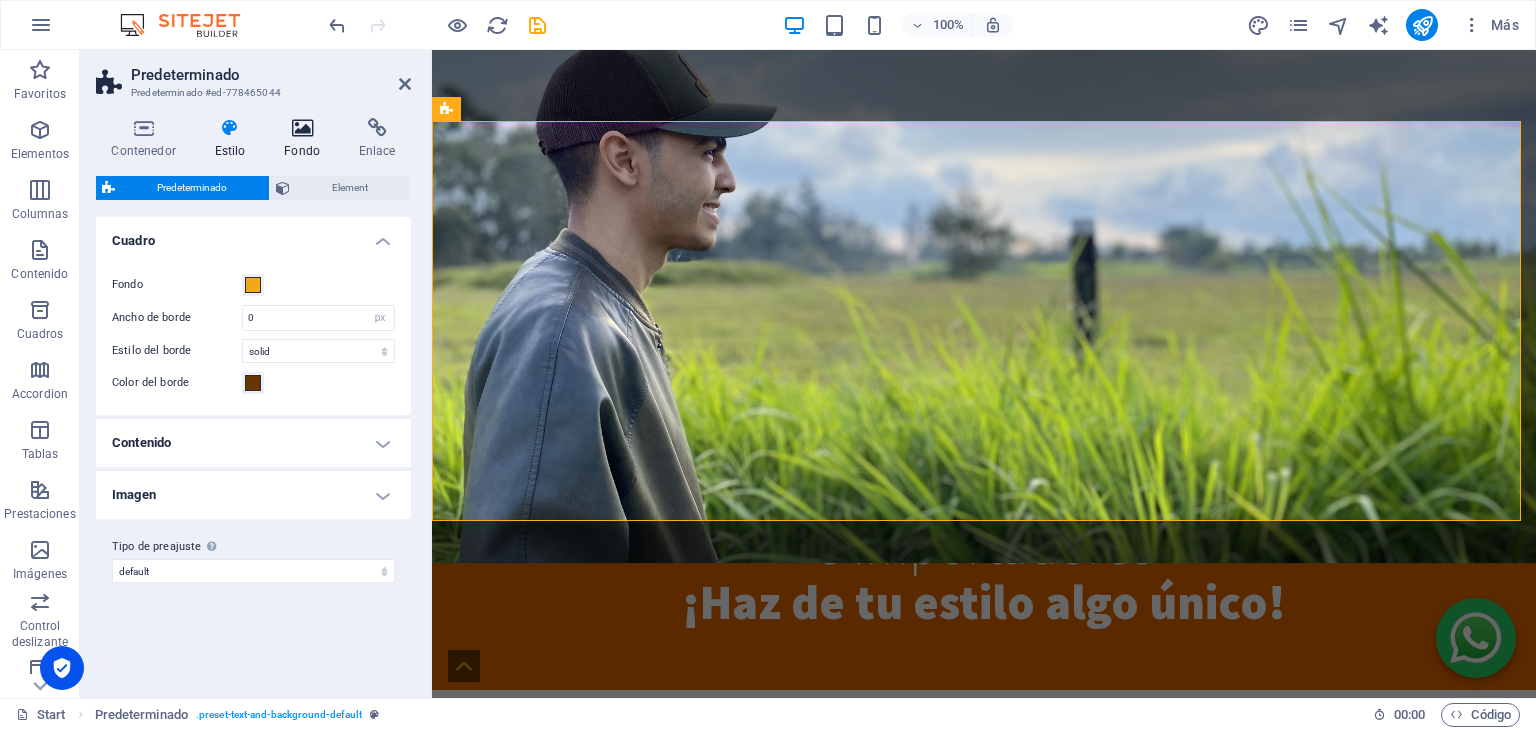 click at bounding box center [302, 128] 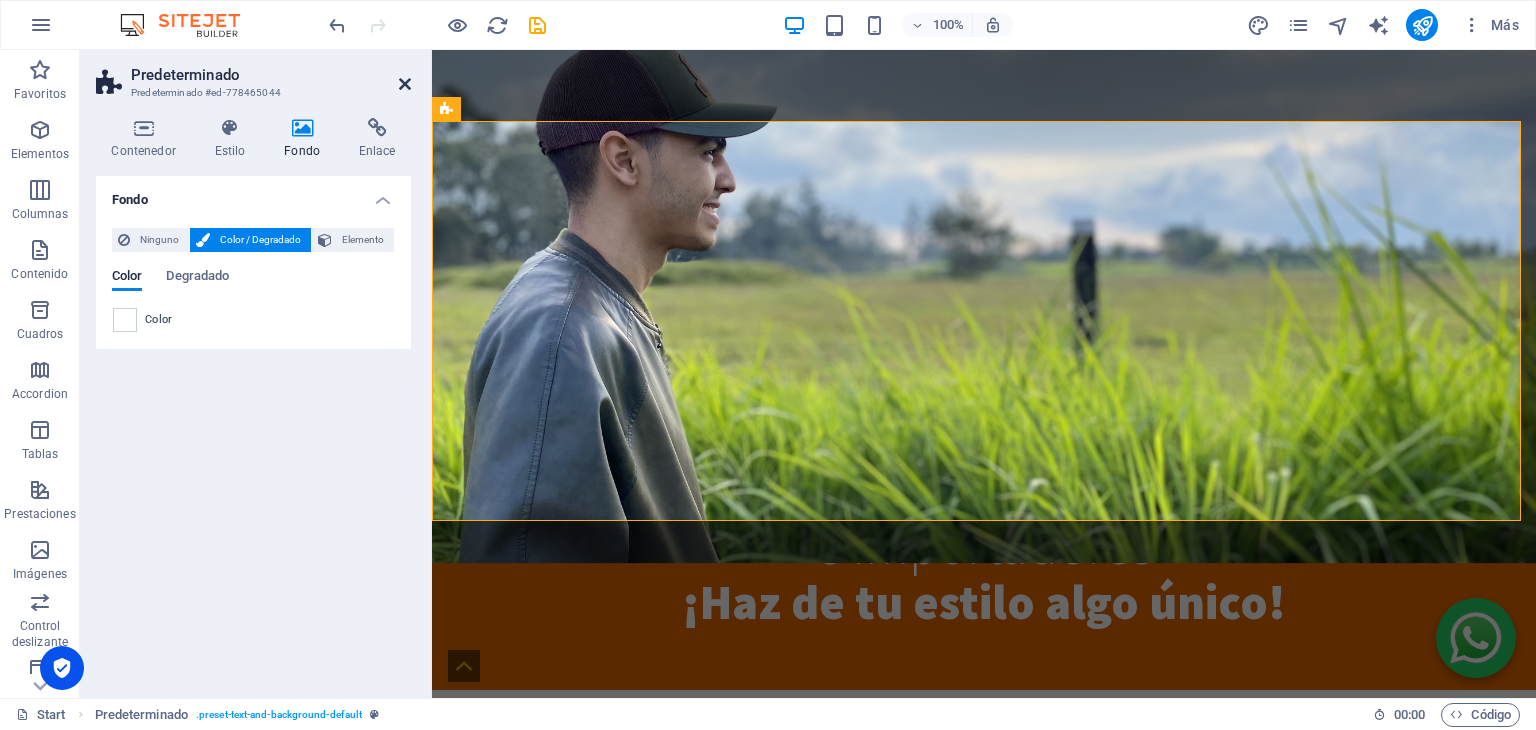click at bounding box center (405, 84) 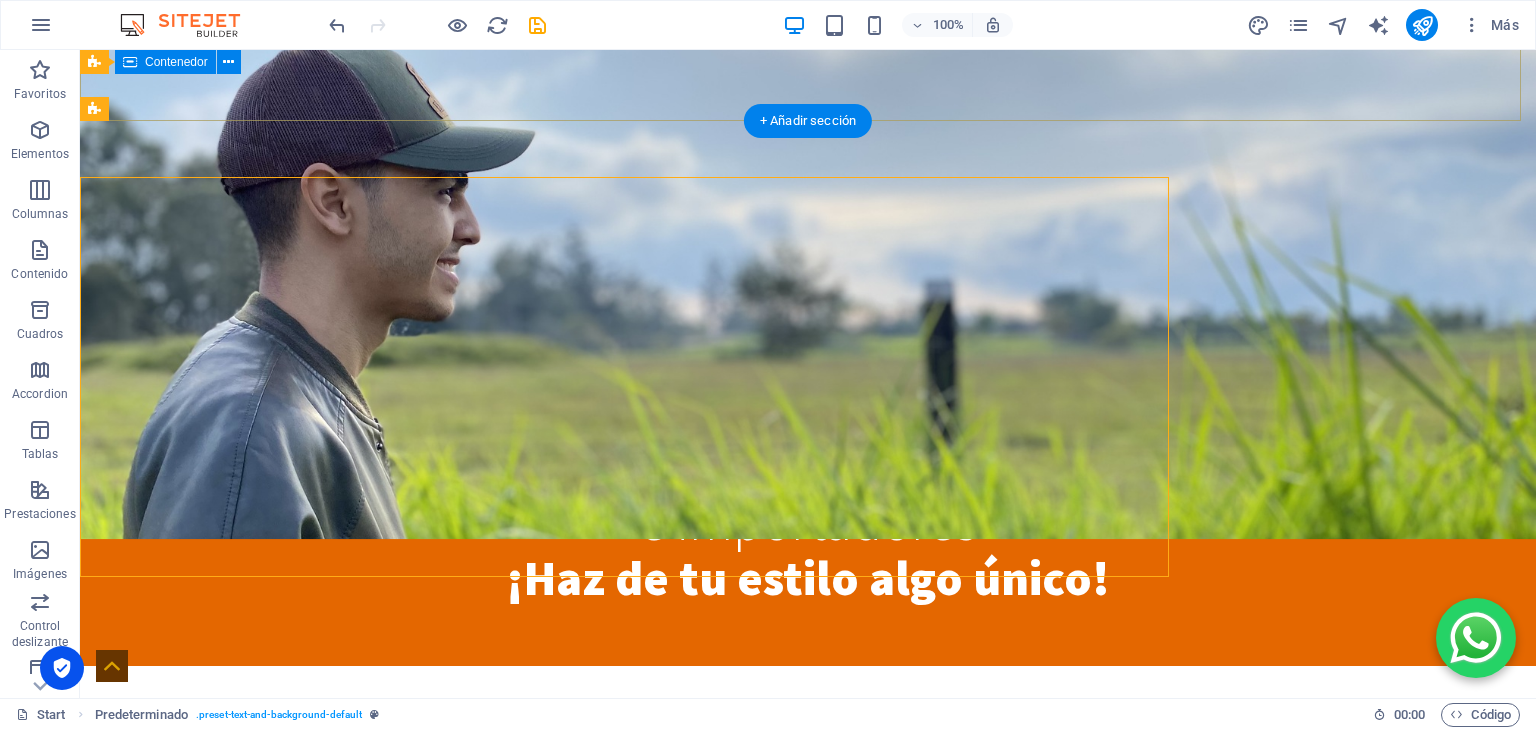 scroll, scrollTop: 748, scrollLeft: 0, axis: vertical 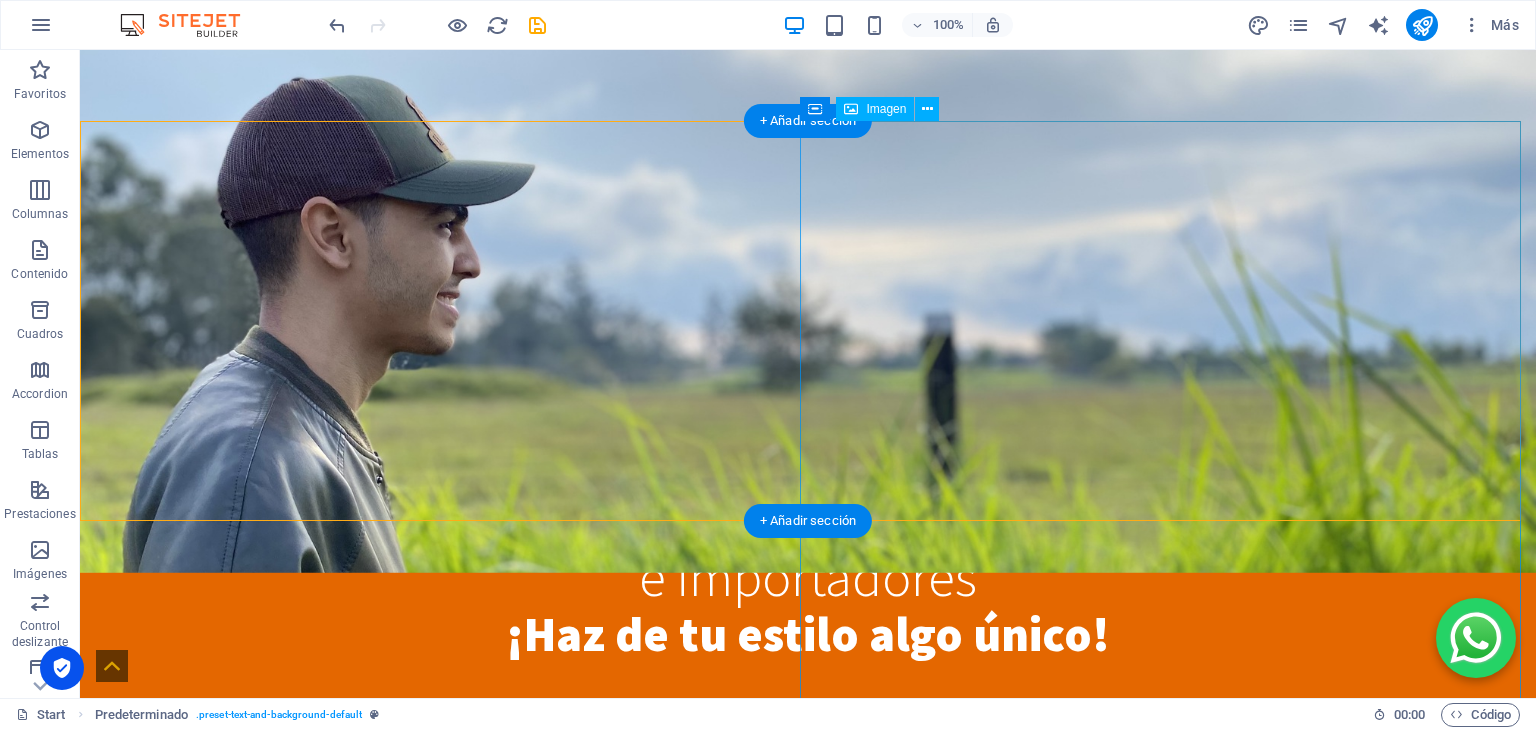 click at bounding box center (808, 1744) 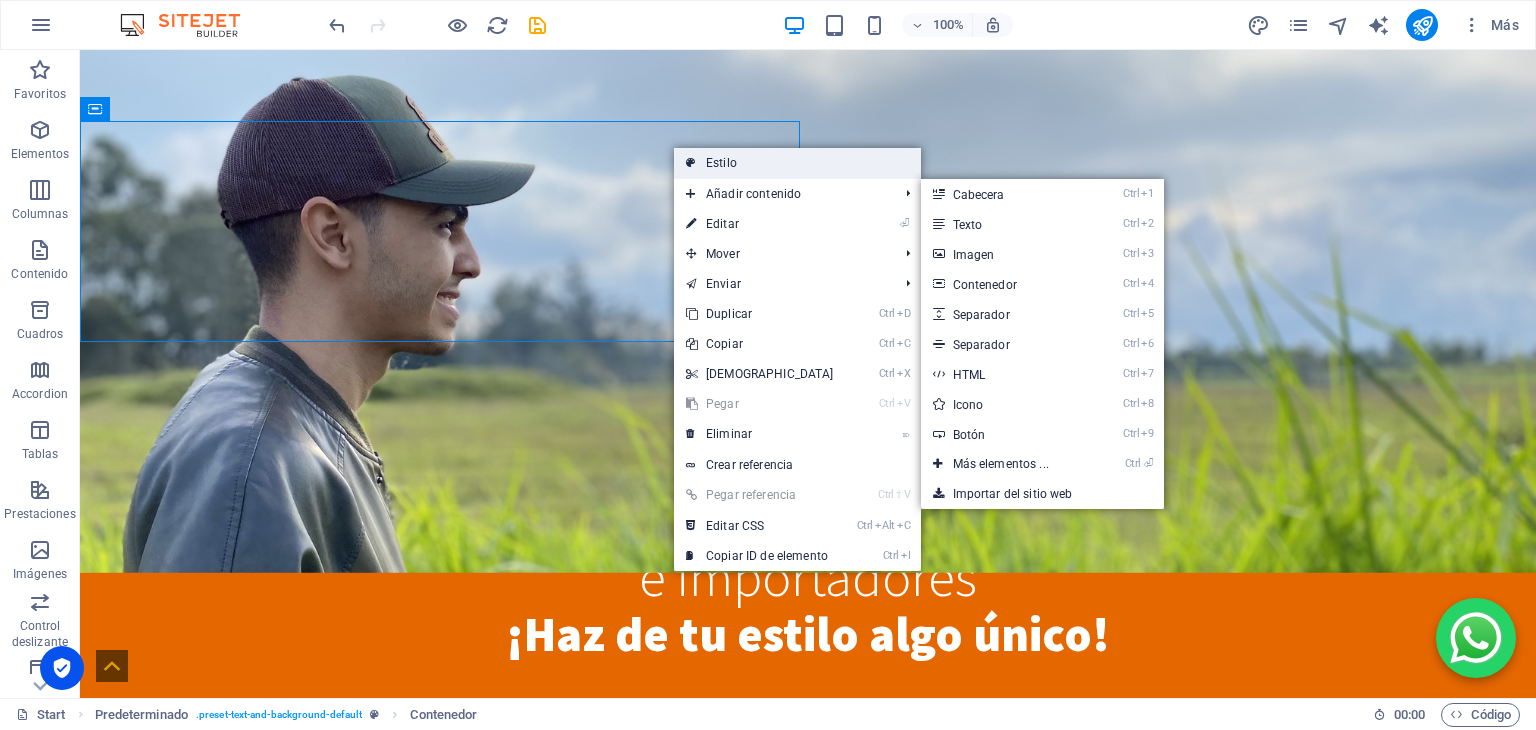 click on "Estilo" at bounding box center (797, 163) 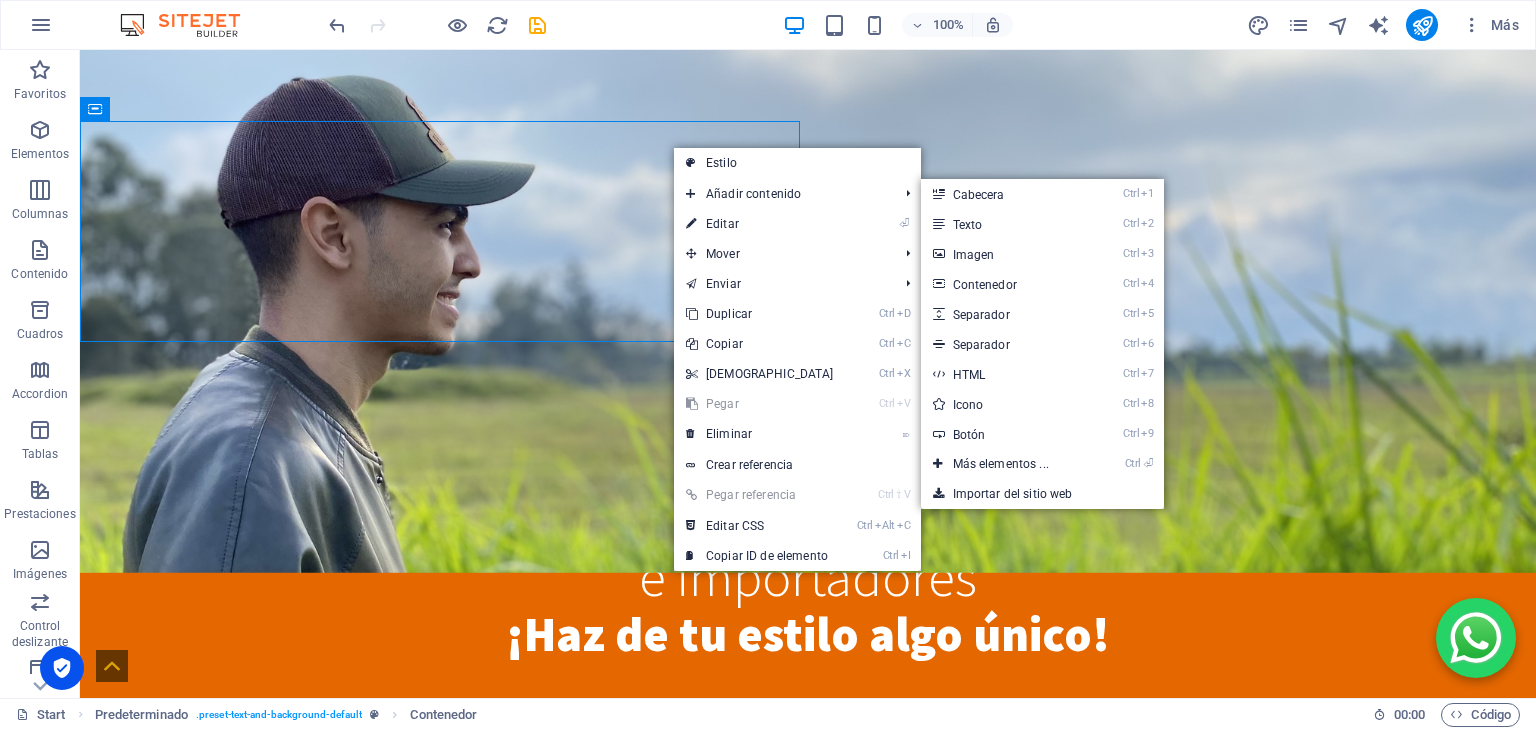 select on "px" 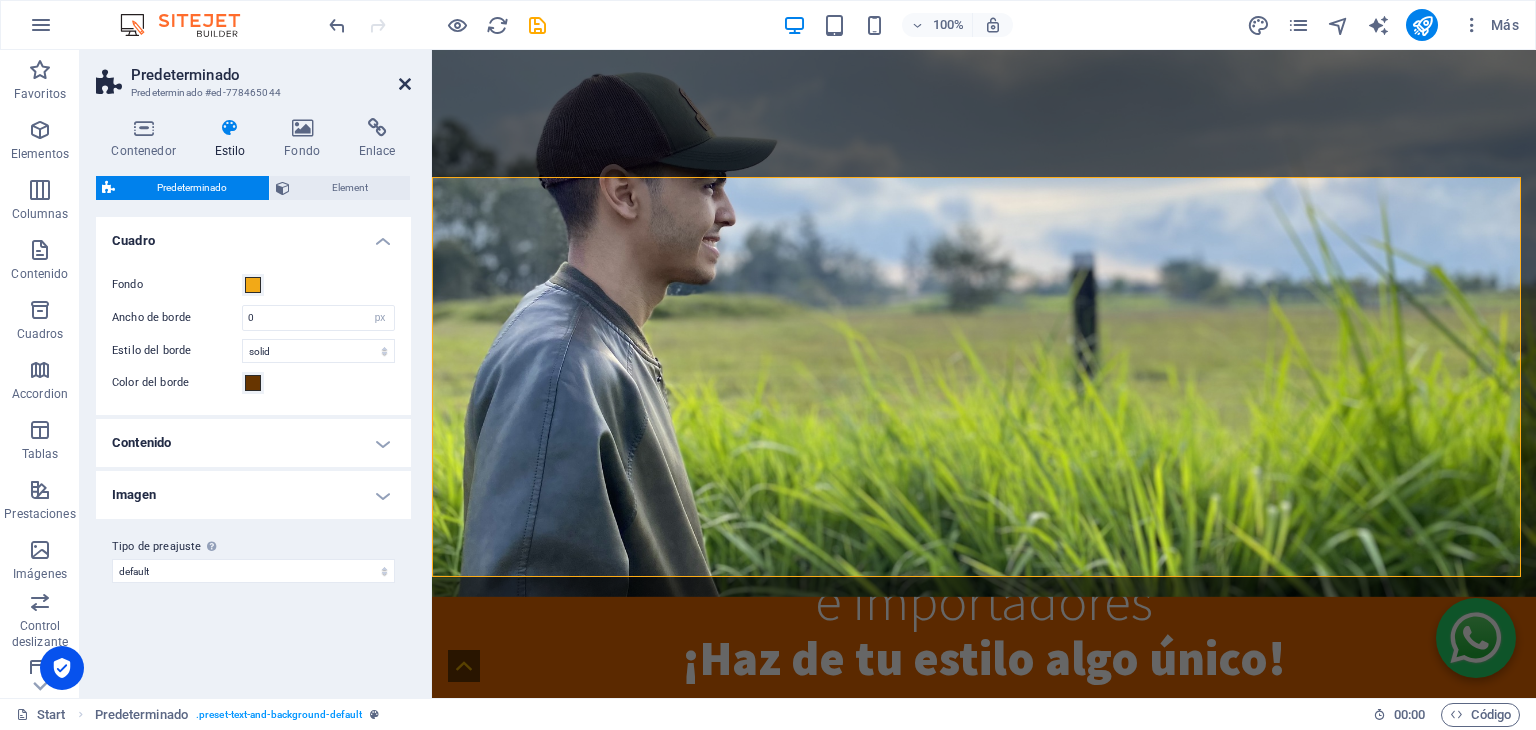 click at bounding box center [405, 84] 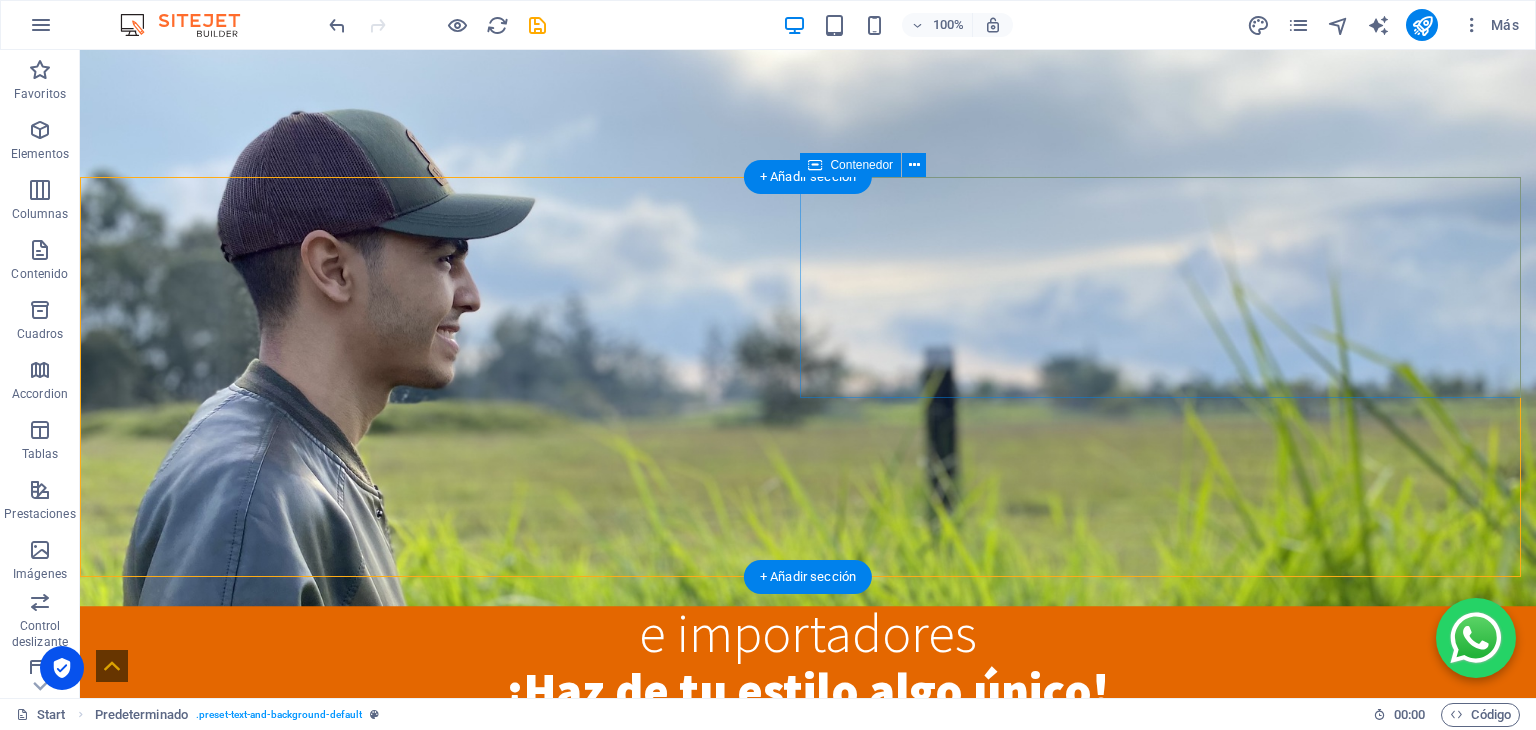 click on "Suelta el contenido aquí o  Añadir elementos  Pegar portapapeles" at bounding box center (808, 1151) 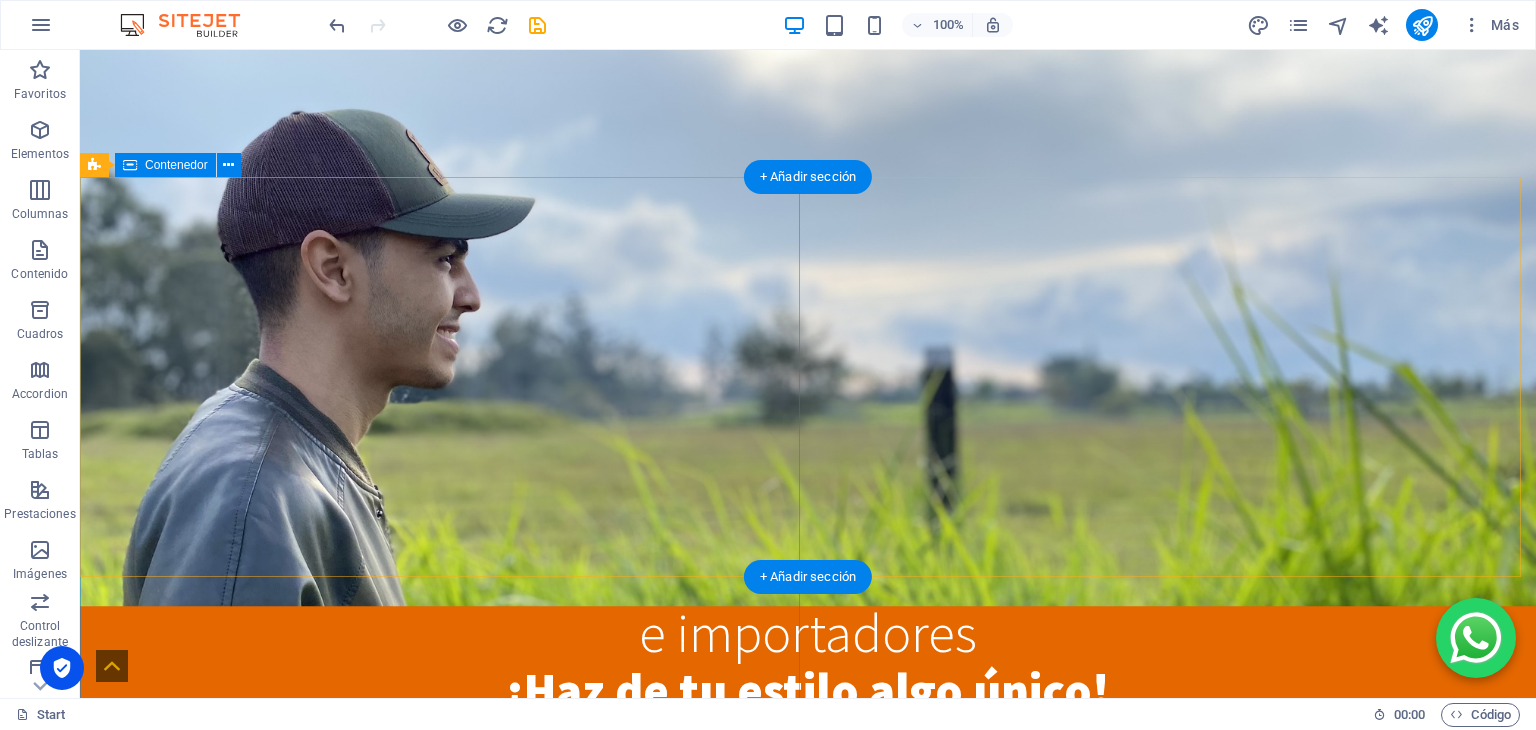 click on "Suelta el contenido aquí o  Añadir elementos  Pegar portapapeles" at bounding box center [808, 969] 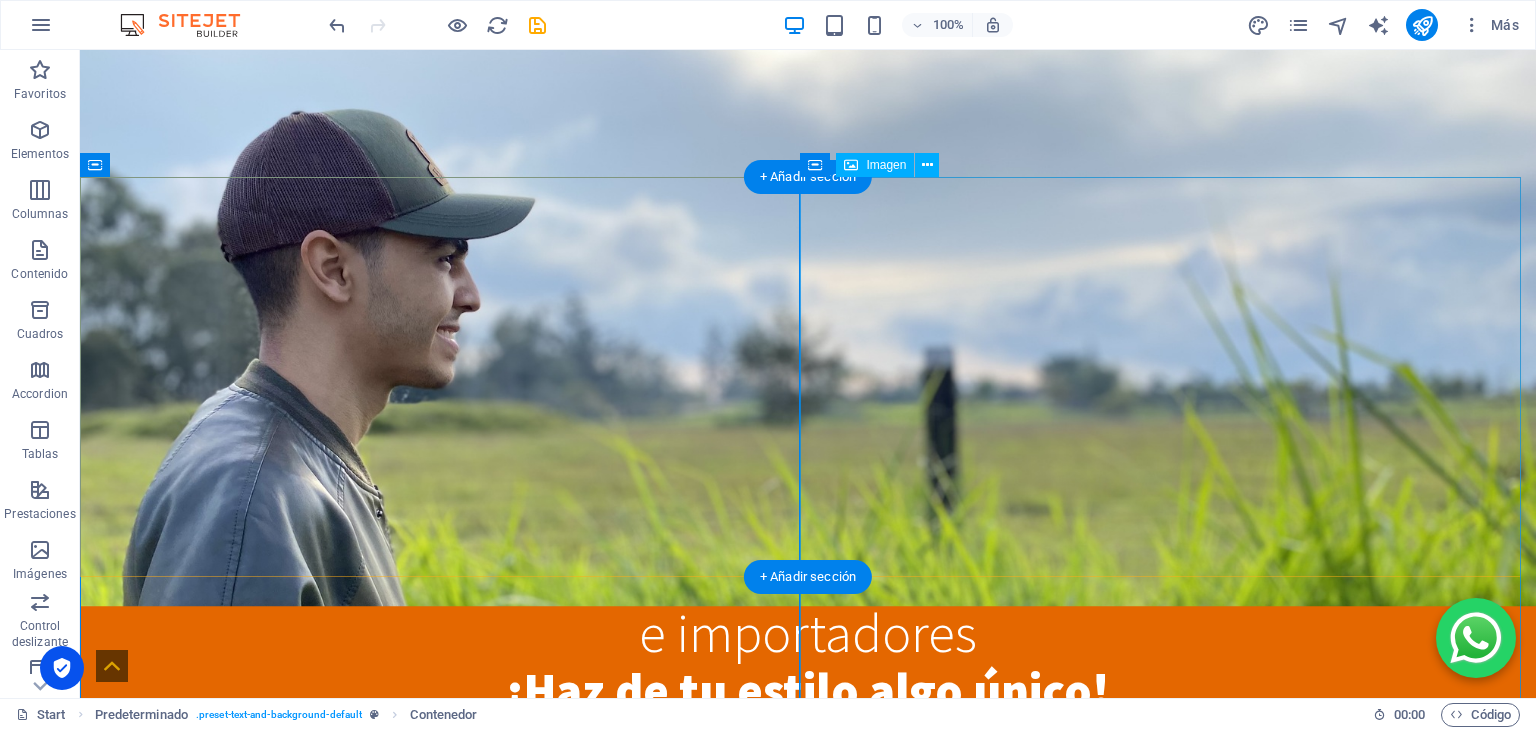 click at bounding box center (808, 1626) 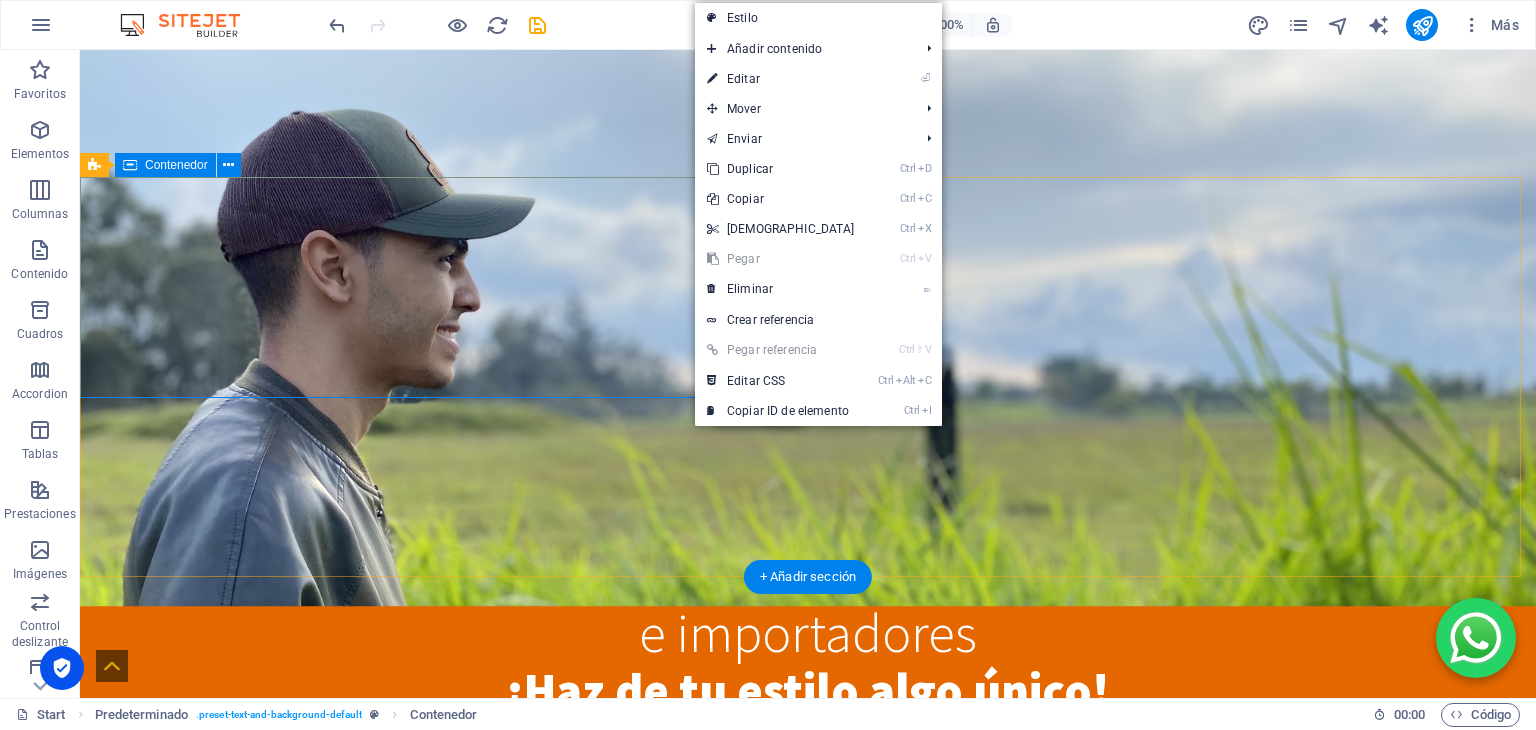 click on "Suelta el contenido aquí o  Añadir elementos  Pegar portapapeles" at bounding box center (808, 969) 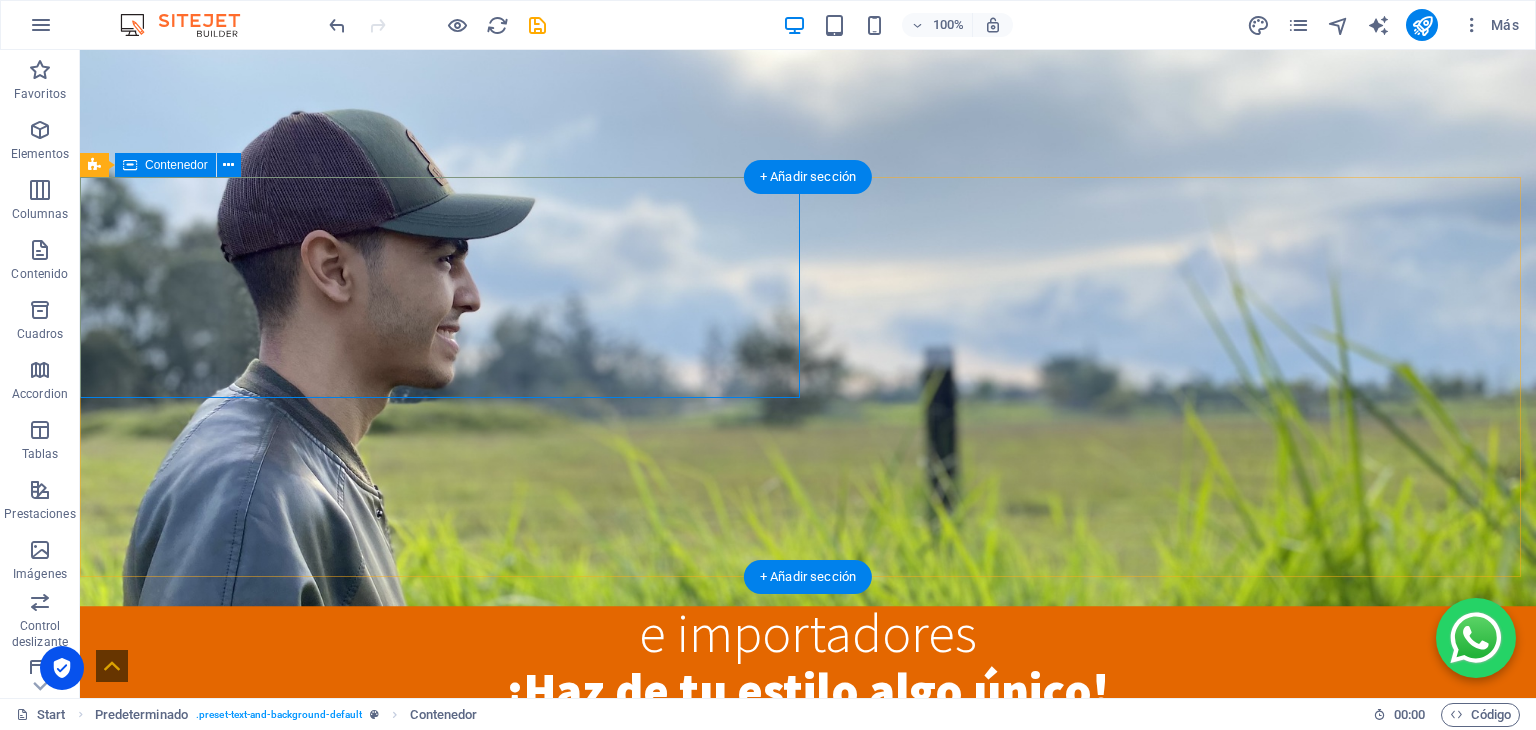 click on "Suelta el contenido aquí o  Añadir elementos  Pegar portapapeles" at bounding box center (808, 969) 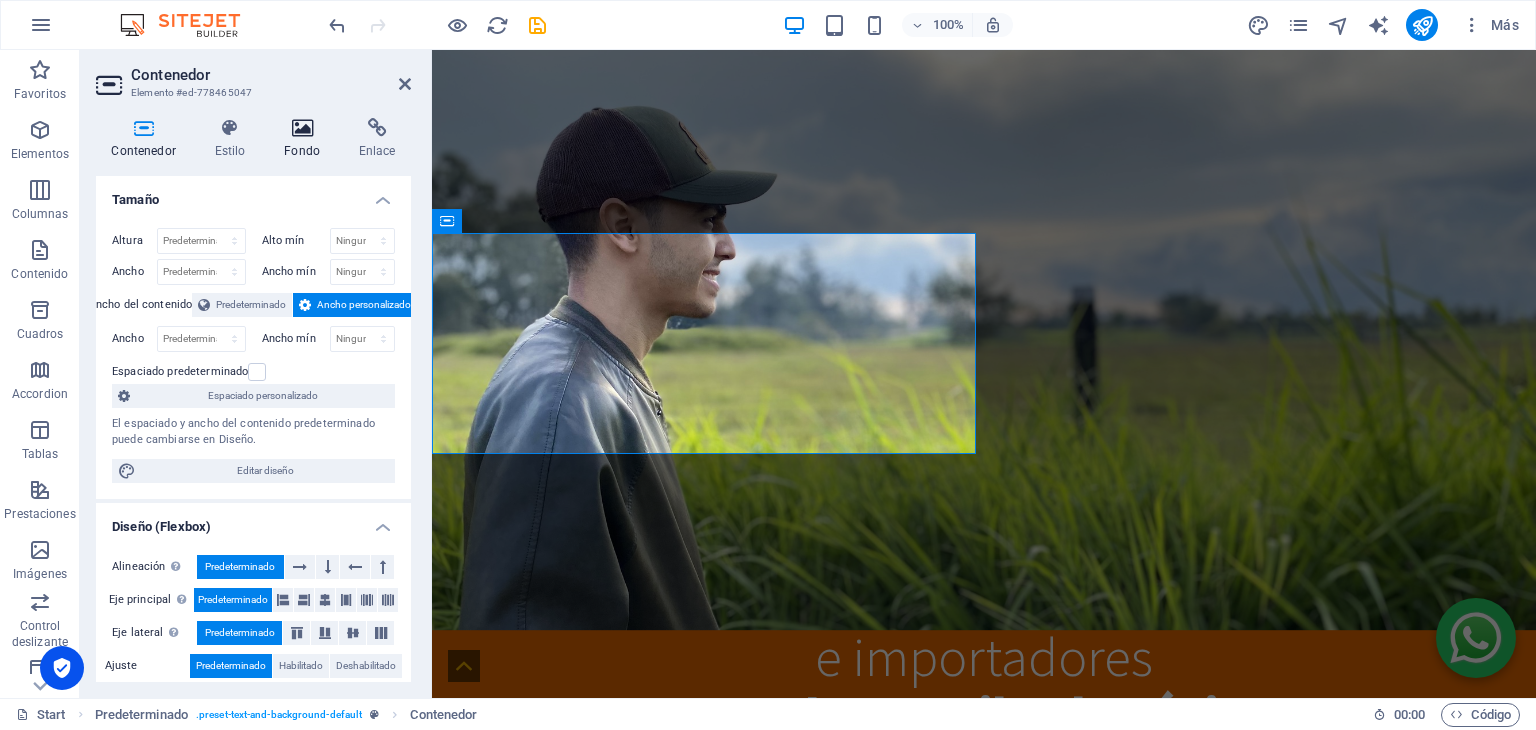 click at bounding box center [302, 128] 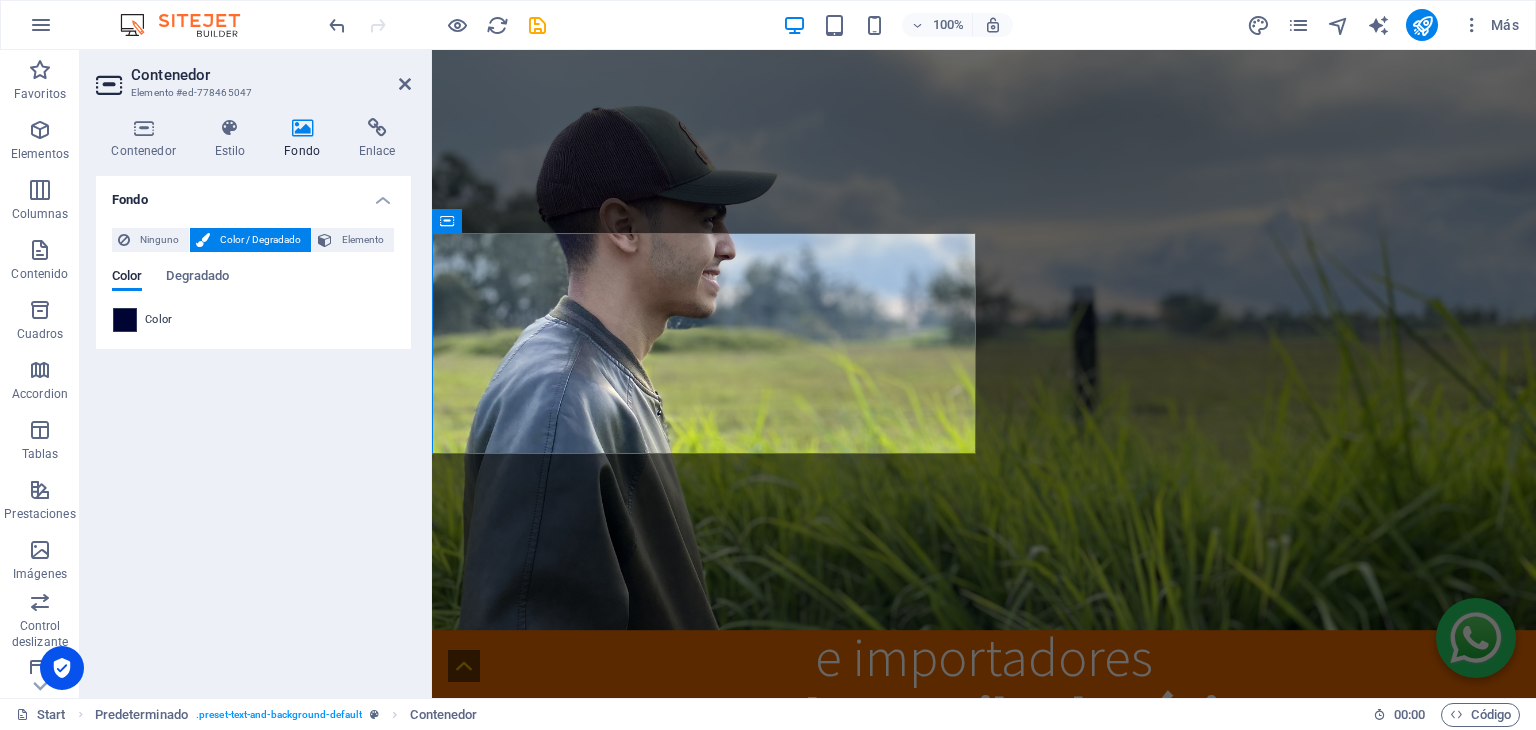 click at bounding box center [125, 320] 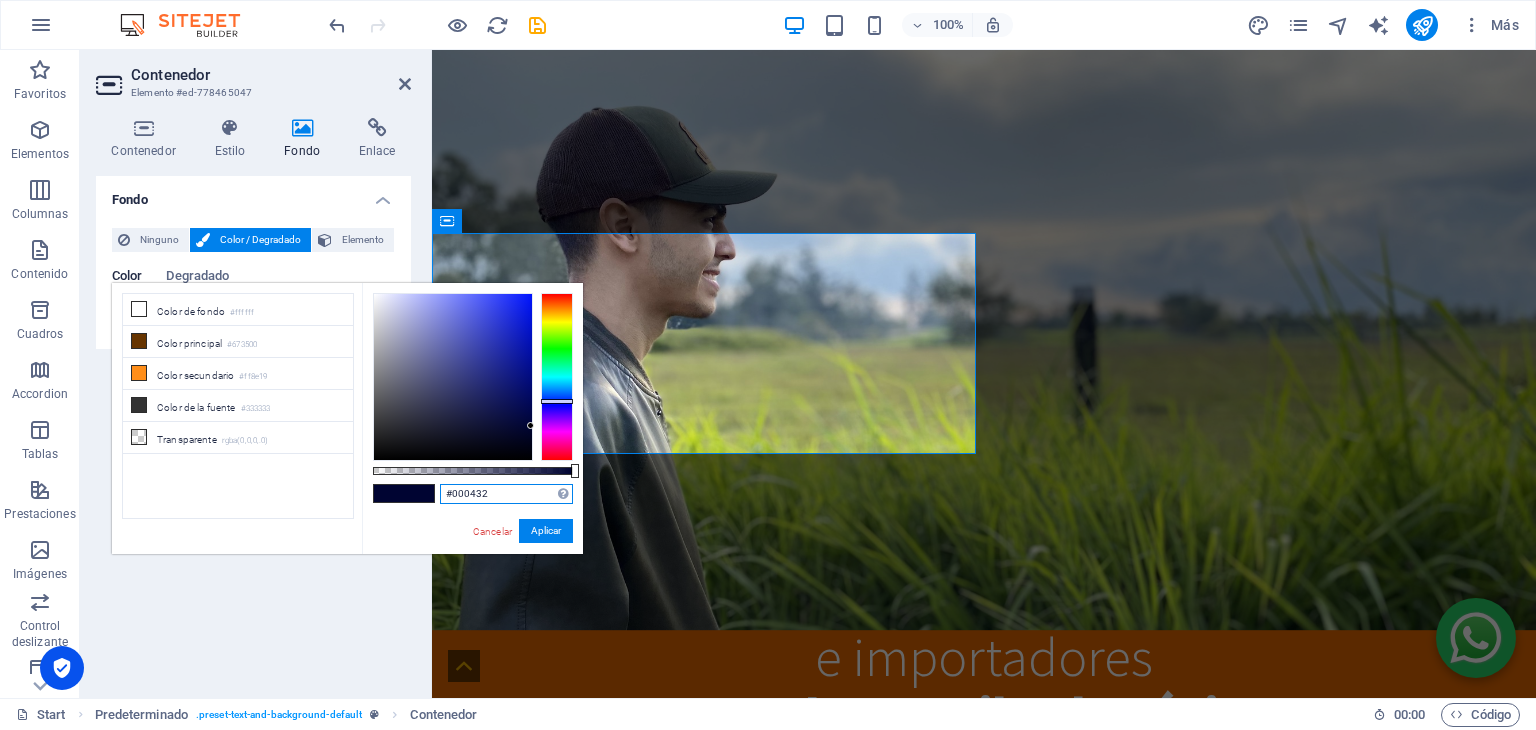 drag, startPoint x: 498, startPoint y: 497, endPoint x: 416, endPoint y: 493, distance: 82.0975 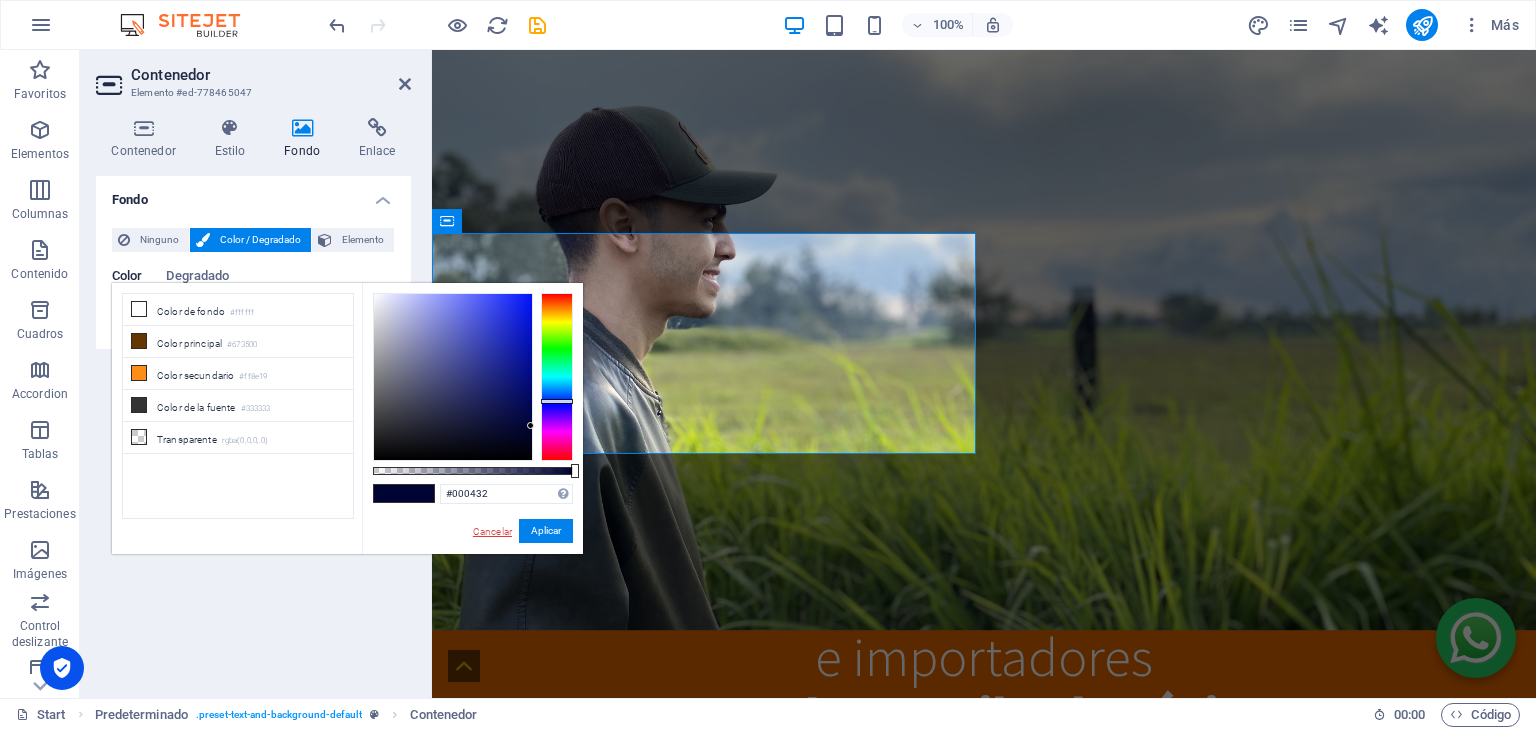 click on "Cancelar" at bounding box center [492, 531] 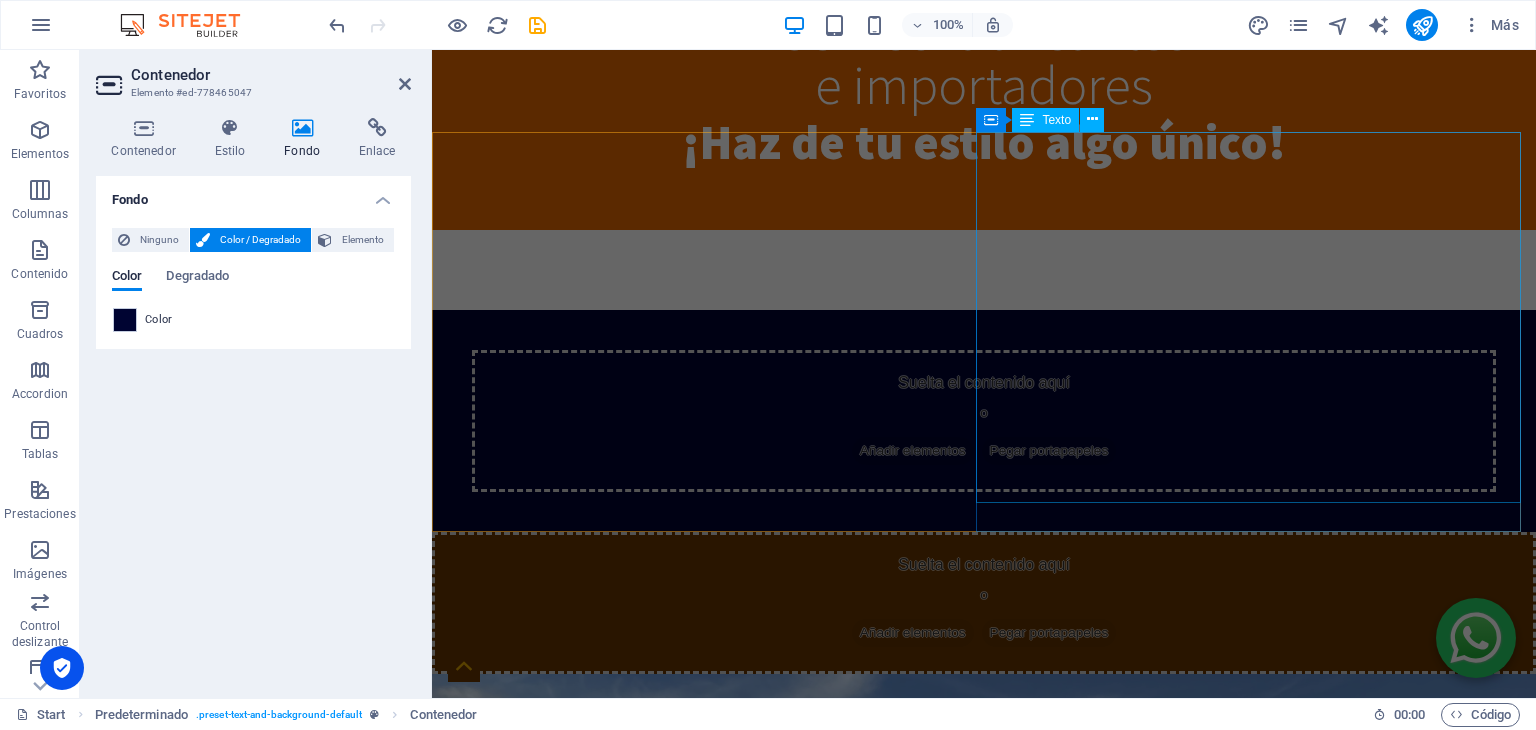 scroll, scrollTop: 1292, scrollLeft: 0, axis: vertical 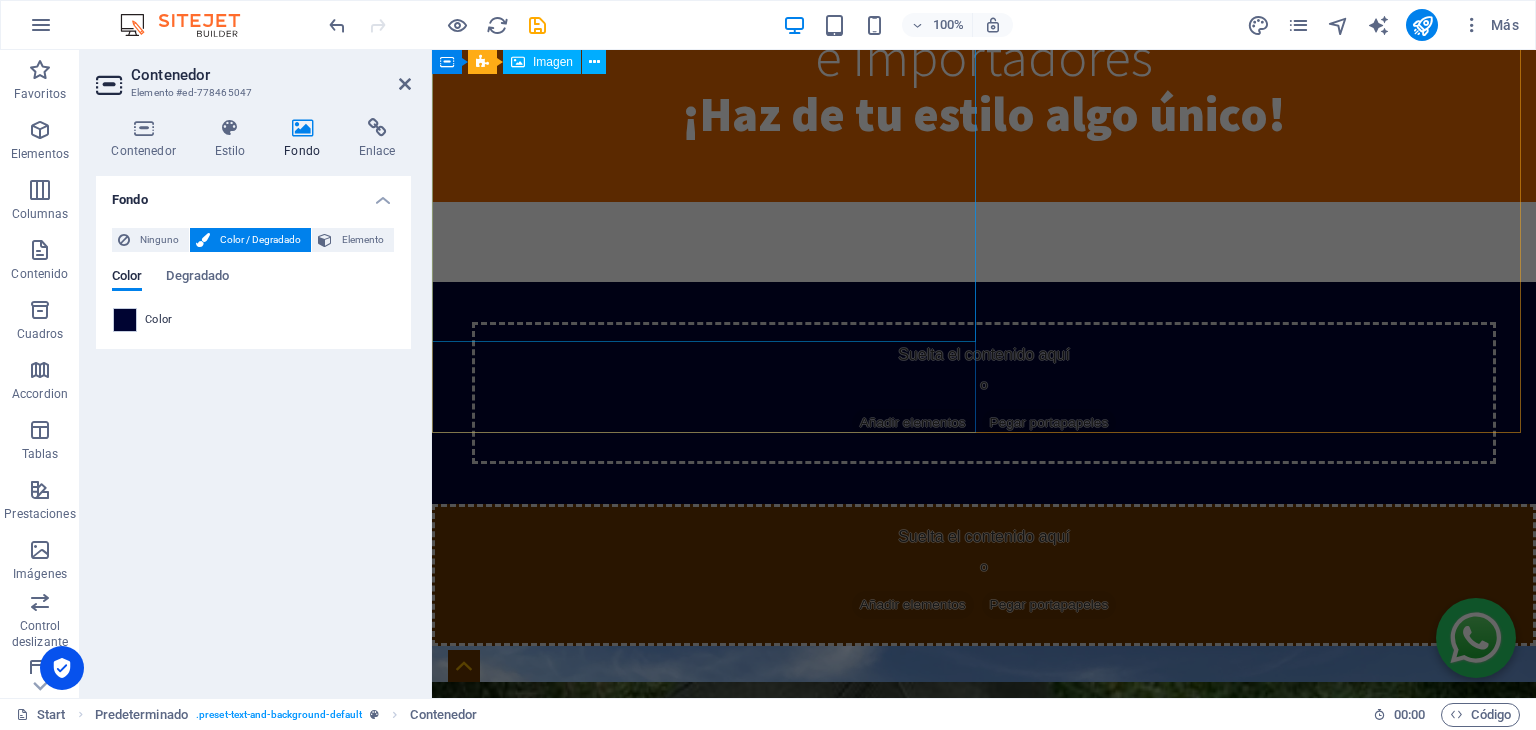 click at bounding box center (984, 1022) 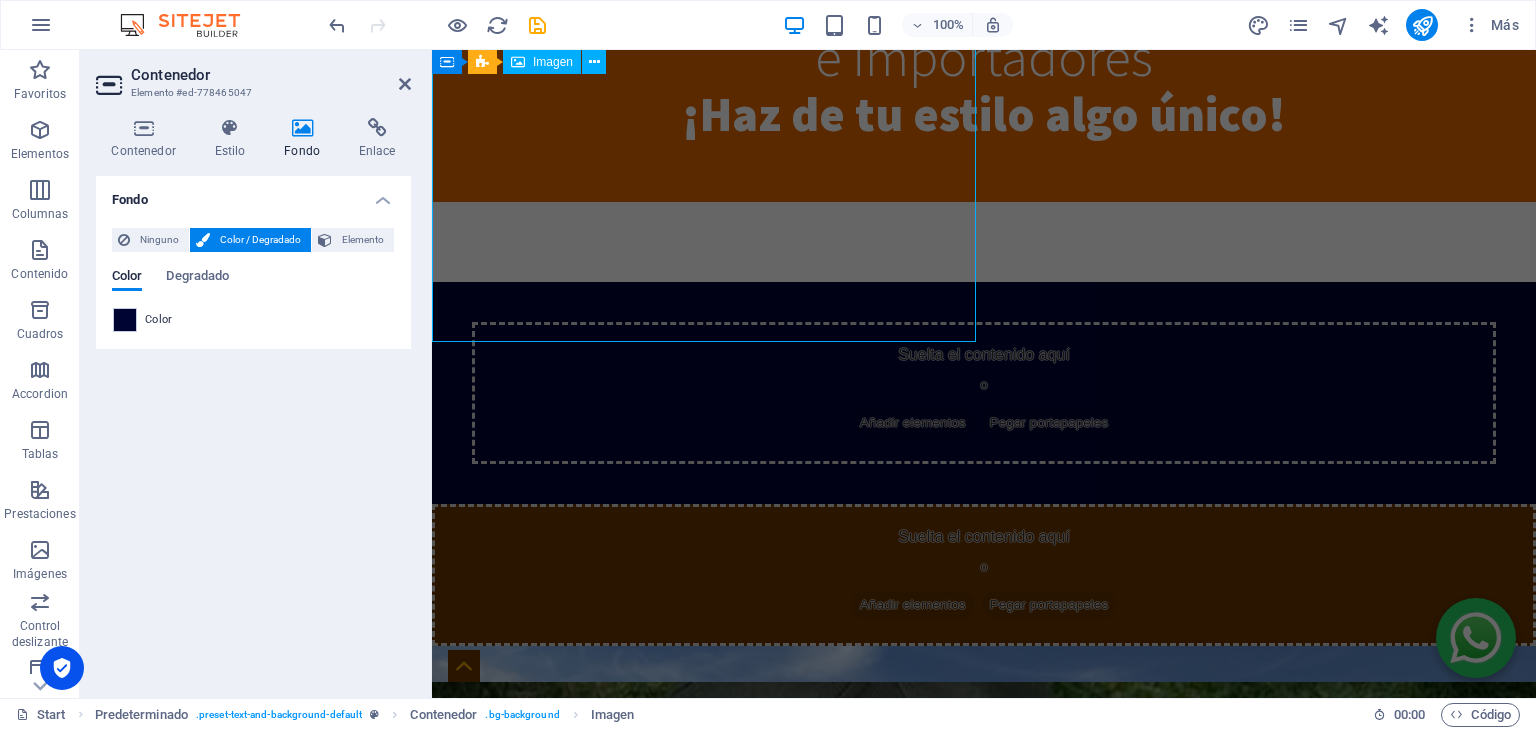 scroll, scrollTop: 1236, scrollLeft: 0, axis: vertical 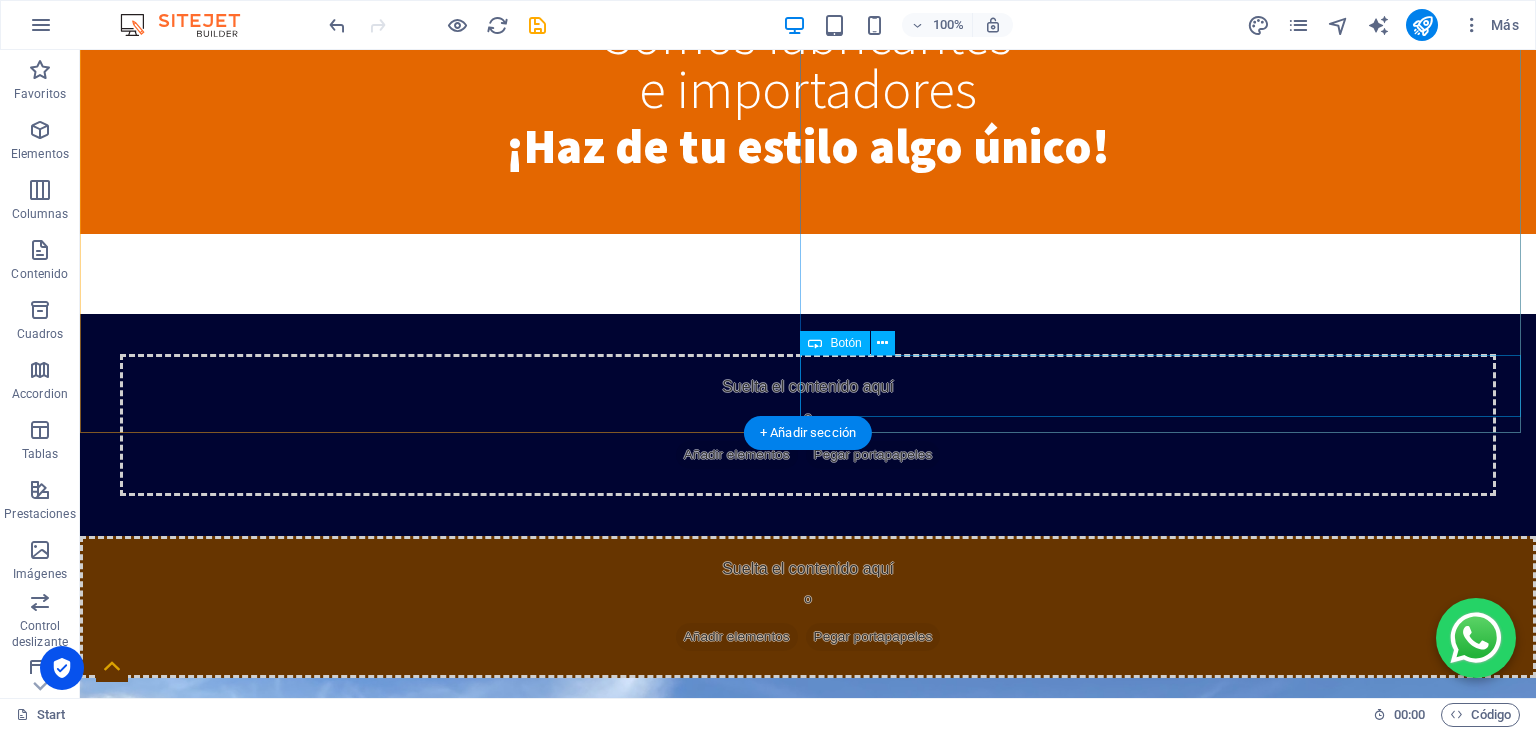 click on "Más Info" at bounding box center [808, 1184] 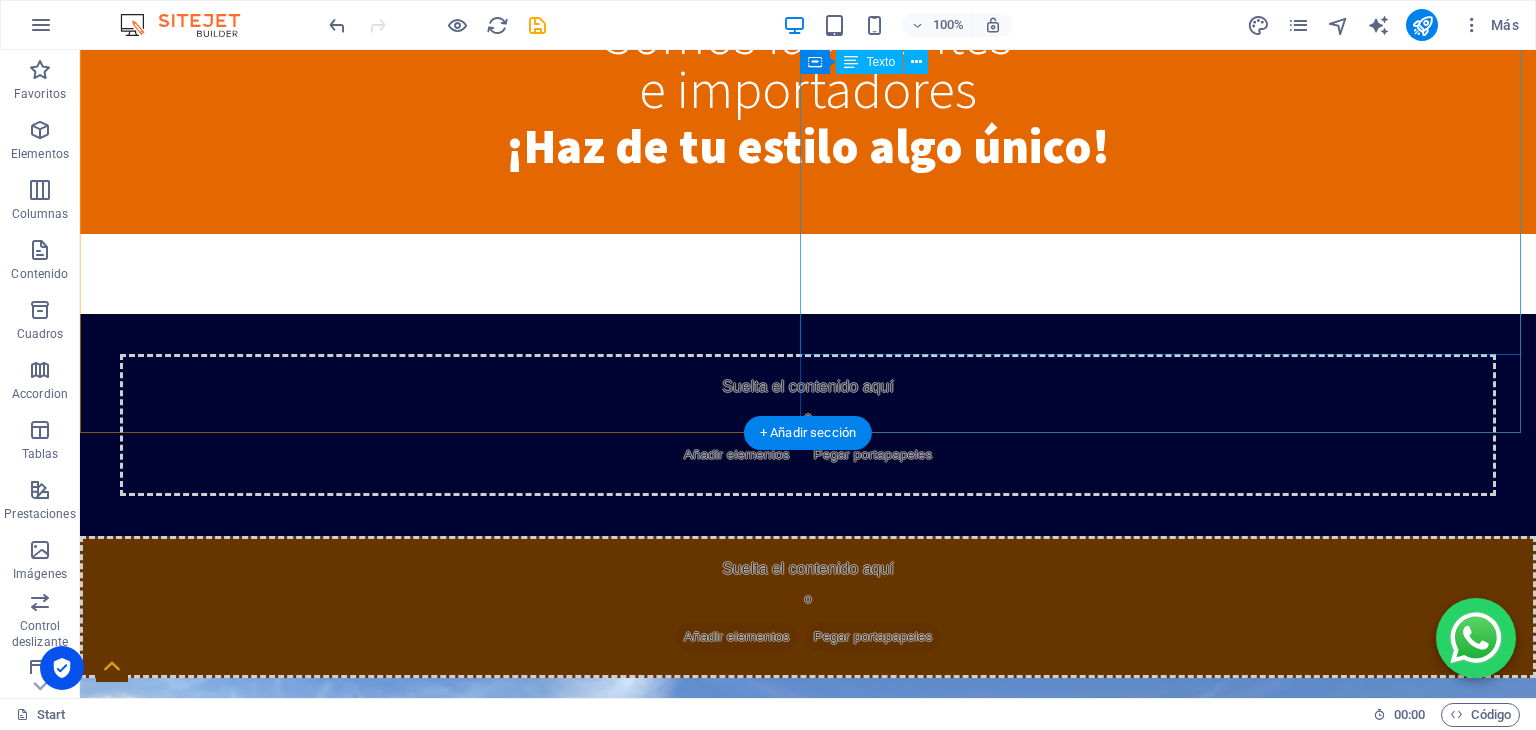 click on "GORRA       IMPORTADO Gorras con estilos, colores y telas predeterminados, en los que podrás encontrar el balance entre buen precio y estilo." at bounding box center (808, 1004) 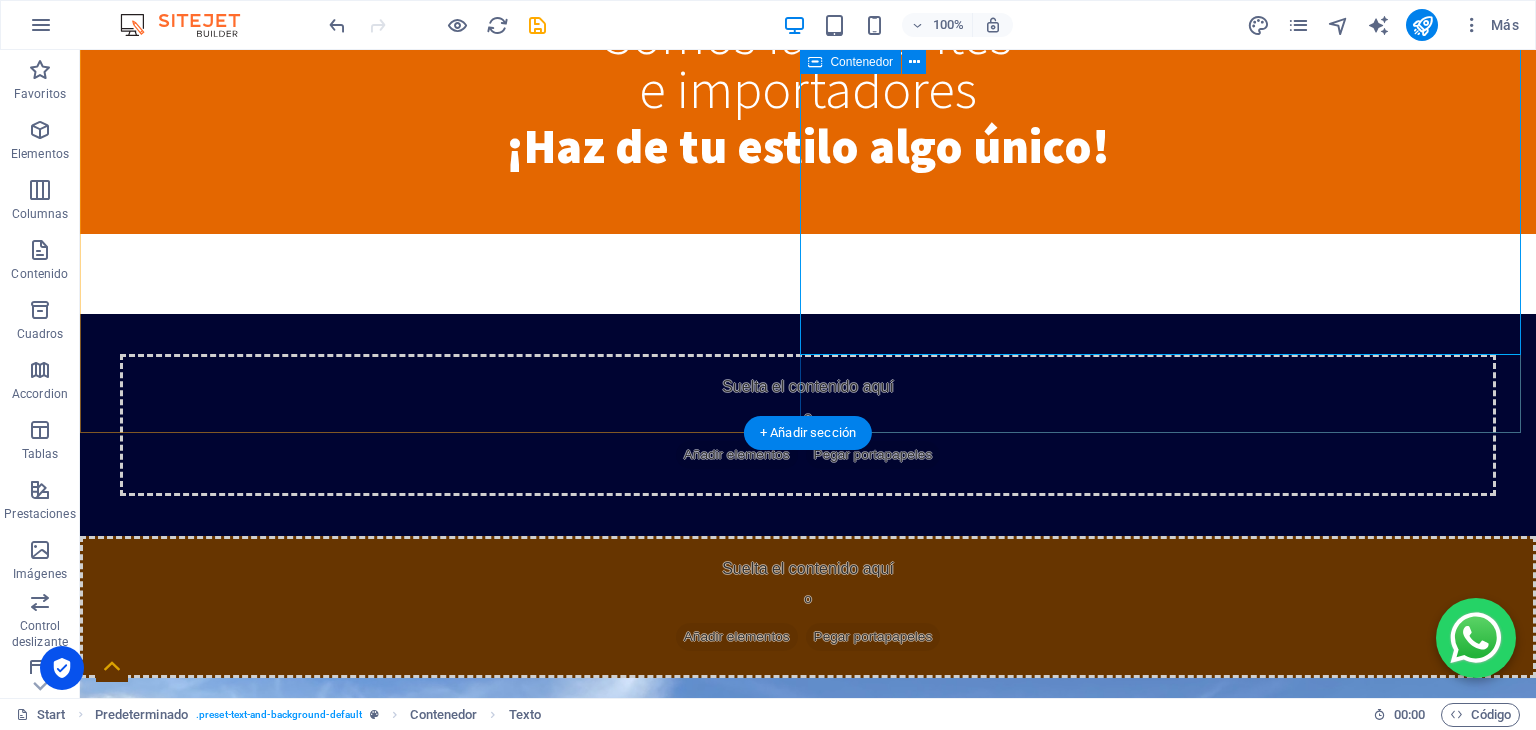 click on "GORRA       IMPORTADO Gorras con estilos, colores y telas predeterminados, en los que podrás encontrar el balance entre buen precio y estilo." at bounding box center [808, 1056] 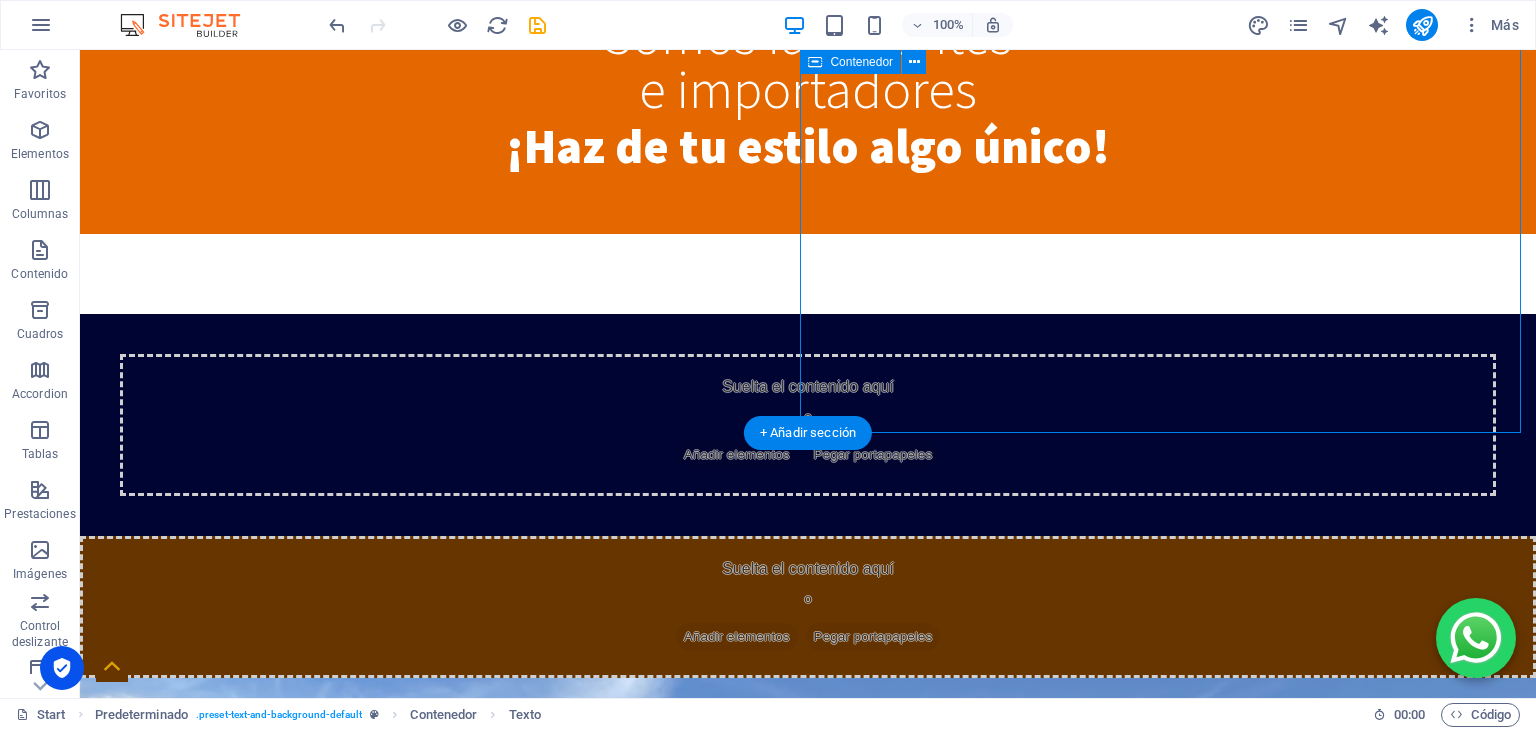 click on "GORRA       IMPORTADO Gorras con estilos, colores y telas predeterminados, en los que podrás encontrar el balance entre buen precio y estilo." at bounding box center [808, 1056] 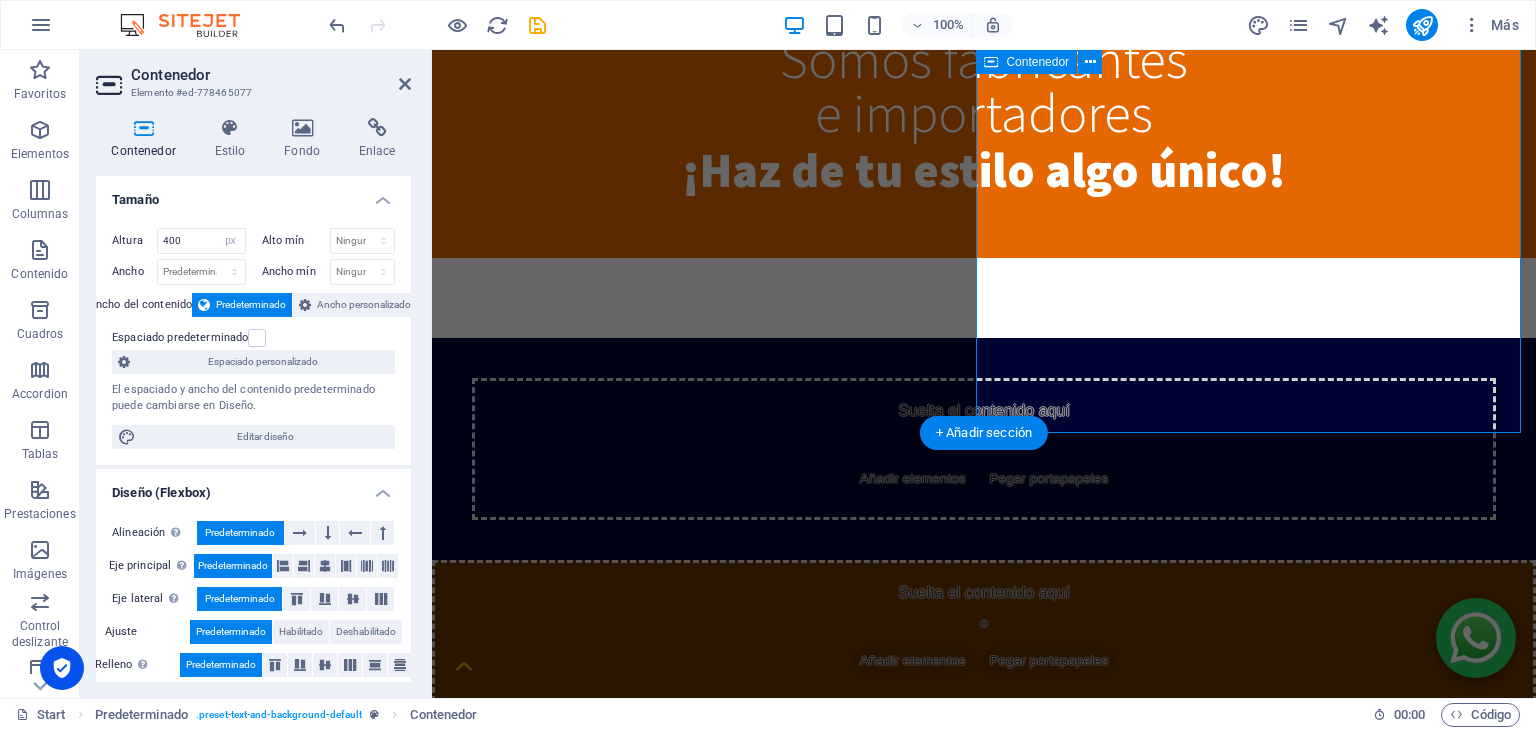 scroll, scrollTop: 1292, scrollLeft: 0, axis: vertical 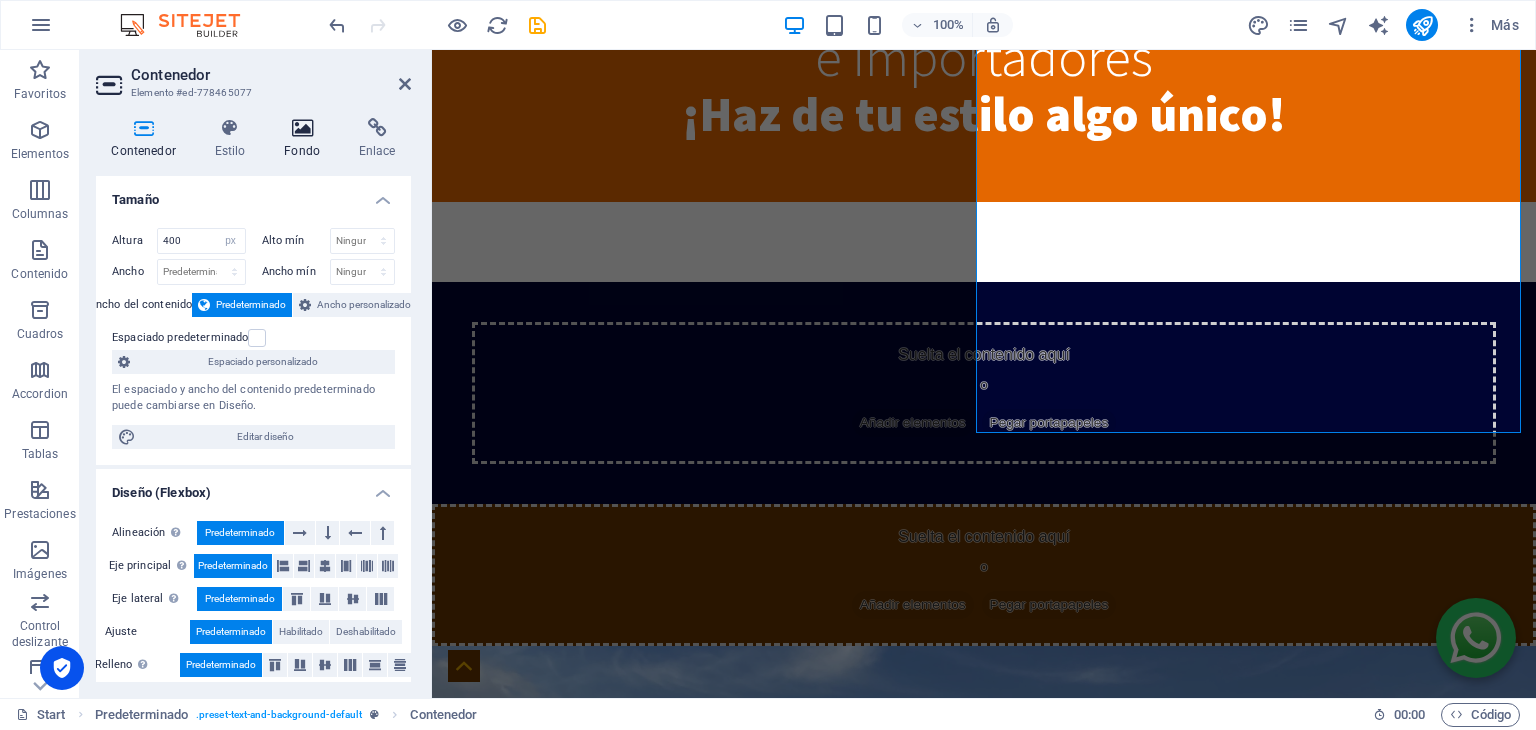 click on "Fondo" at bounding box center [306, 139] 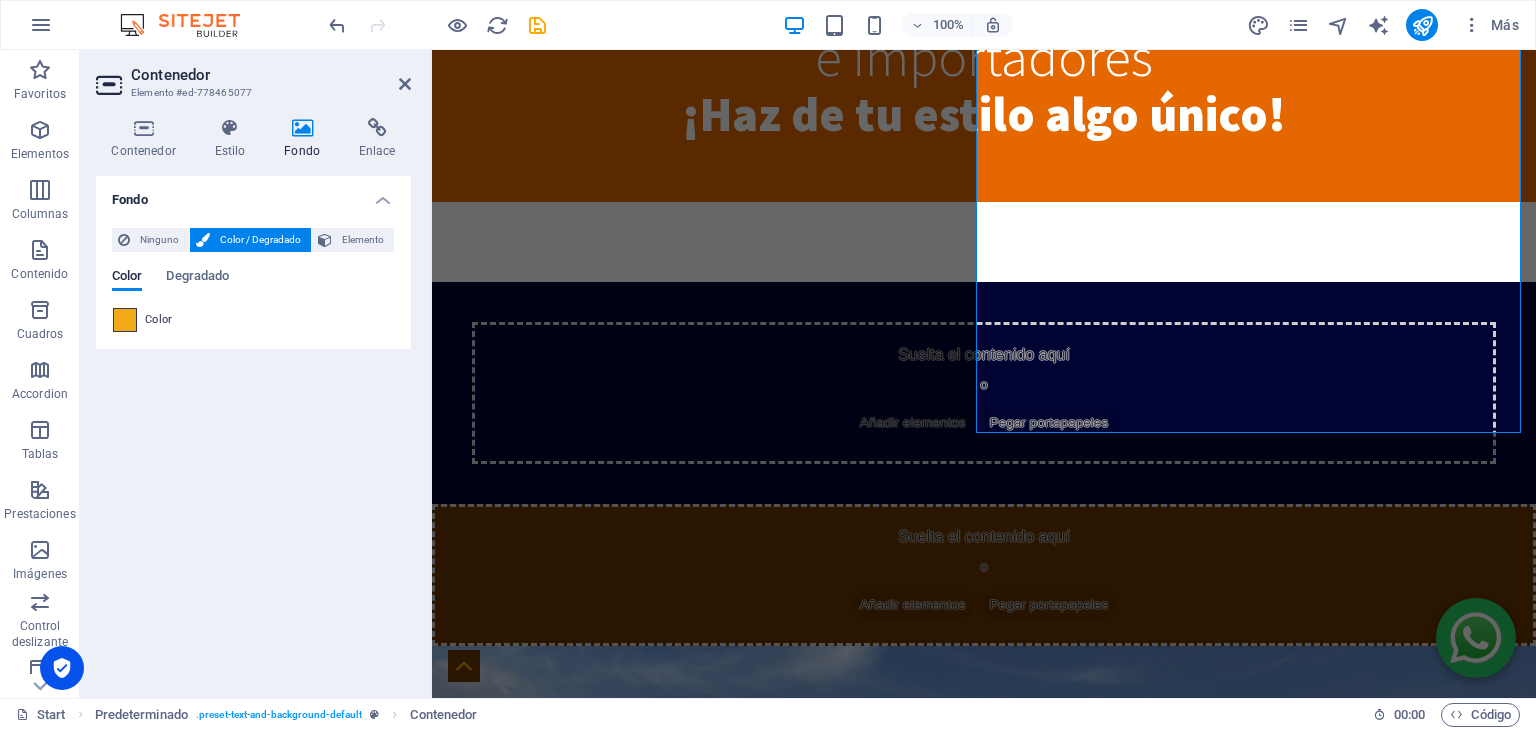 click at bounding box center [125, 320] 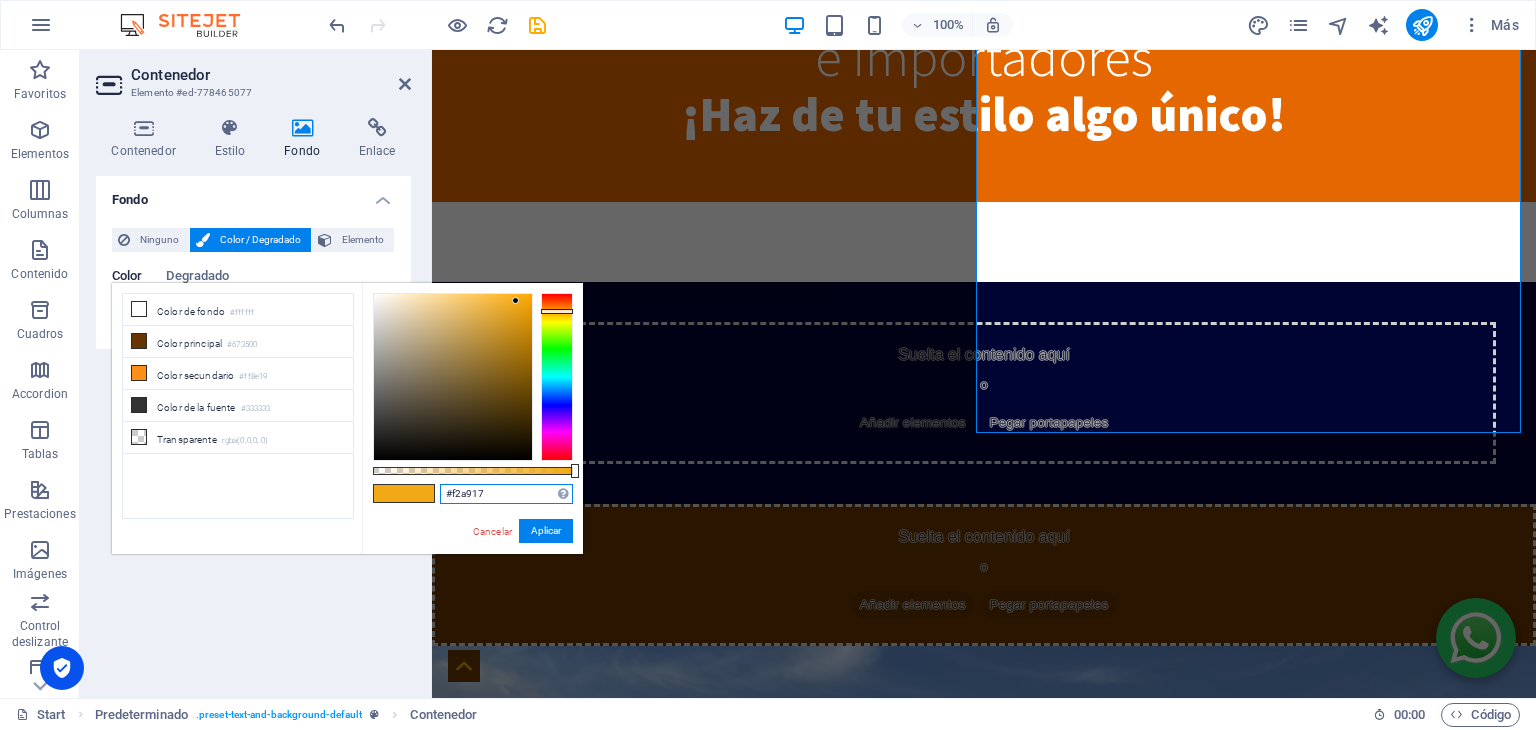 drag, startPoint x: 499, startPoint y: 501, endPoint x: 436, endPoint y: 503, distance: 63.03174 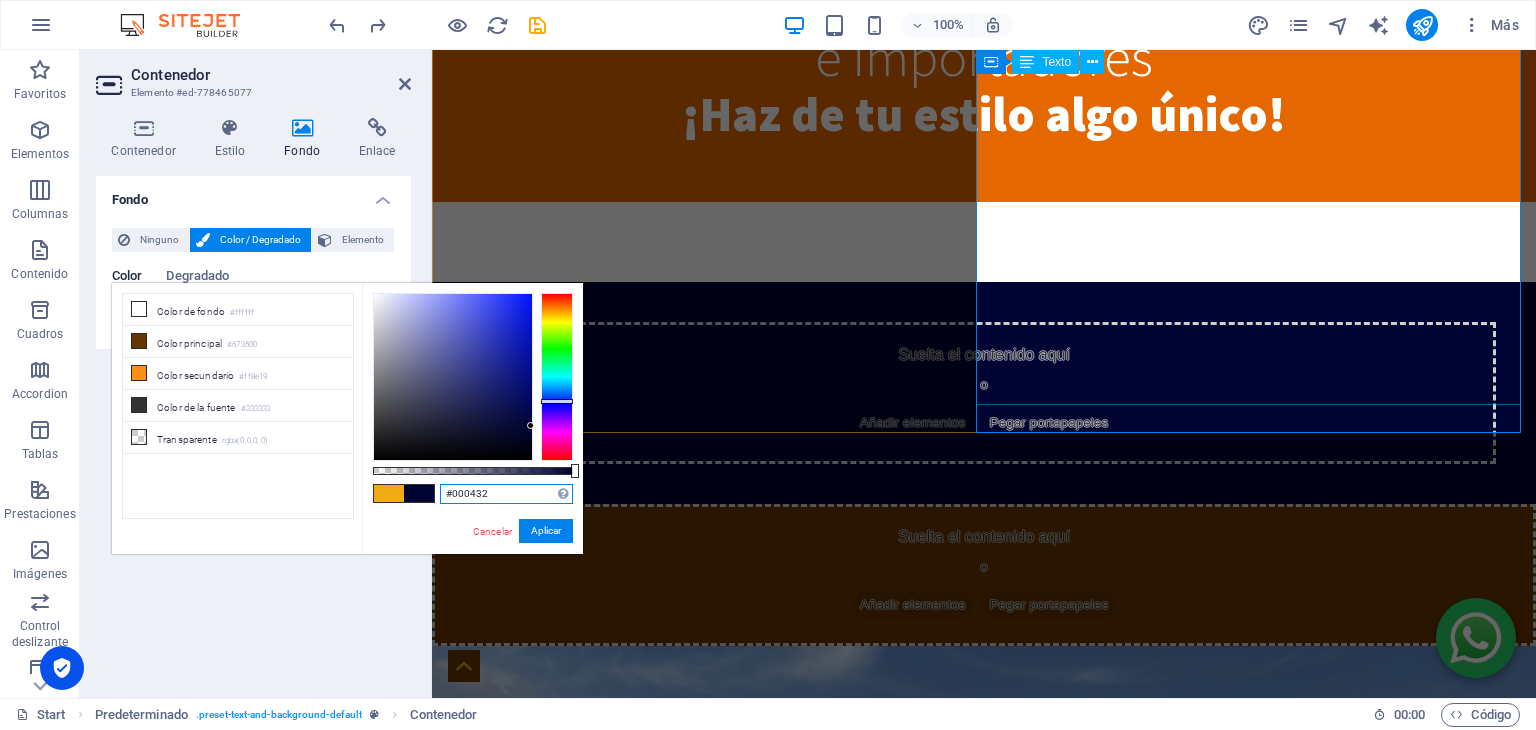 type on "#000432" 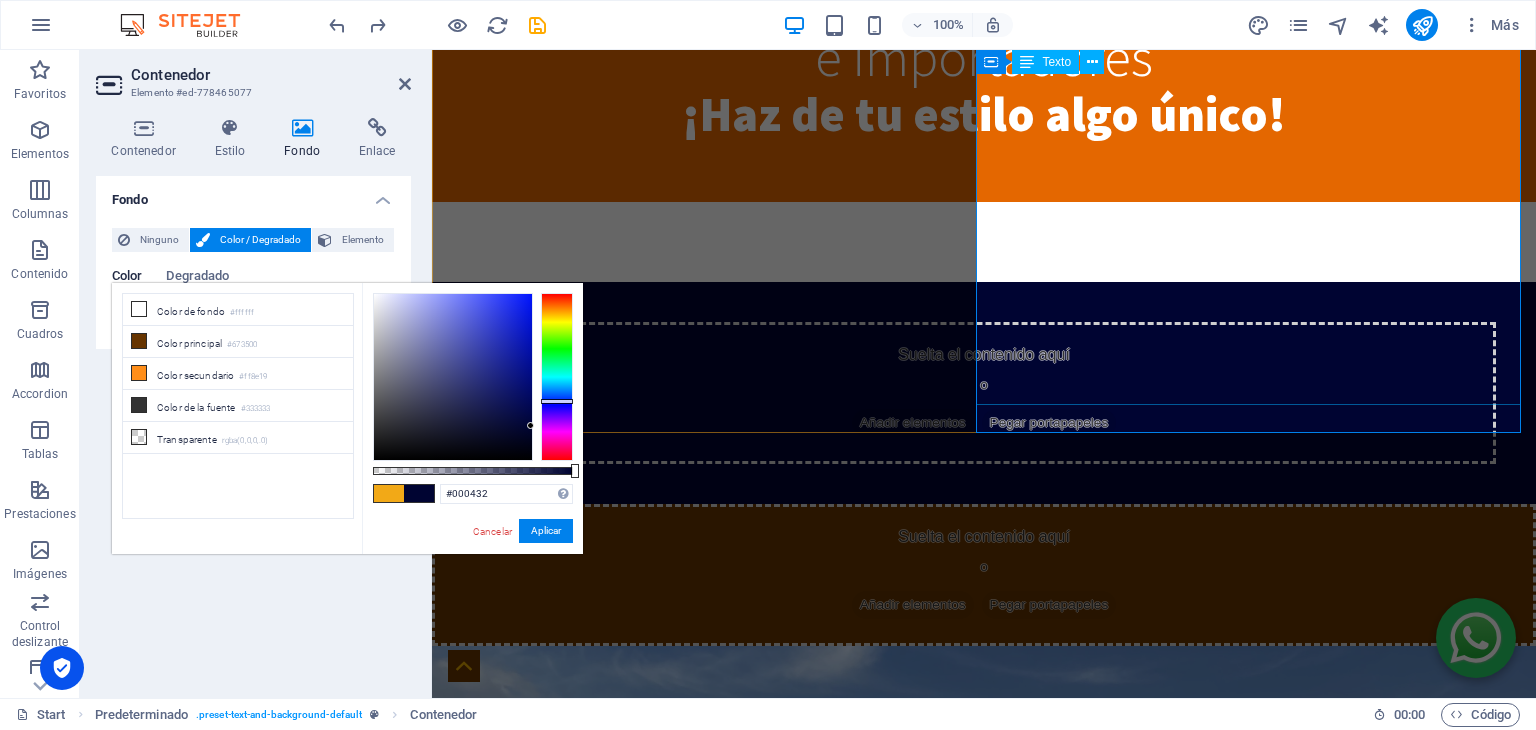 click on "GORRA       IMPORTADO Gorras con estilos, colores y telas predeterminados, en los que podrás encontrar el balance entre buen precio y estilo." at bounding box center (984, 985) 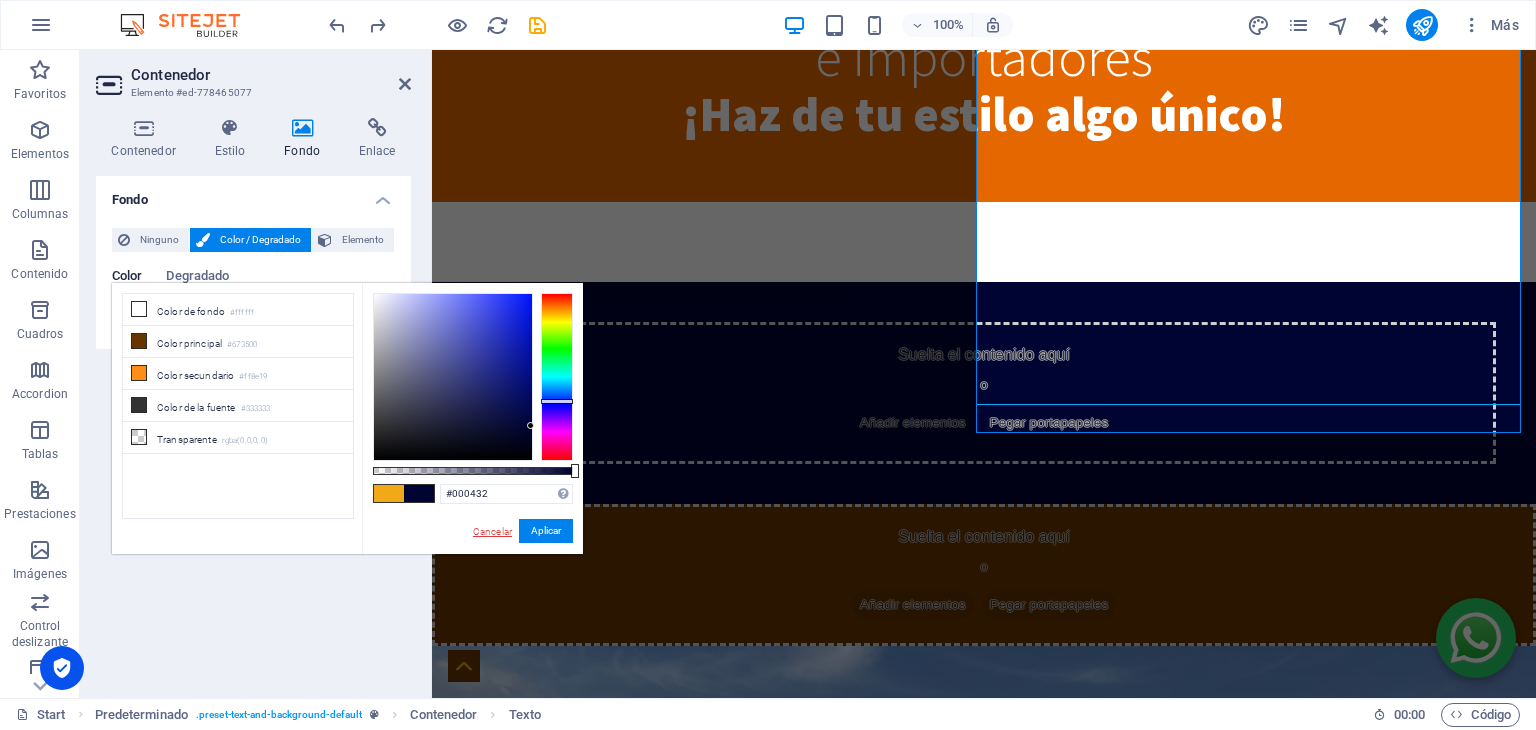 click on "Cancelar" at bounding box center [492, 531] 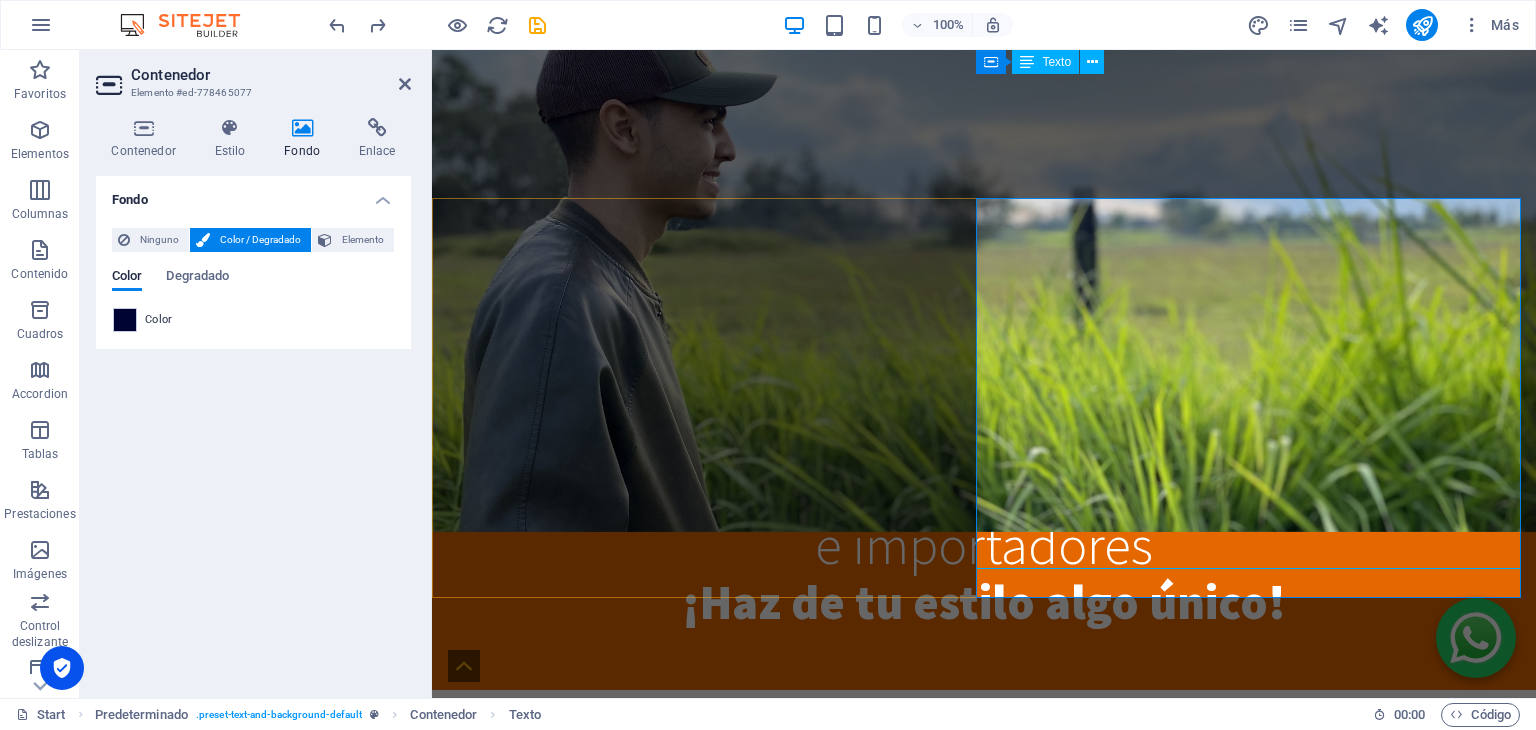 scroll, scrollTop: 764, scrollLeft: 0, axis: vertical 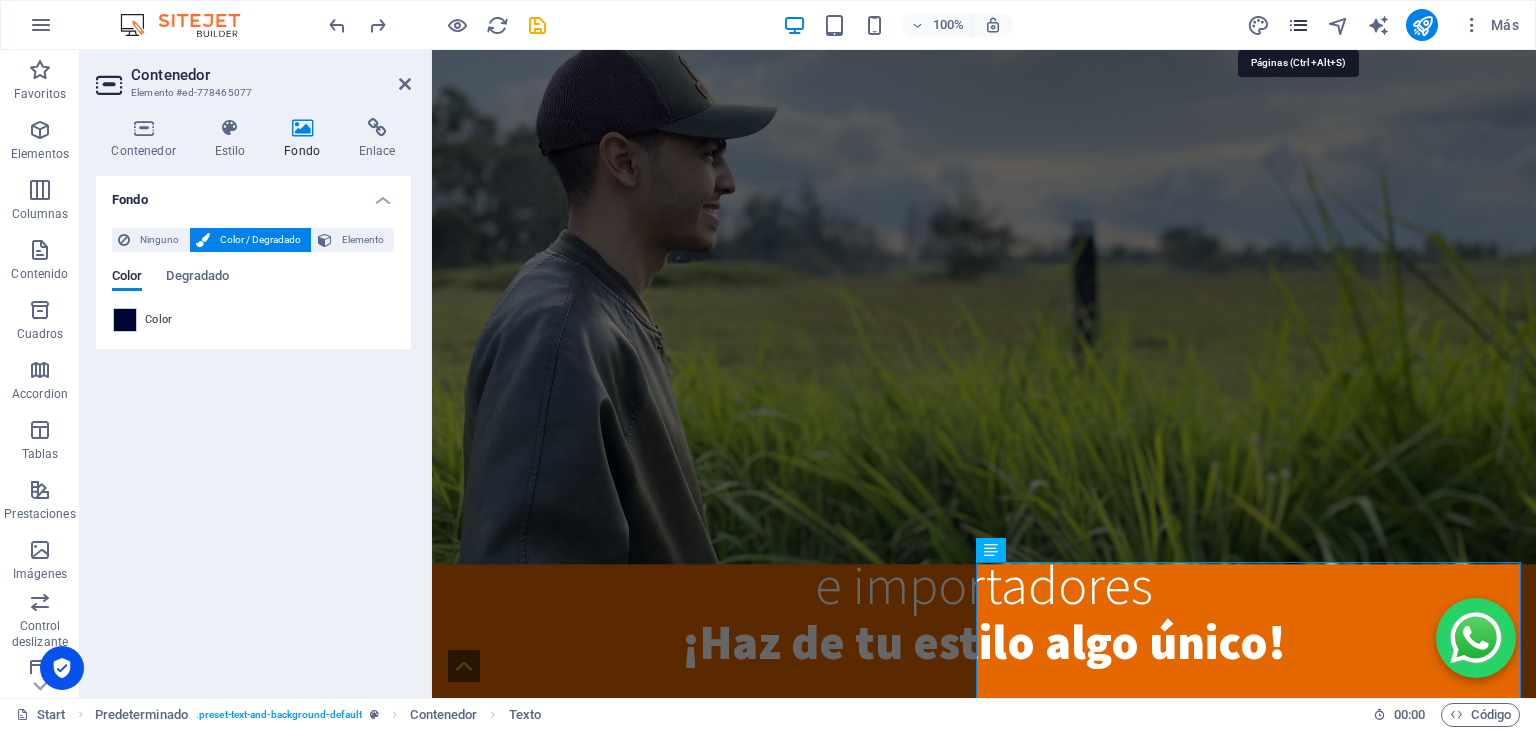 click at bounding box center (1298, 25) 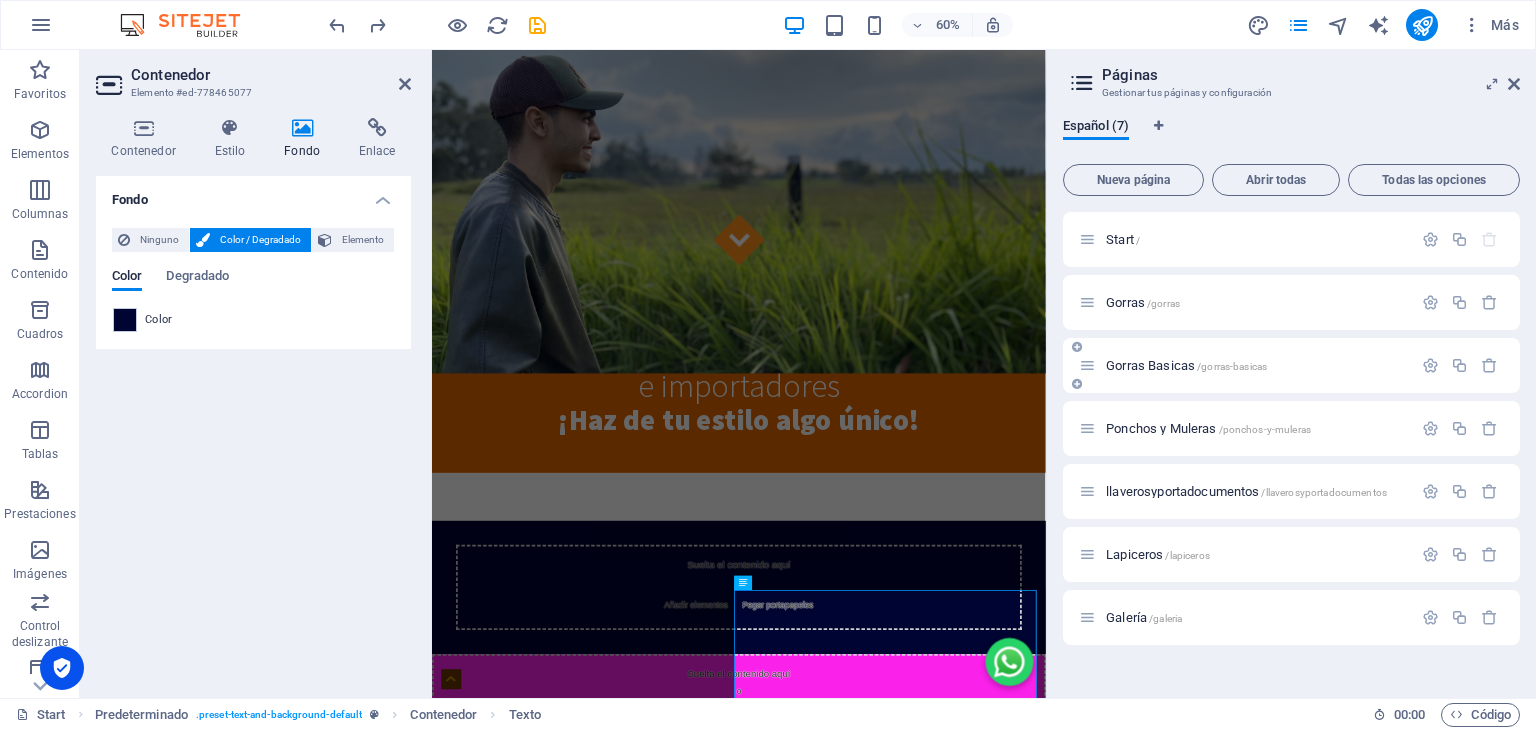 click on "Gorras Basicas /gorras-basicas" at bounding box center (1186, 365) 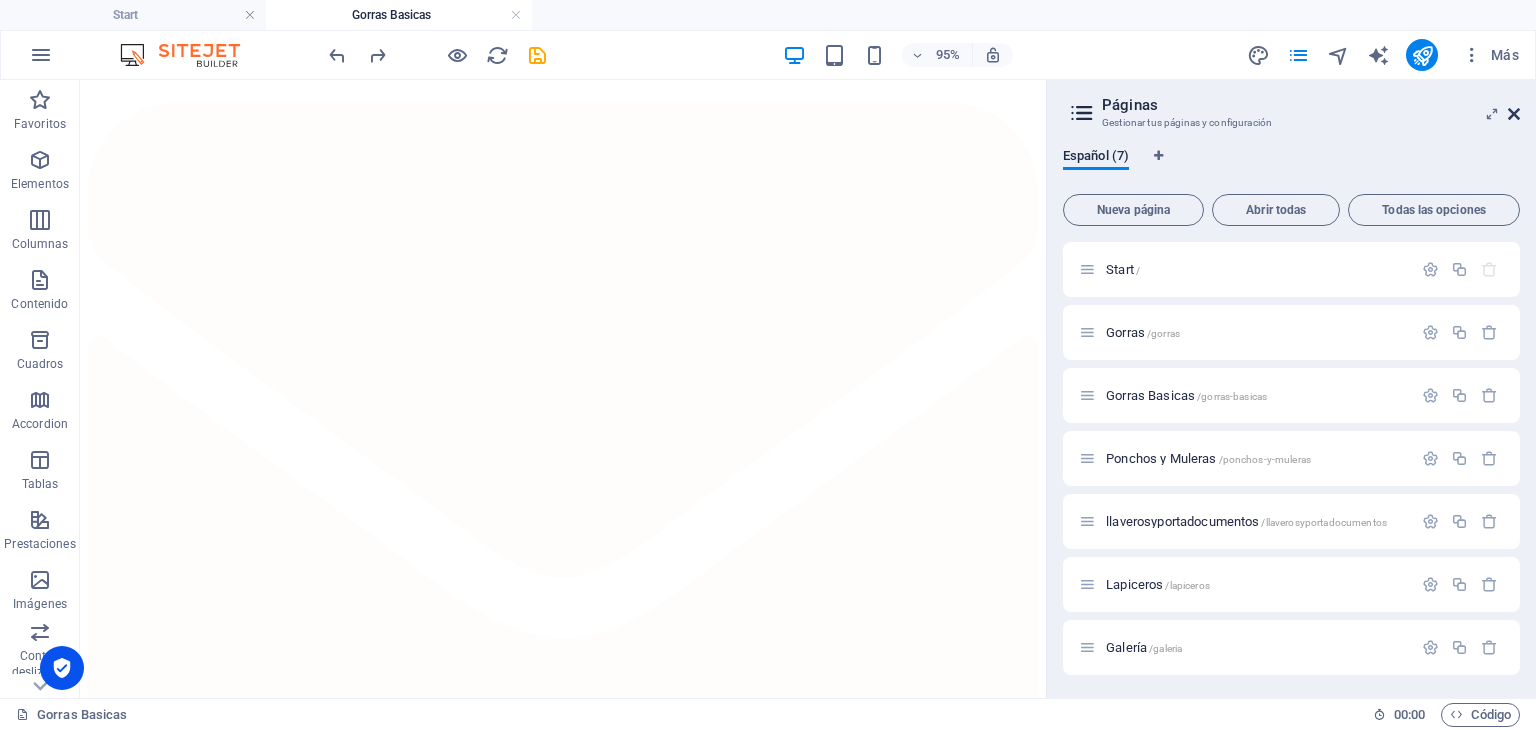 scroll, scrollTop: 0, scrollLeft: 0, axis: both 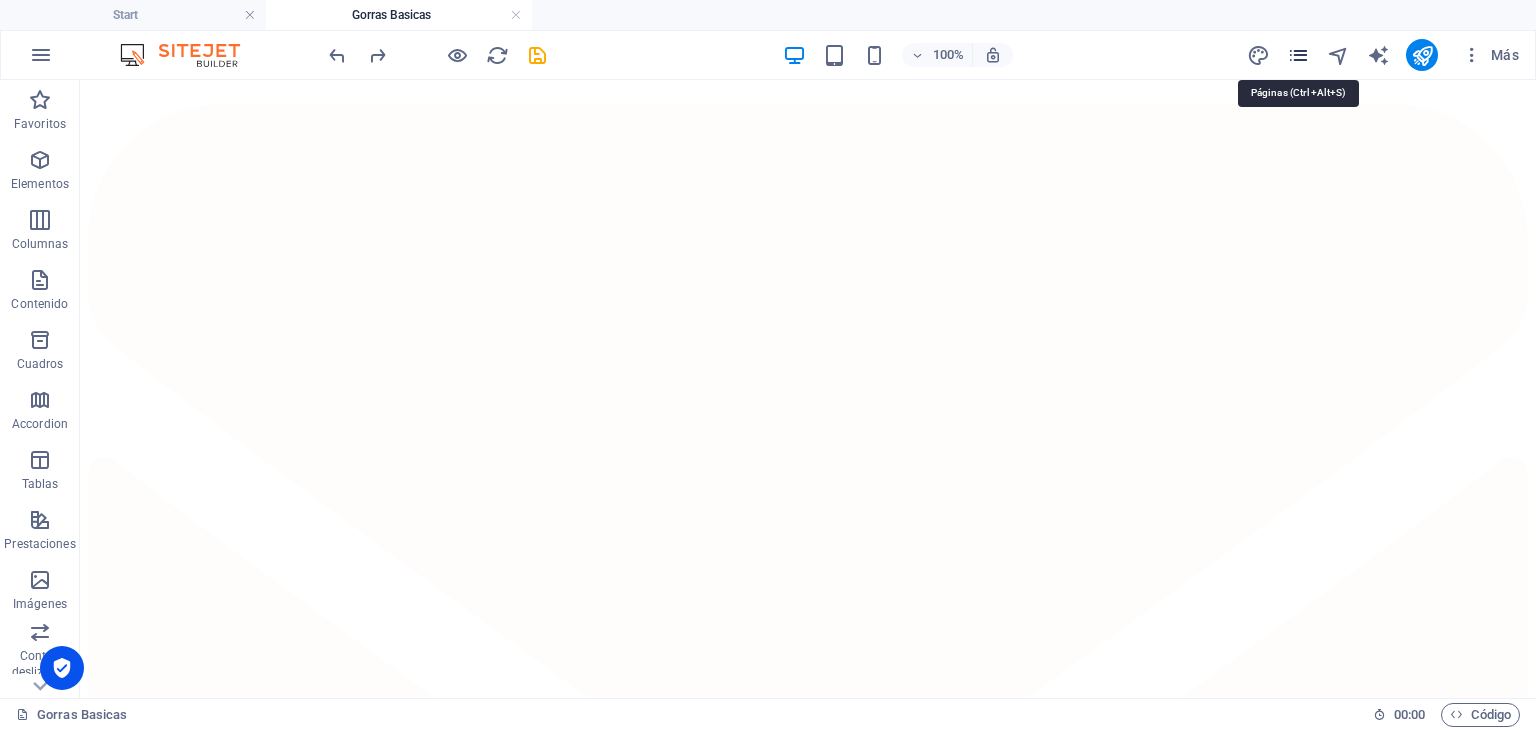 click at bounding box center [1298, 55] 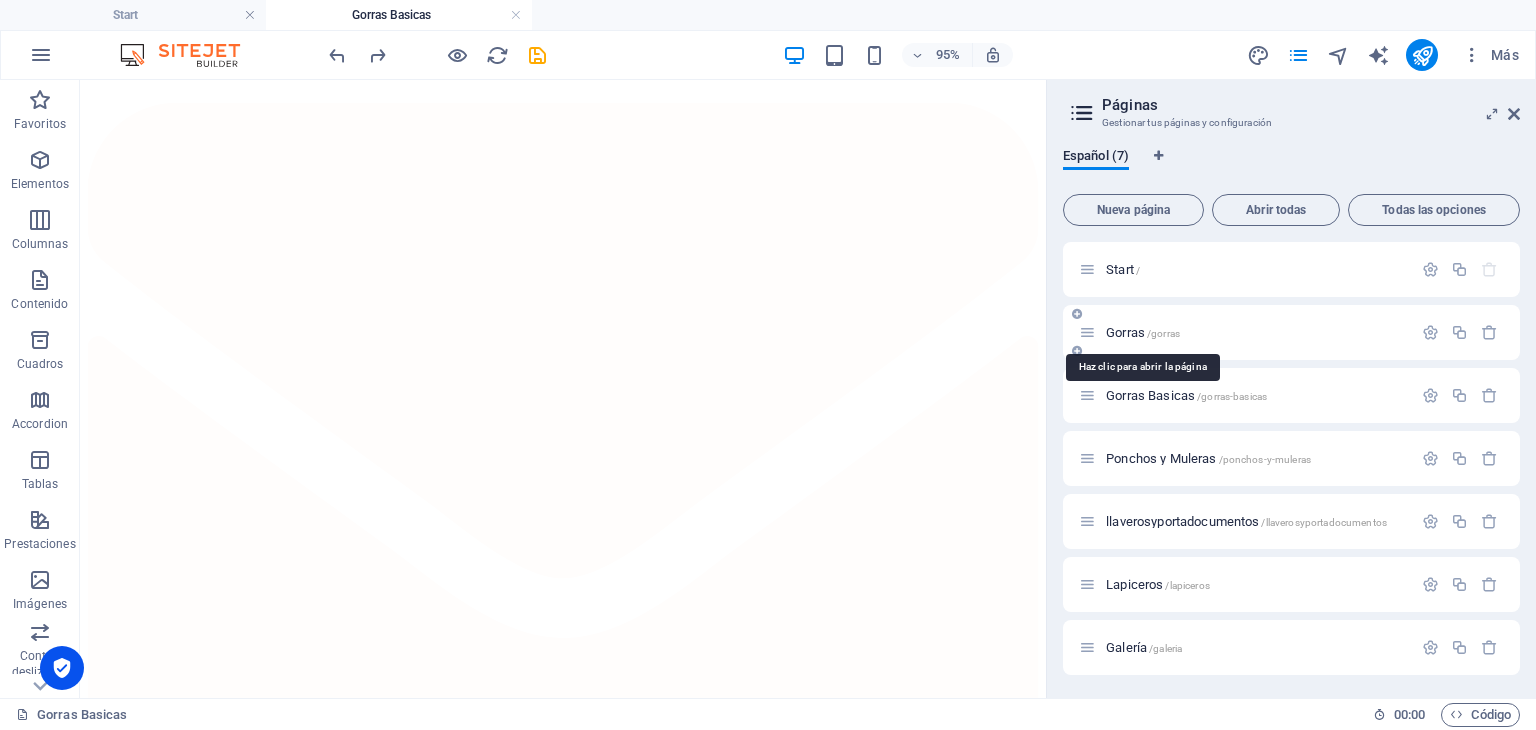 click on "Gorras /gorras" at bounding box center (1143, 332) 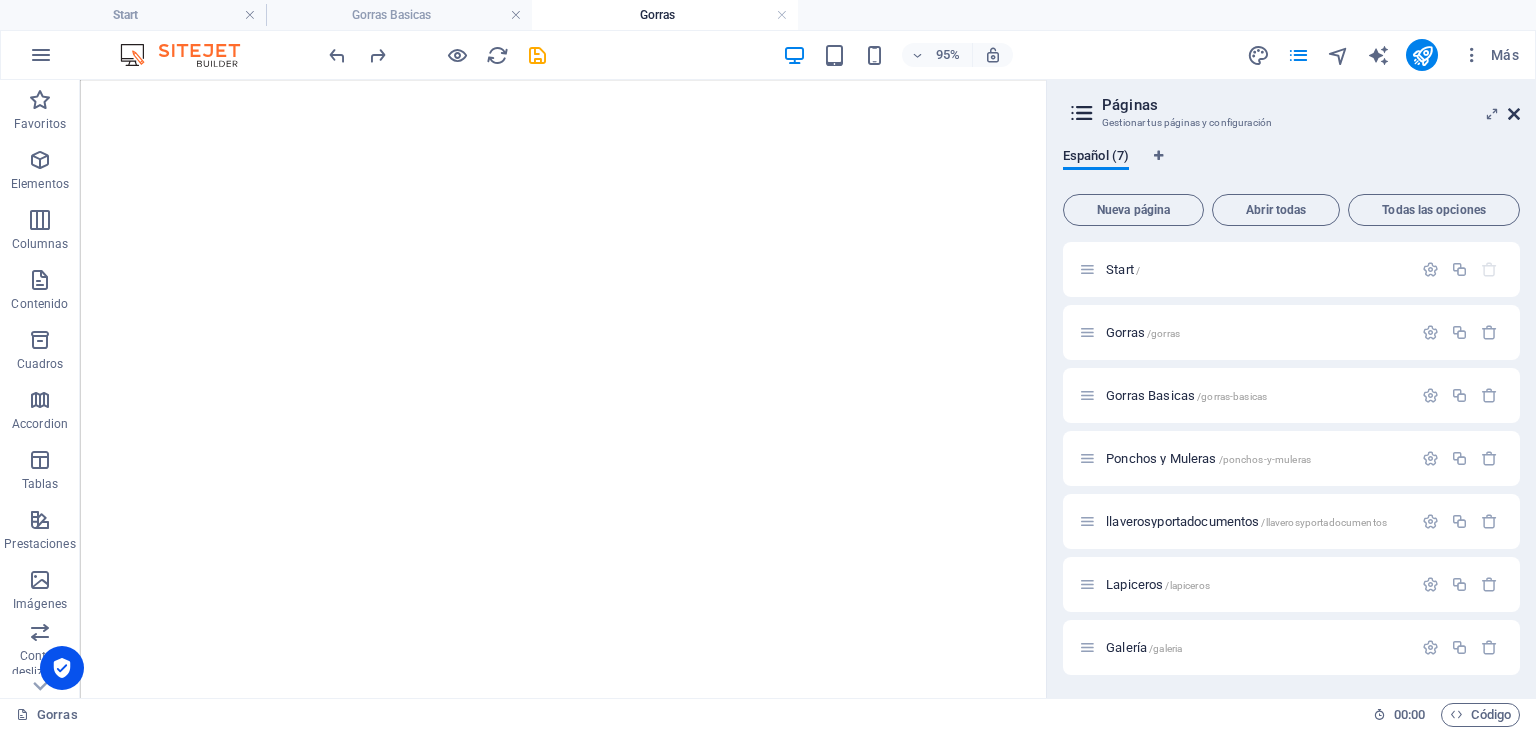 click at bounding box center (1514, 114) 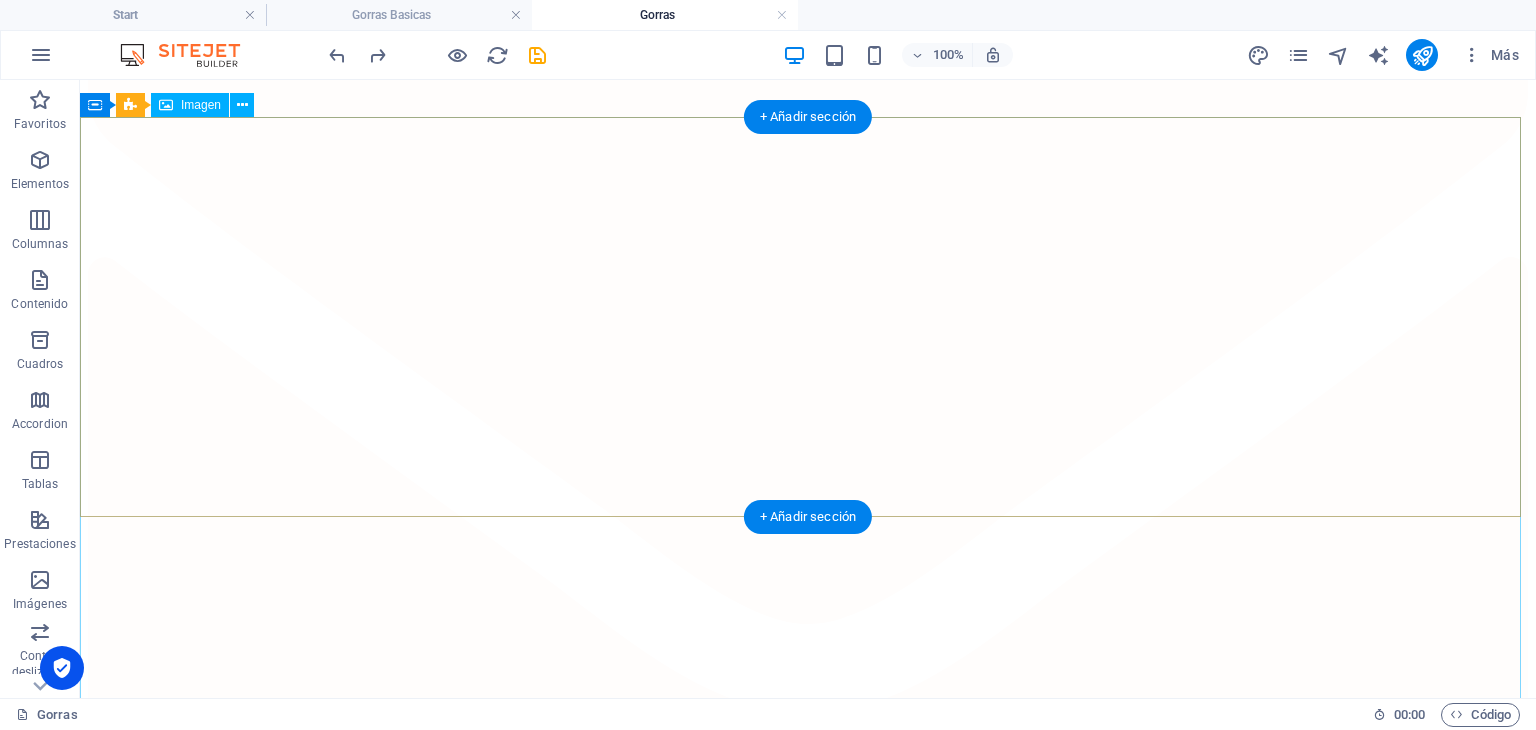 scroll, scrollTop: 0, scrollLeft: 0, axis: both 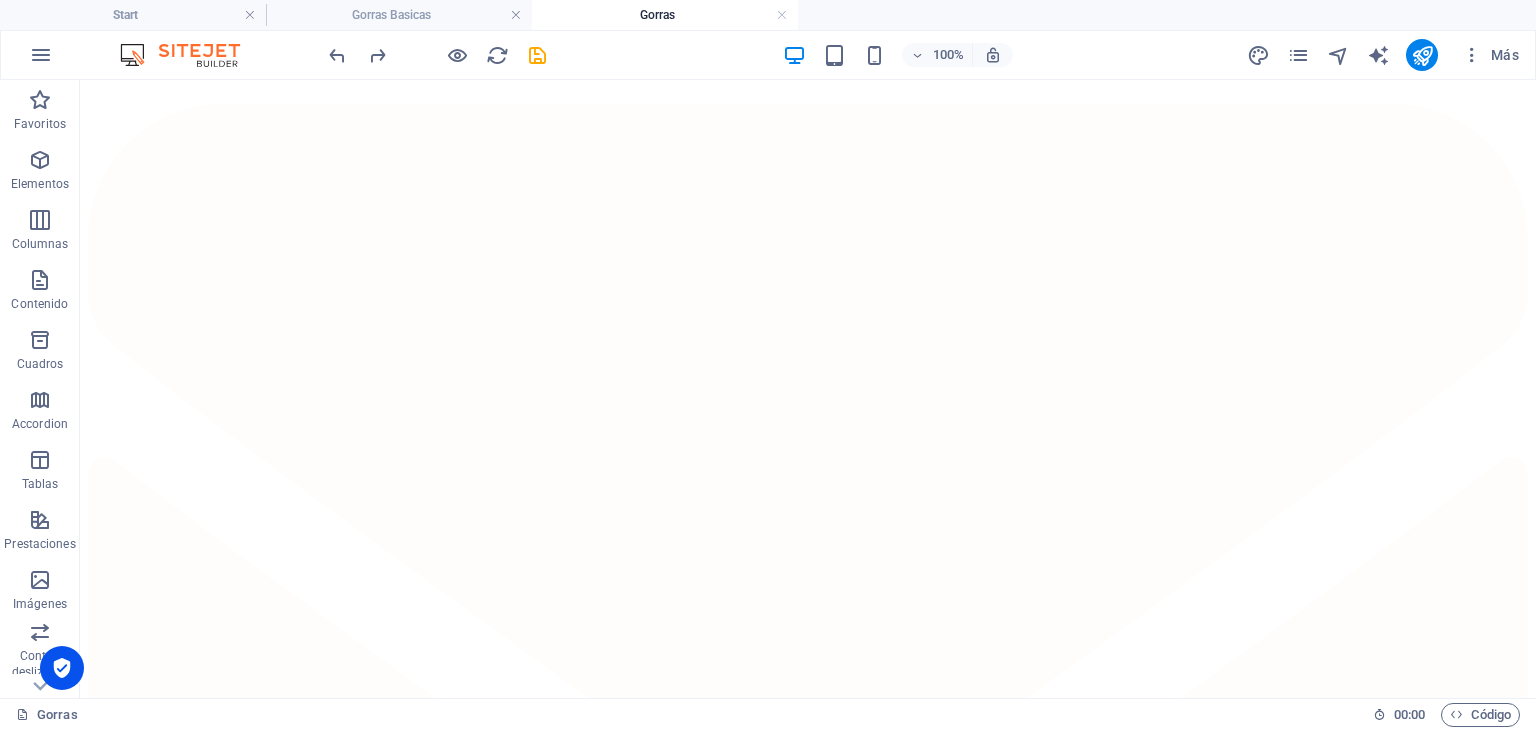 click on "Más" at bounding box center (1386, 55) 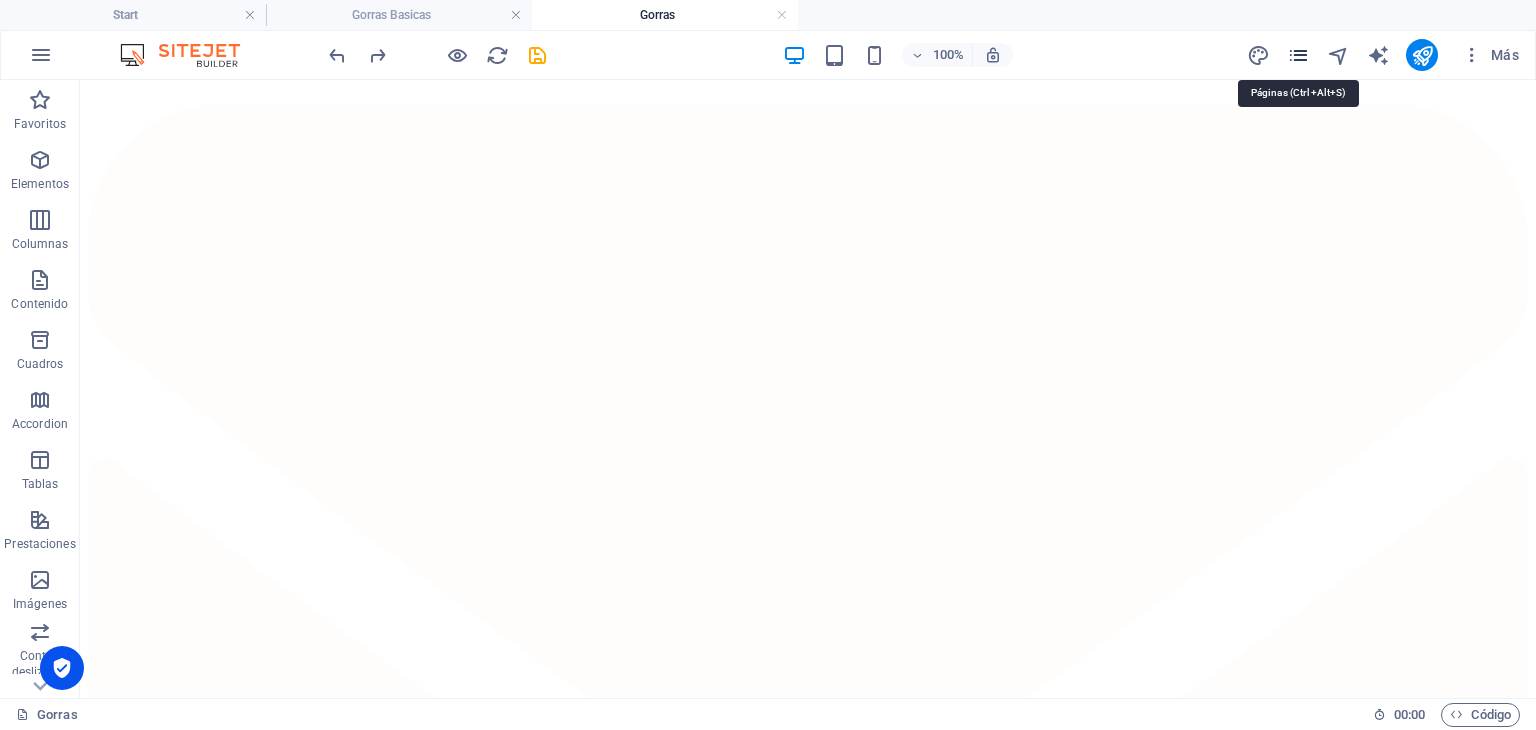 click at bounding box center (1298, 55) 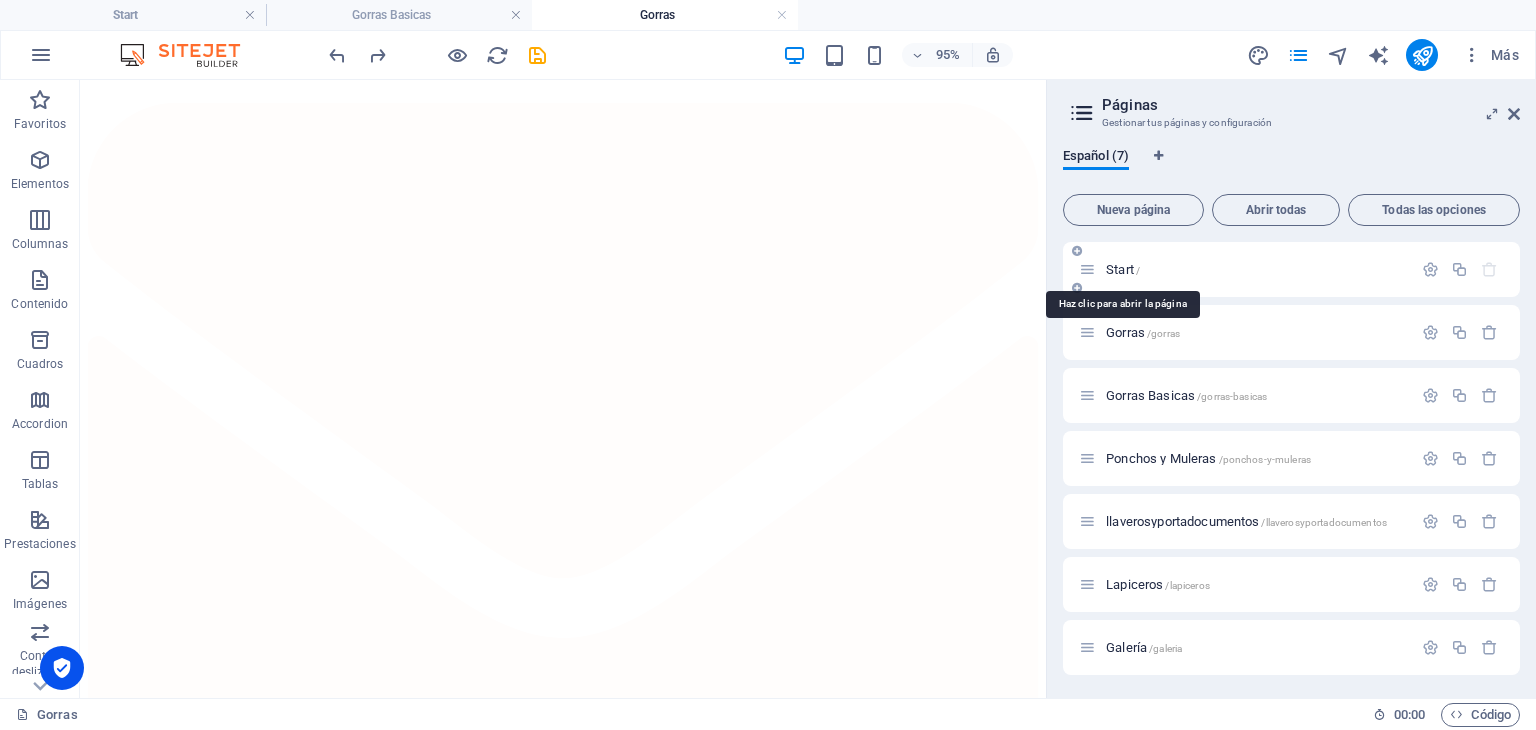 click on "Start /" at bounding box center (1123, 269) 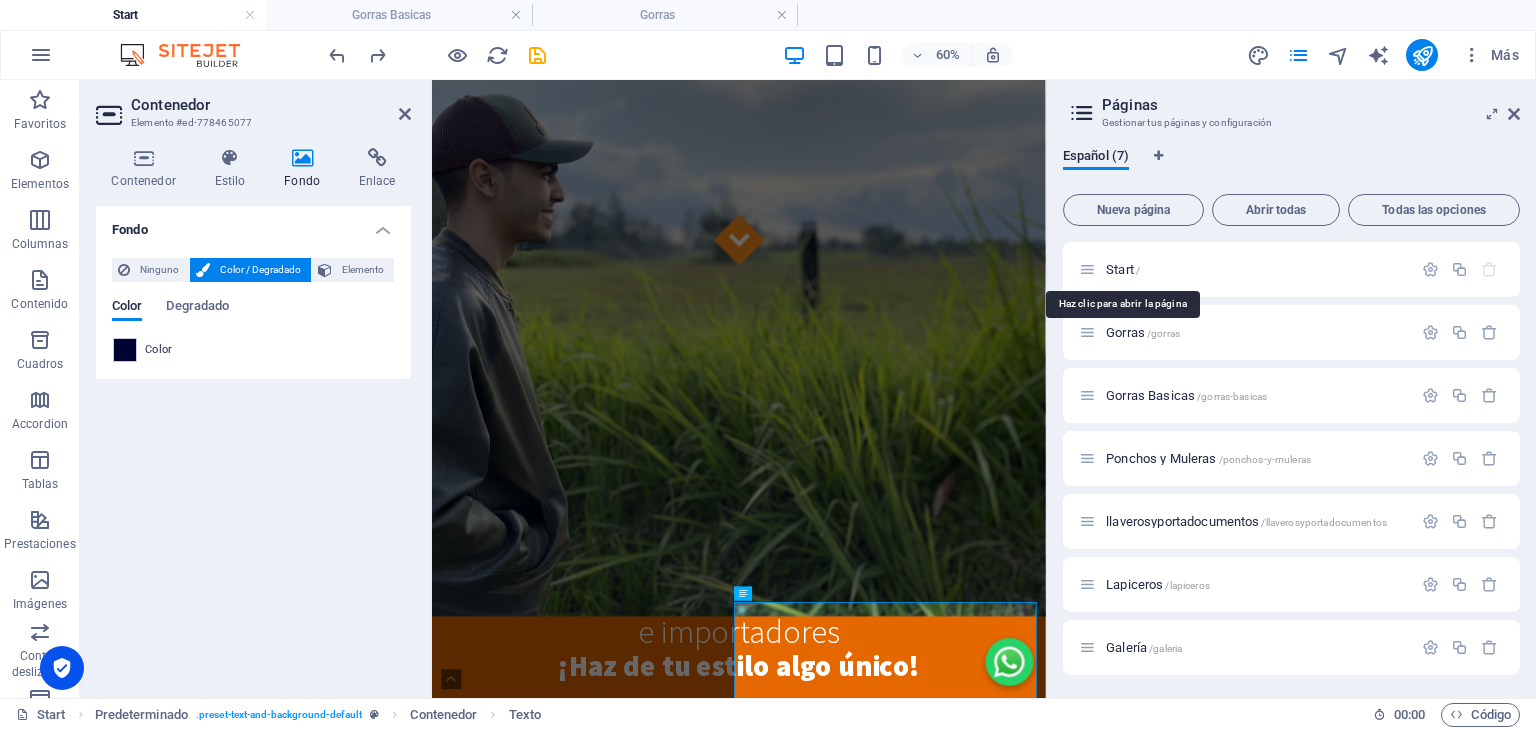 scroll, scrollTop: 760, scrollLeft: 0, axis: vertical 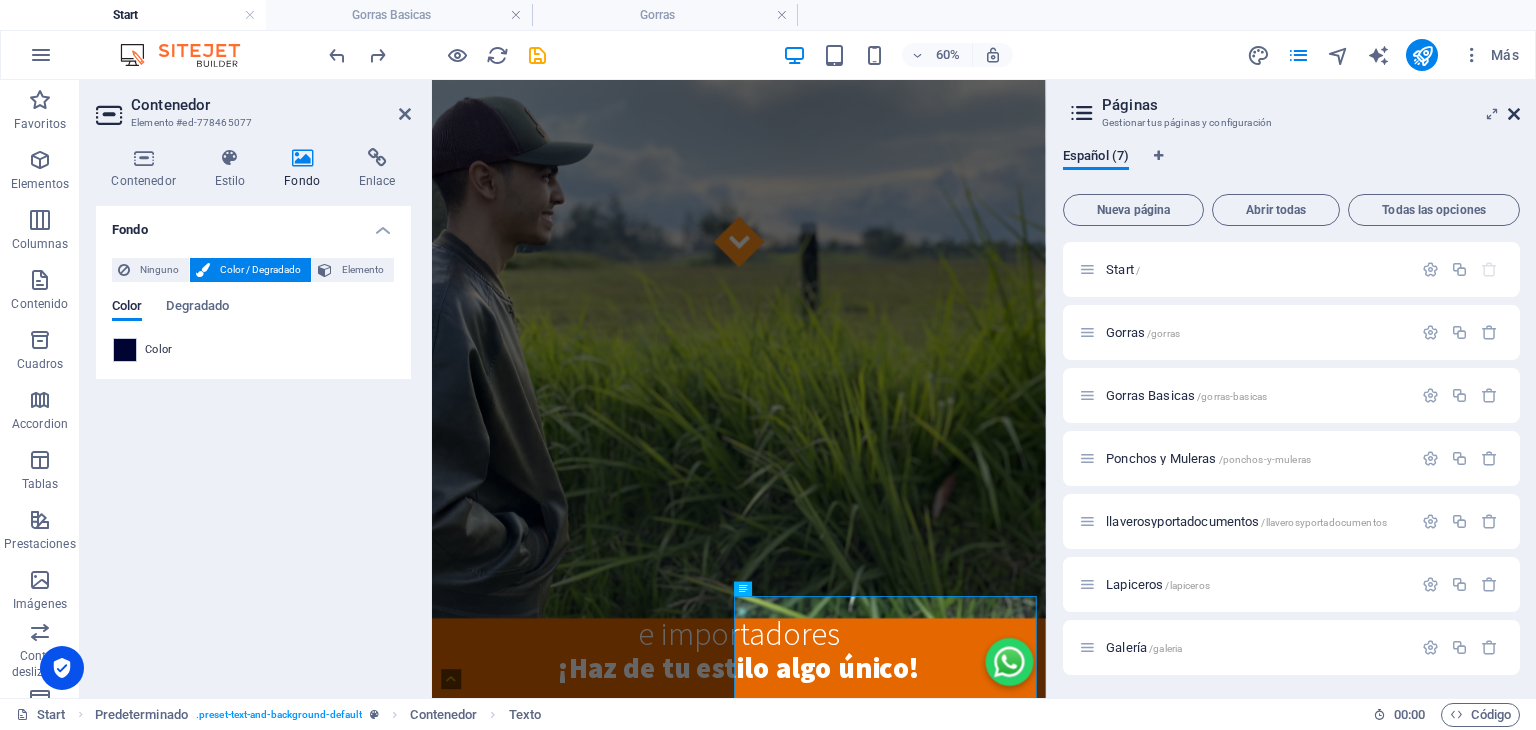 drag, startPoint x: 1517, startPoint y: 109, endPoint x: 1084, endPoint y: 29, distance: 440.32828 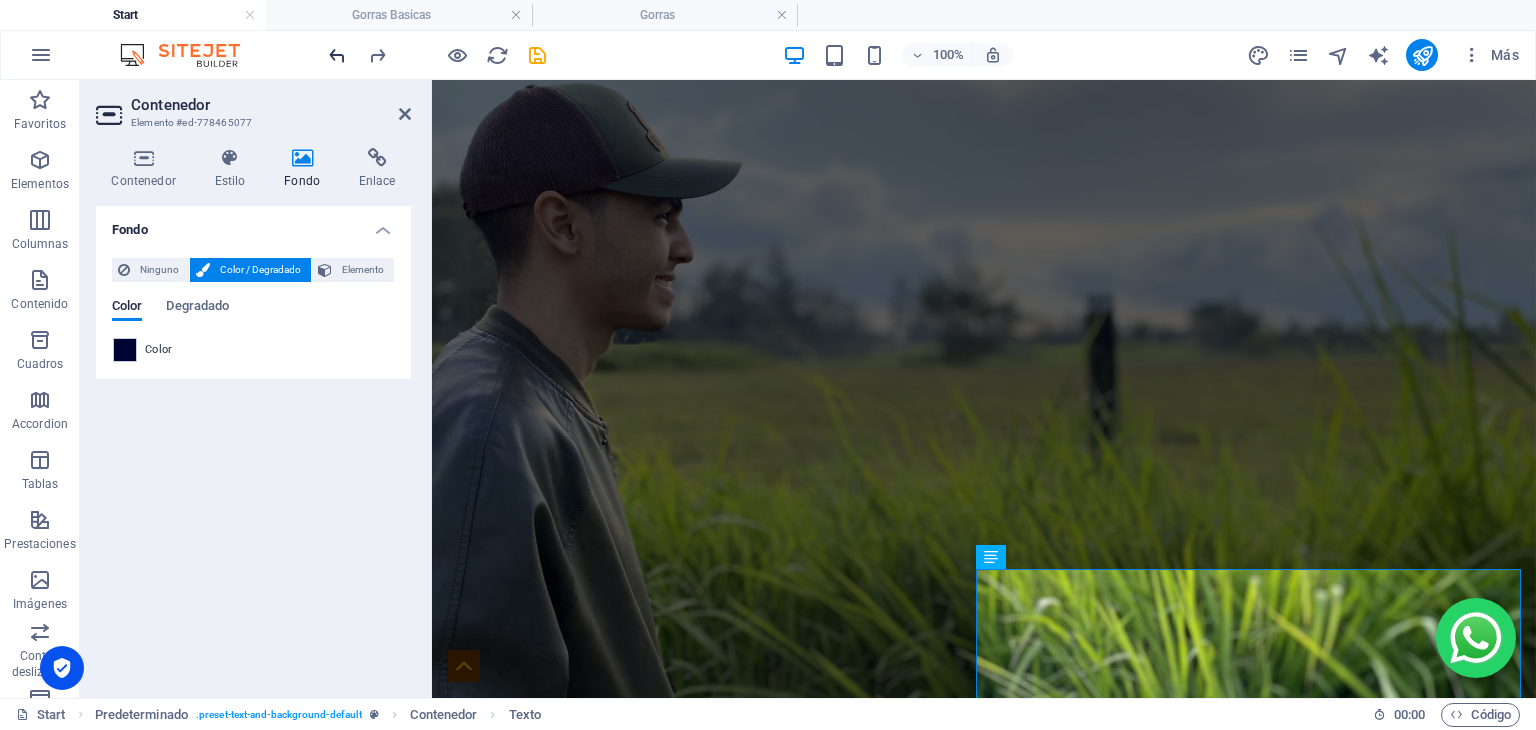click at bounding box center [337, 55] 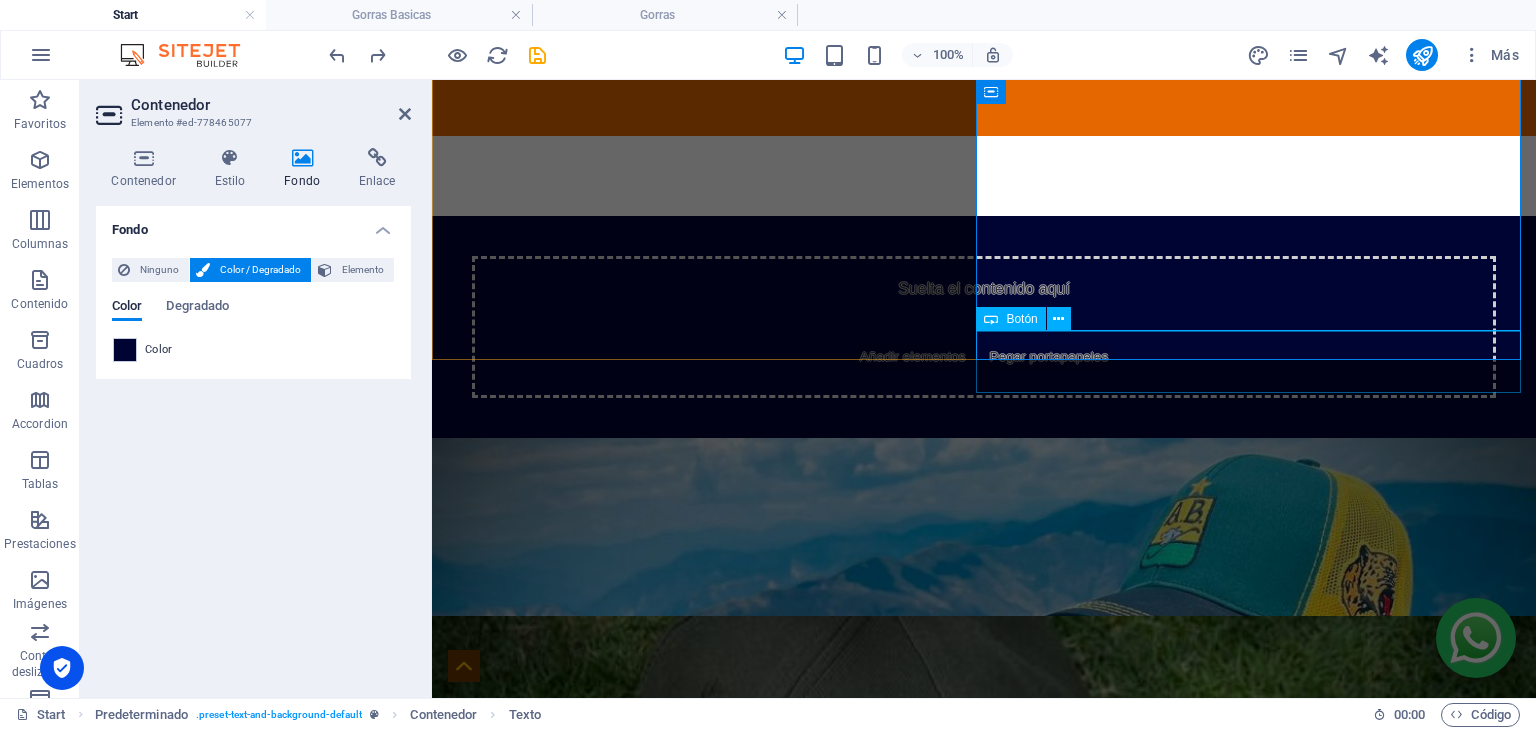 scroll, scrollTop: 960, scrollLeft: 0, axis: vertical 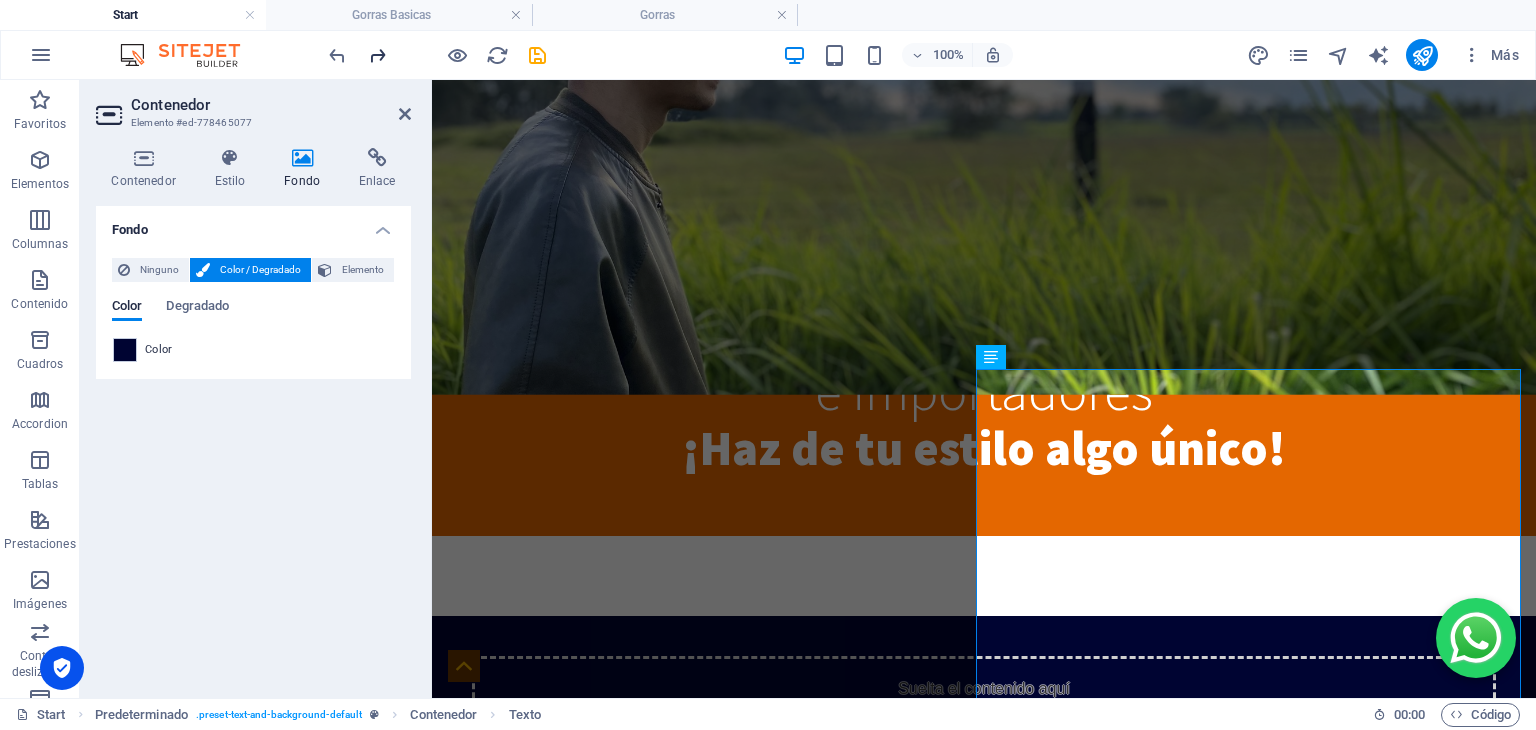 click at bounding box center (377, 55) 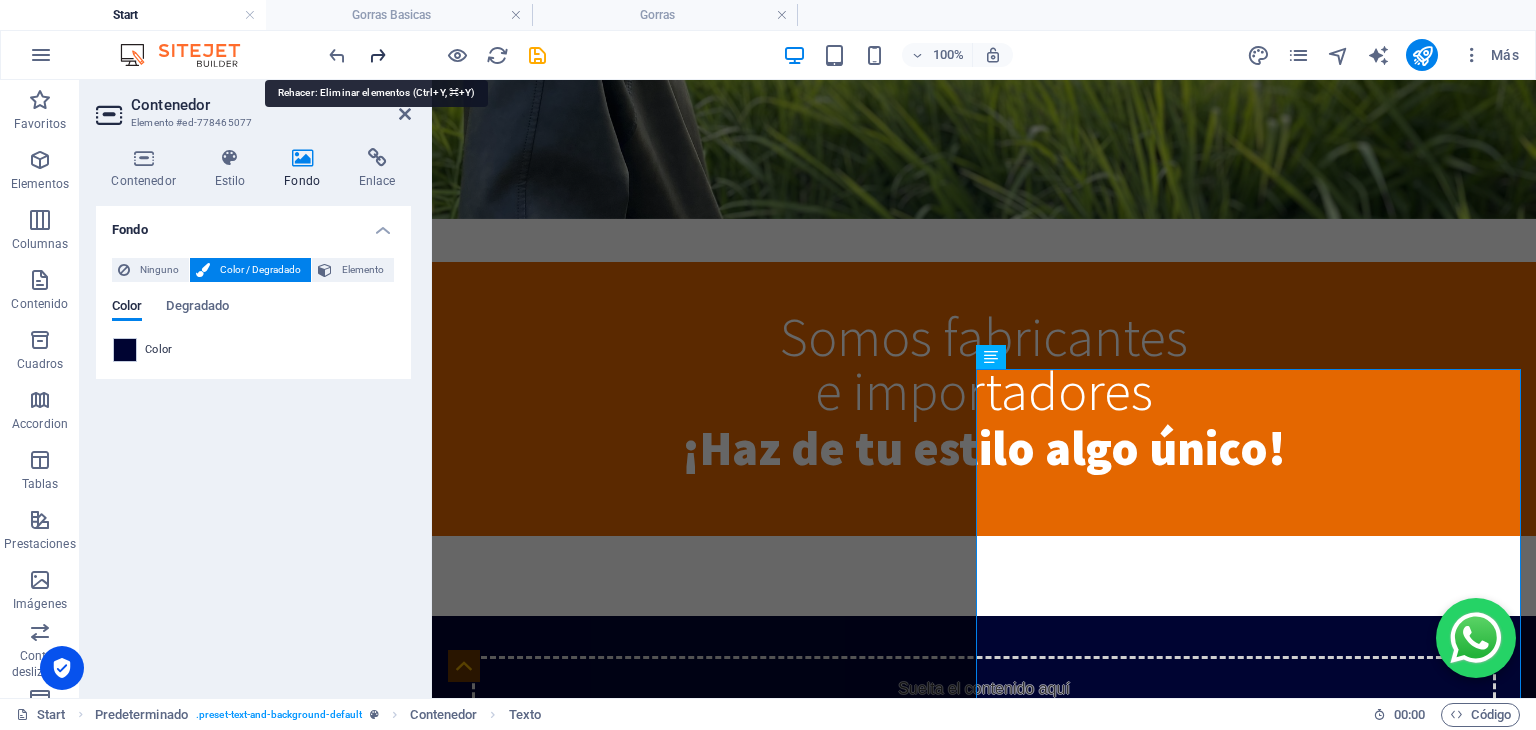 click at bounding box center (377, 55) 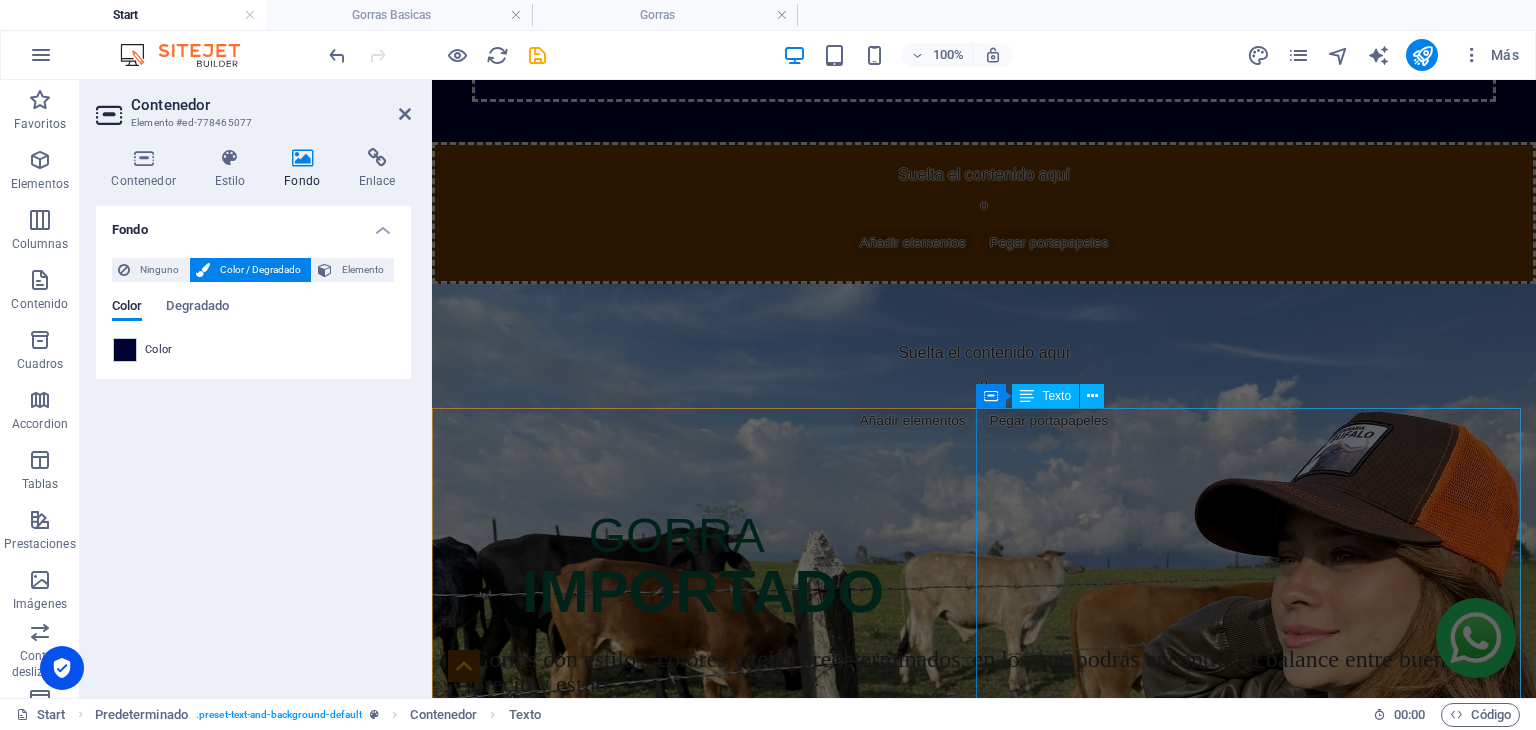 scroll, scrollTop: 1750, scrollLeft: 0, axis: vertical 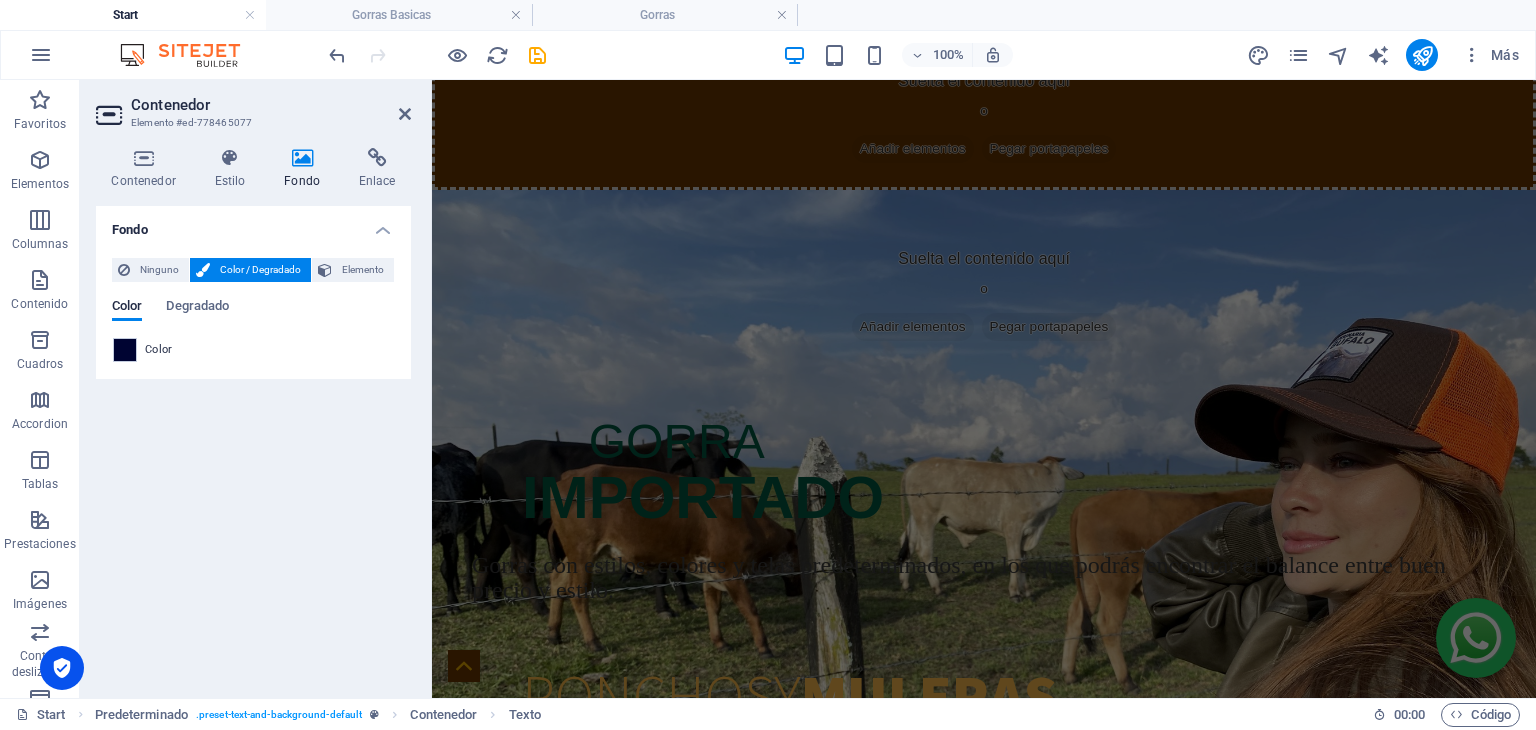 click on "Contenedor" at bounding box center [271, 105] 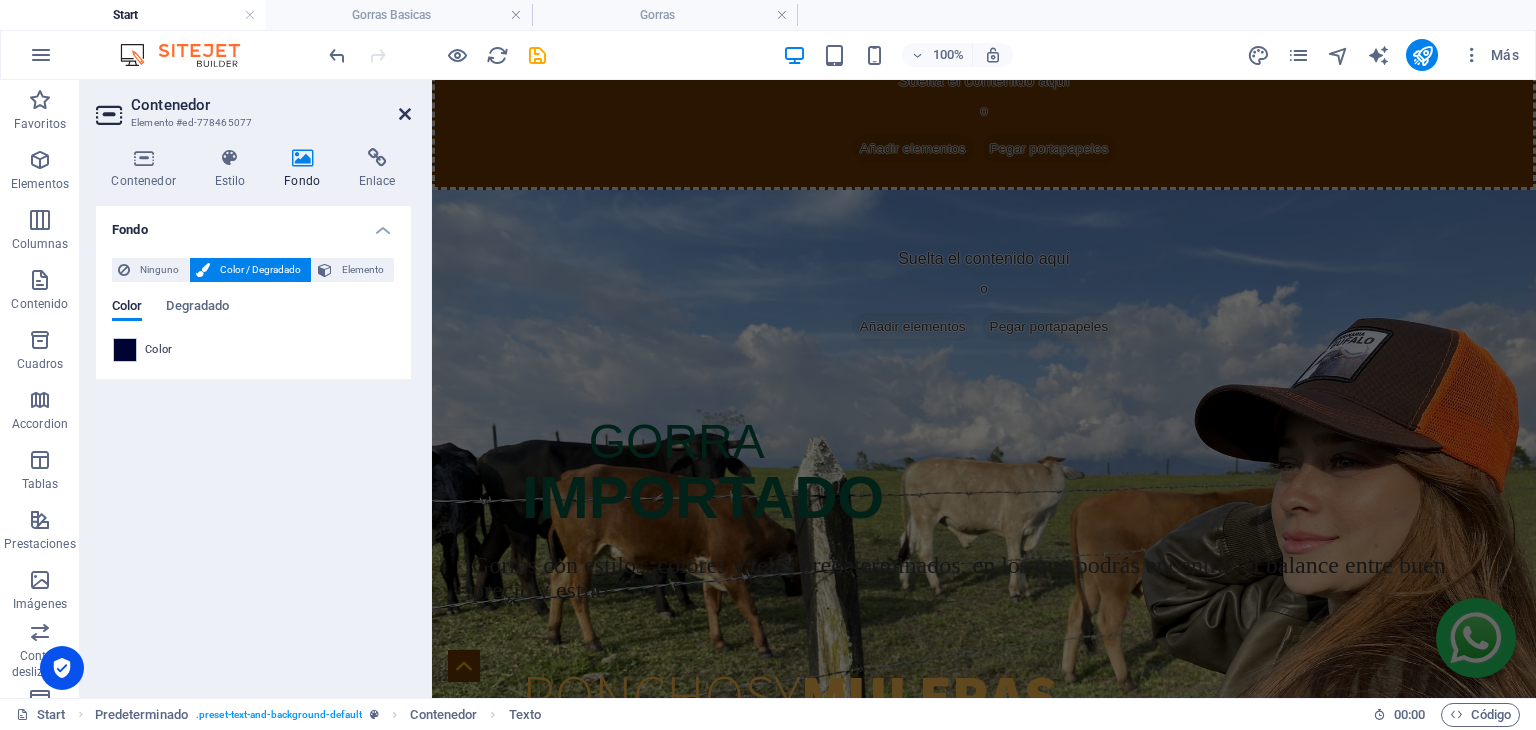 click at bounding box center [405, 114] 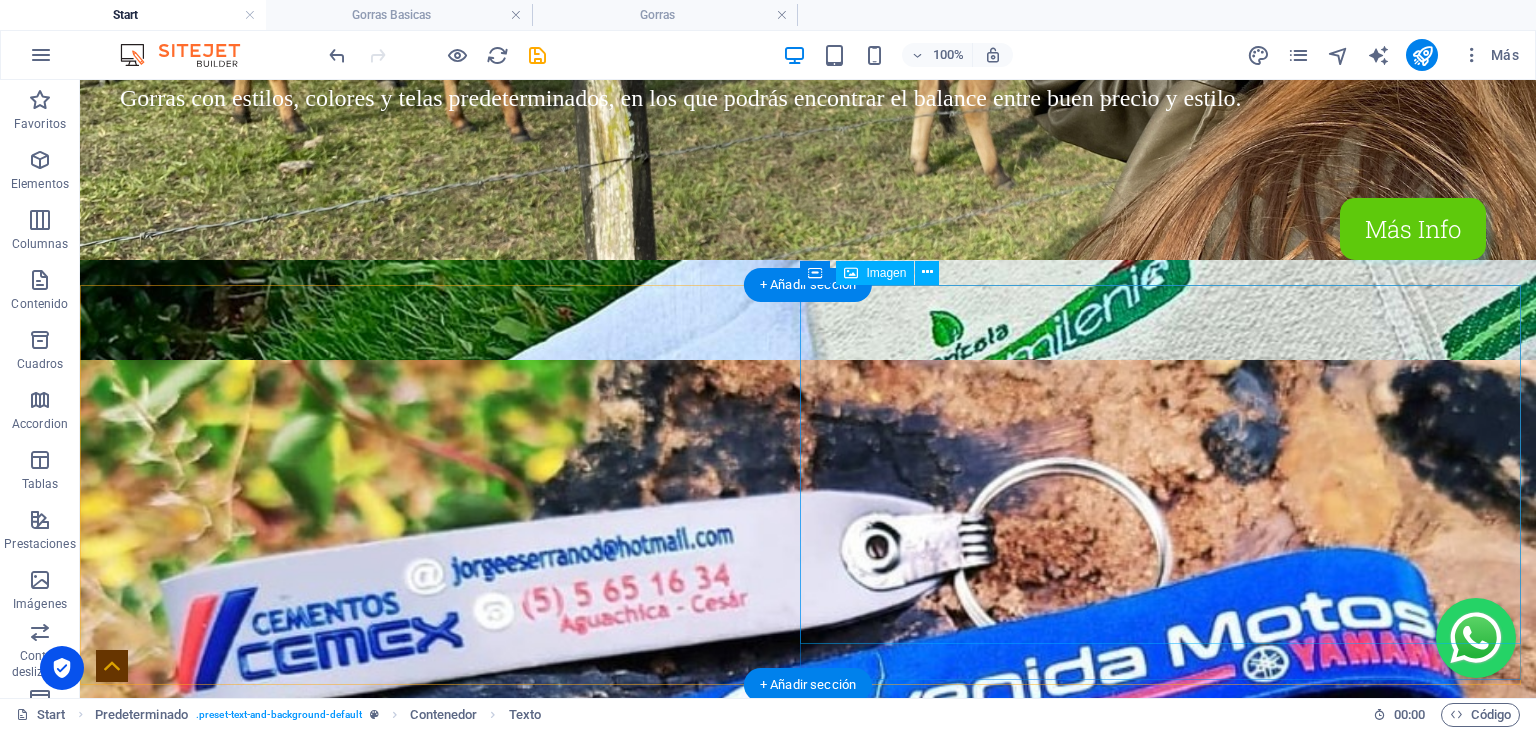 scroll, scrollTop: 2144, scrollLeft: 0, axis: vertical 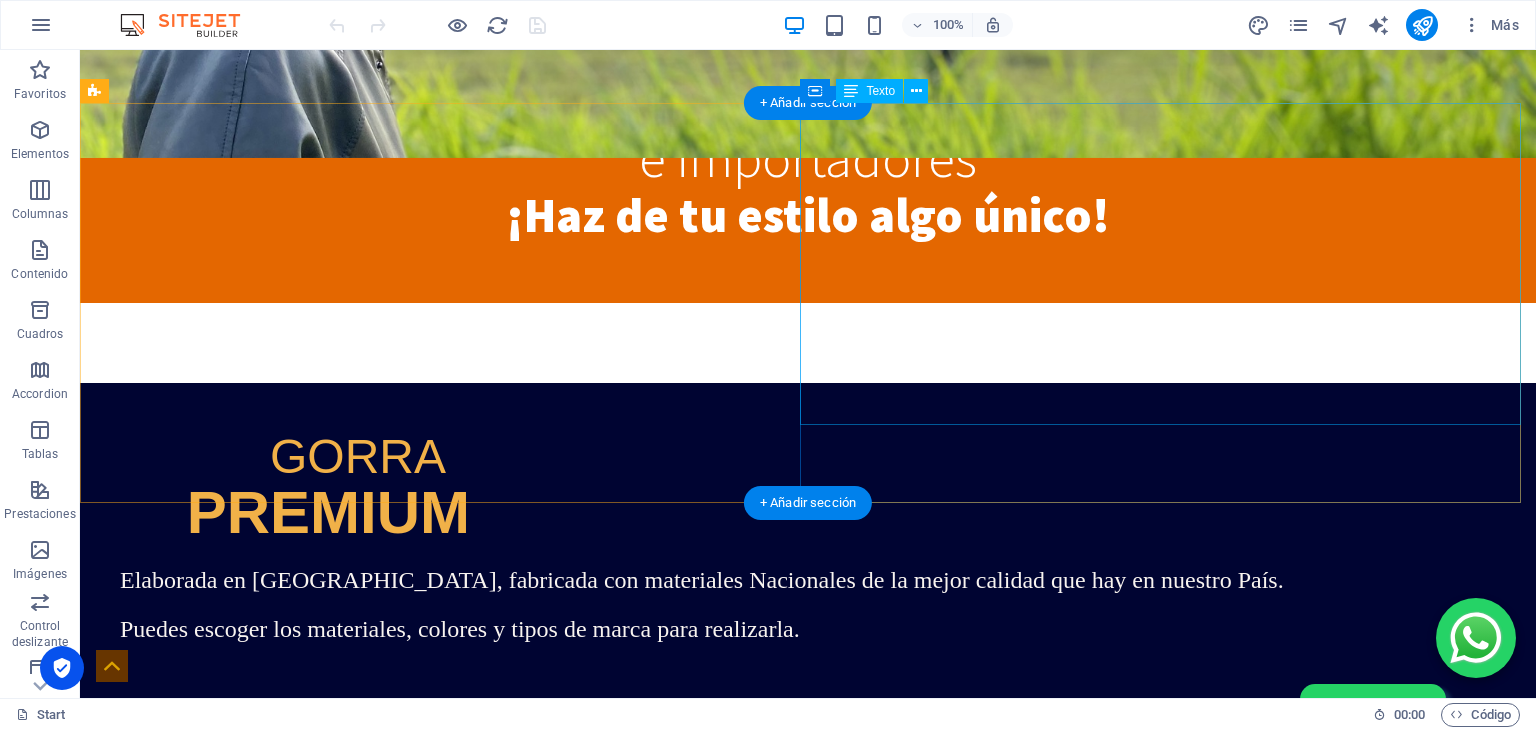click on "GORRA       IMPORTADO Gorras con estilos, colores y telas predeterminados, en los que podrás encontrar el balance entre buen precio y estilo." at bounding box center (808, 1612) 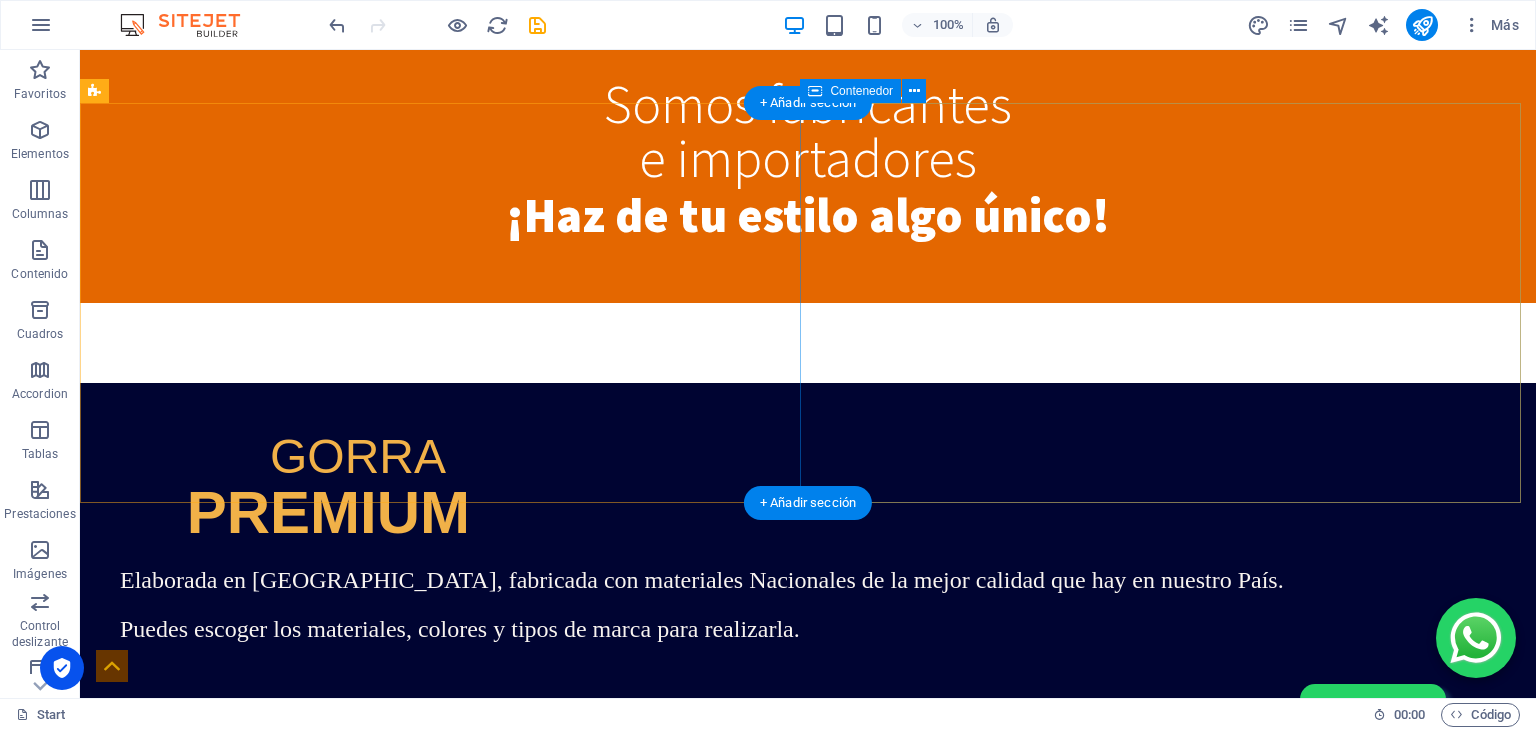 click on "Más Info" at bounding box center (808, 1664) 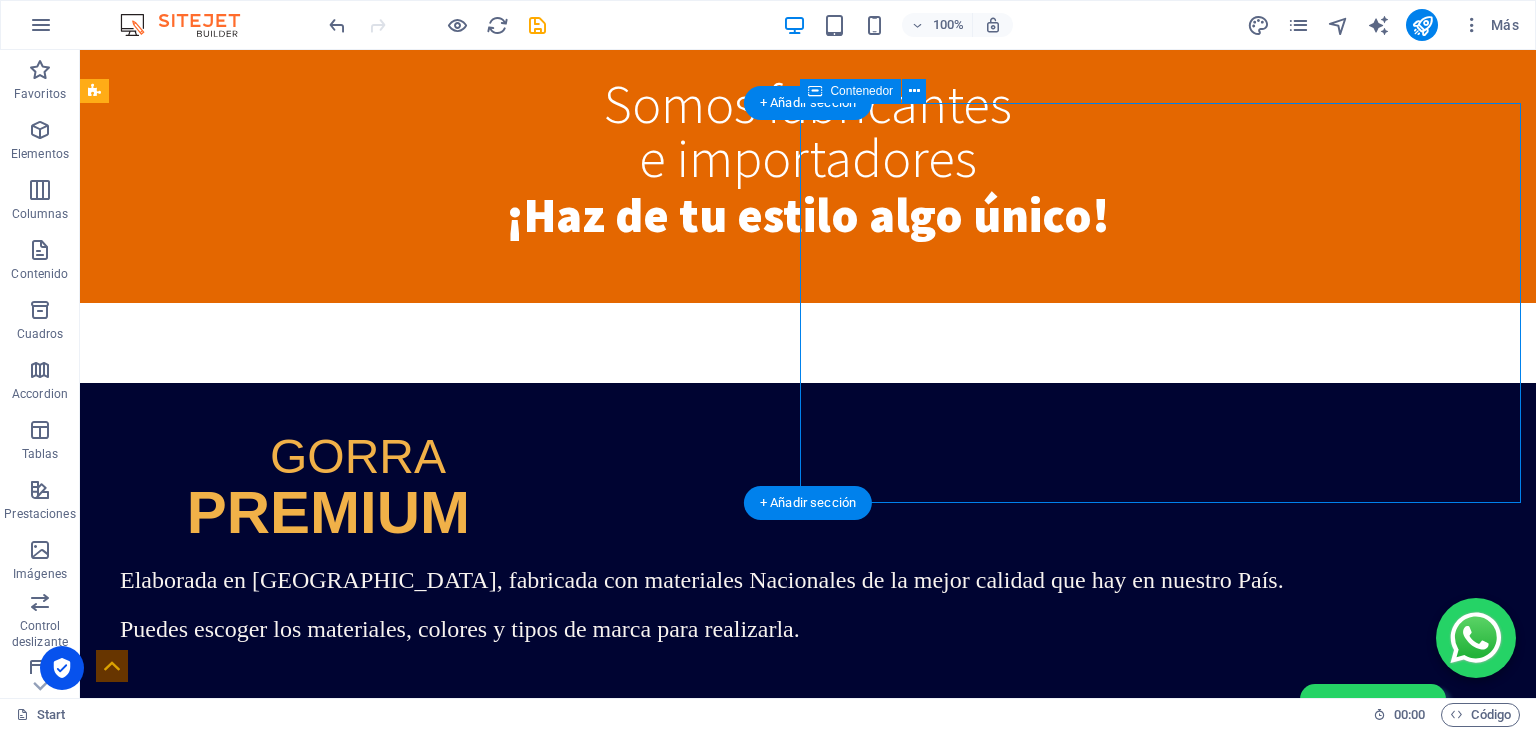 click on "Más Info" at bounding box center [808, 1664] 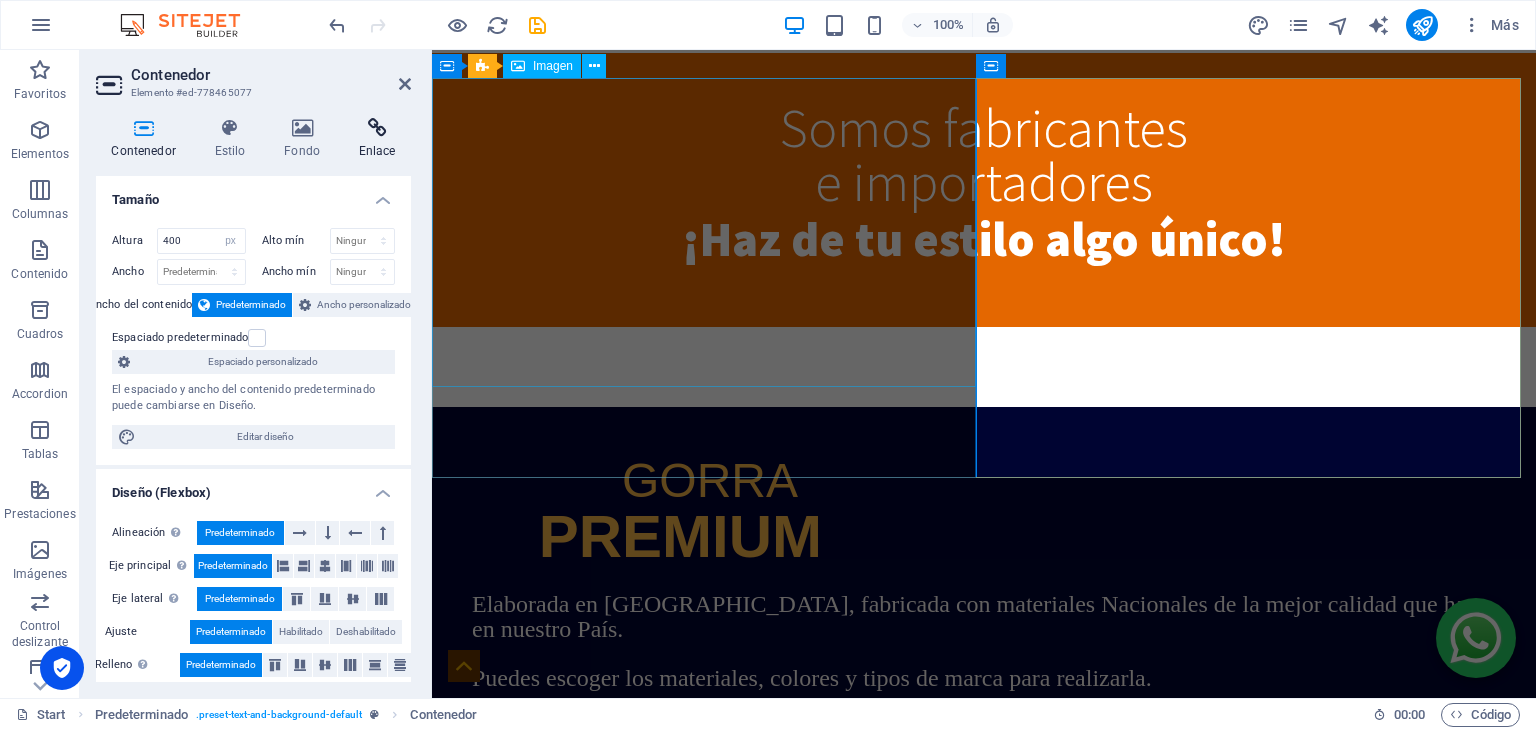 scroll, scrollTop: 1248, scrollLeft: 0, axis: vertical 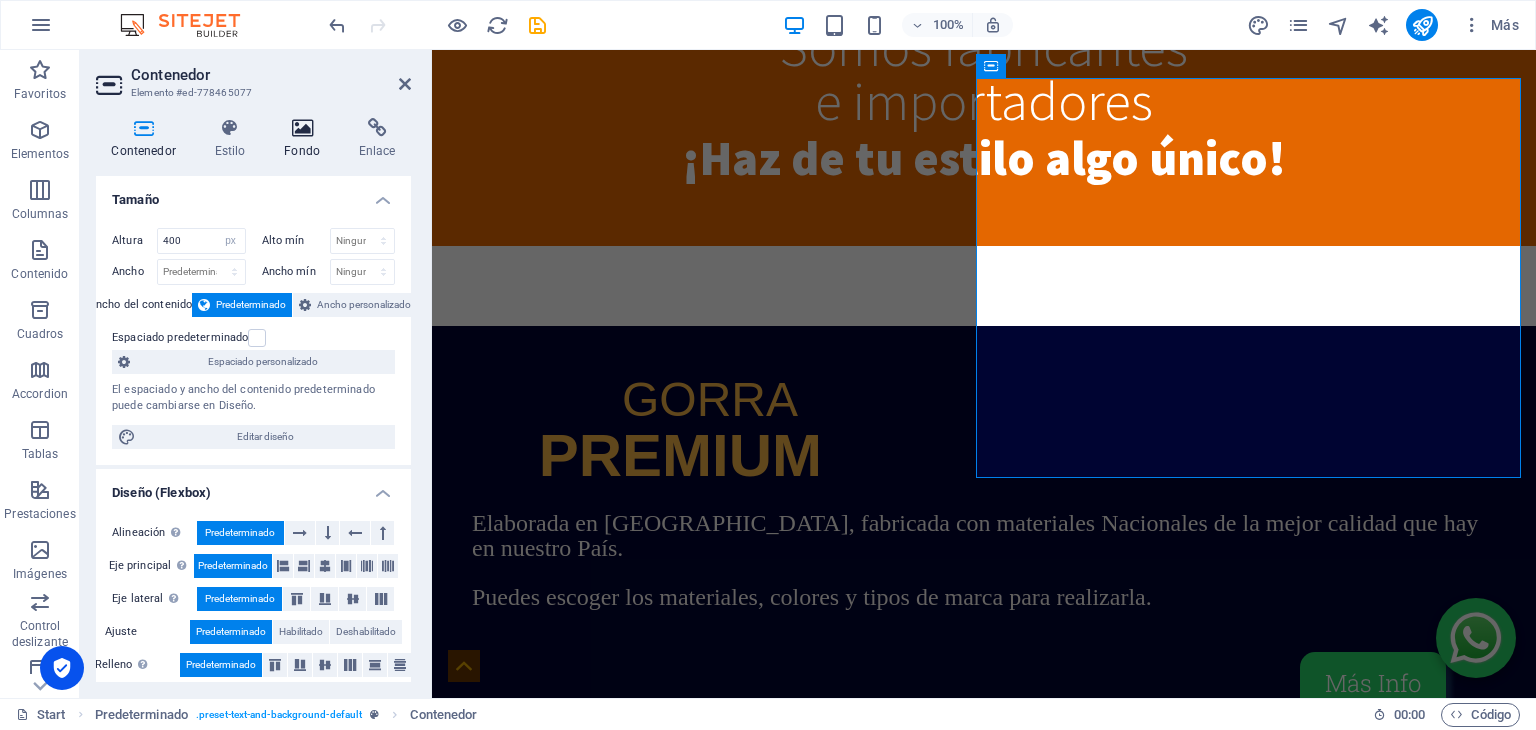 click at bounding box center (302, 128) 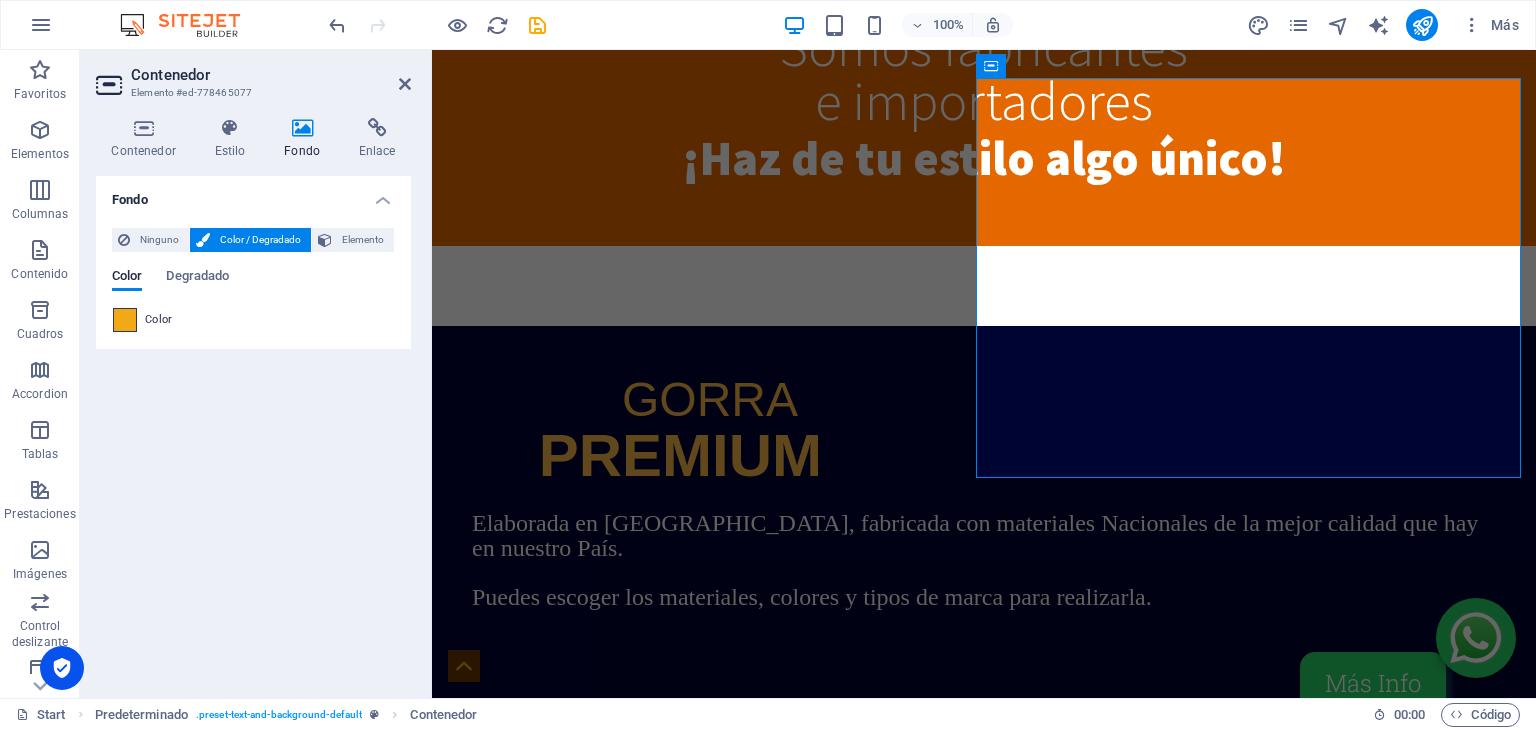 click at bounding box center [125, 320] 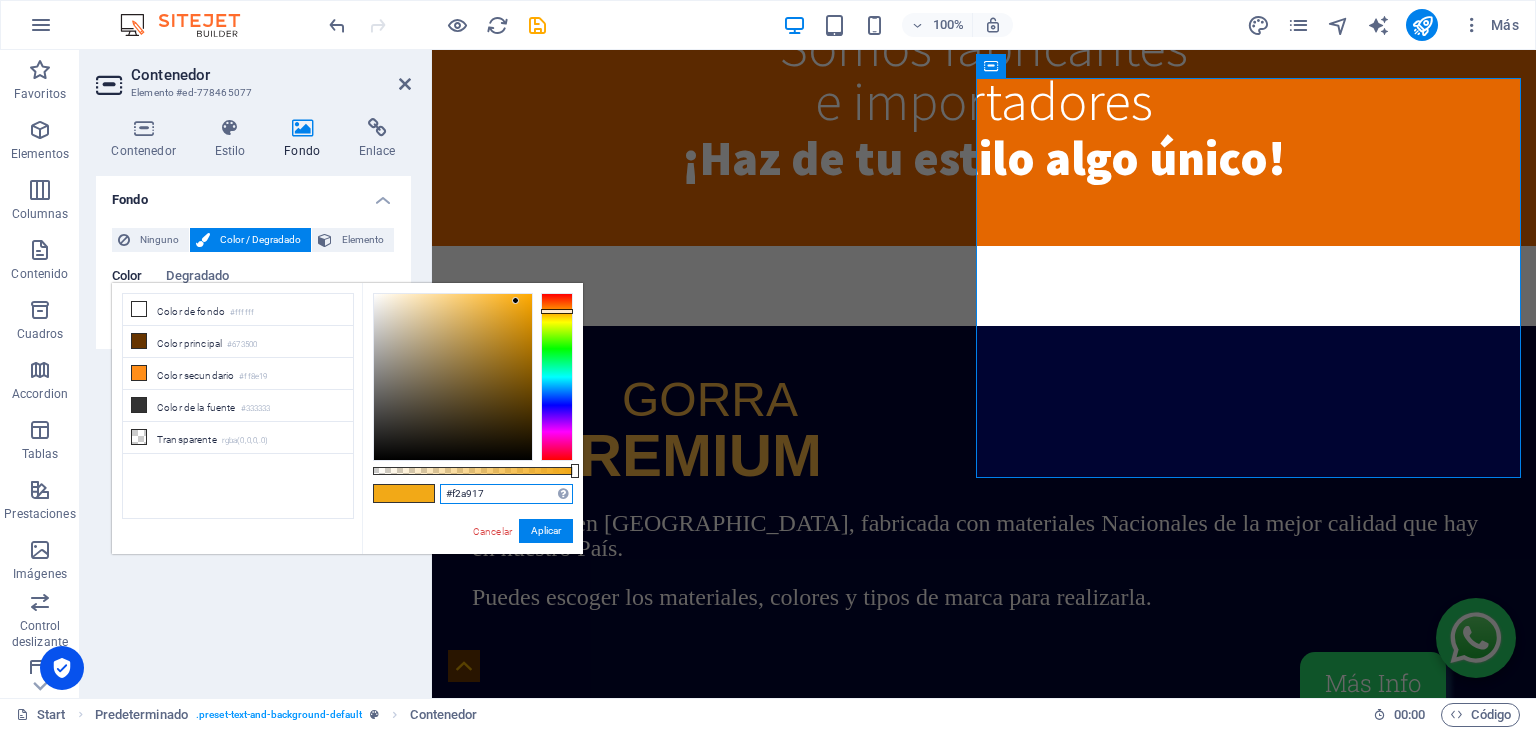 drag, startPoint x: 495, startPoint y: 496, endPoint x: 406, endPoint y: 495, distance: 89.005615 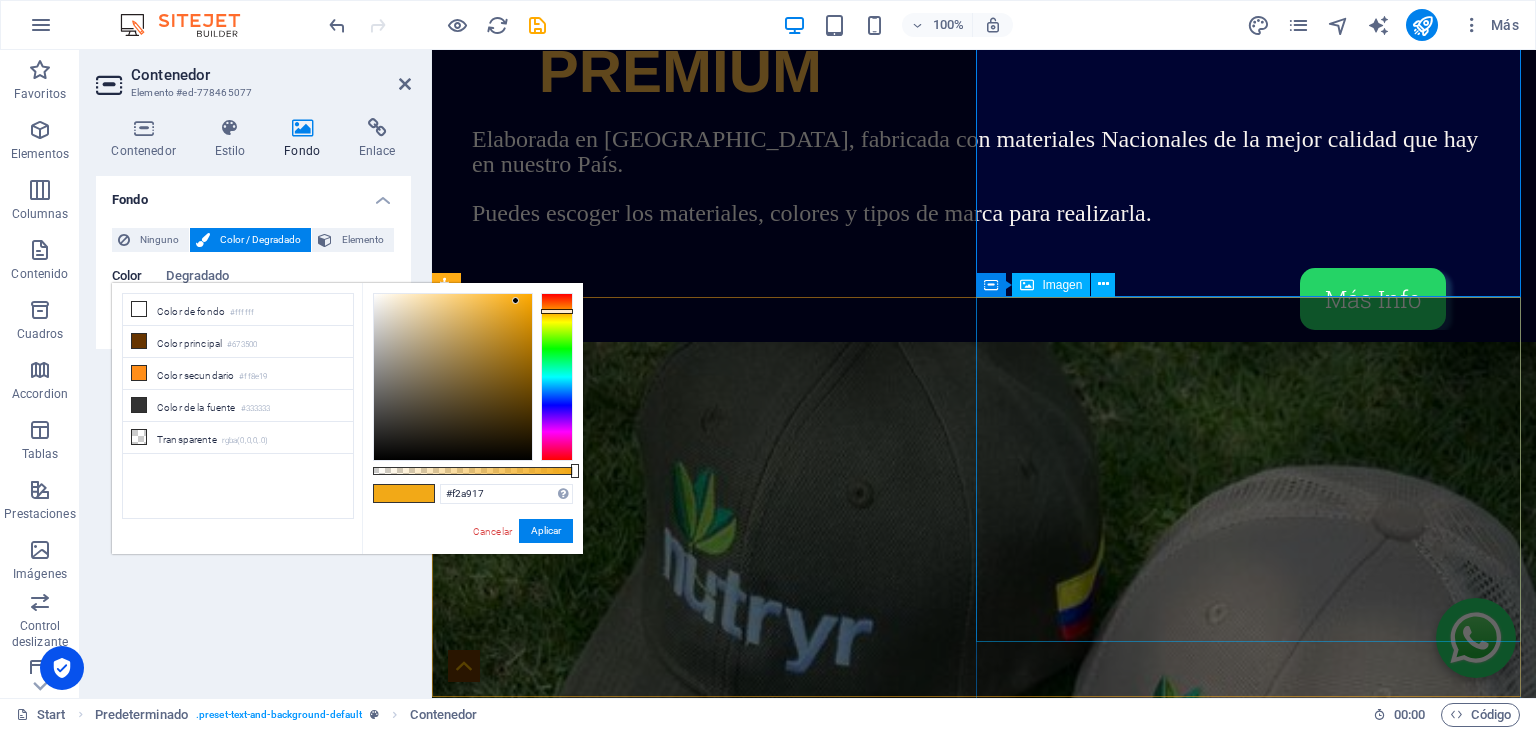 scroll, scrollTop: 1648, scrollLeft: 0, axis: vertical 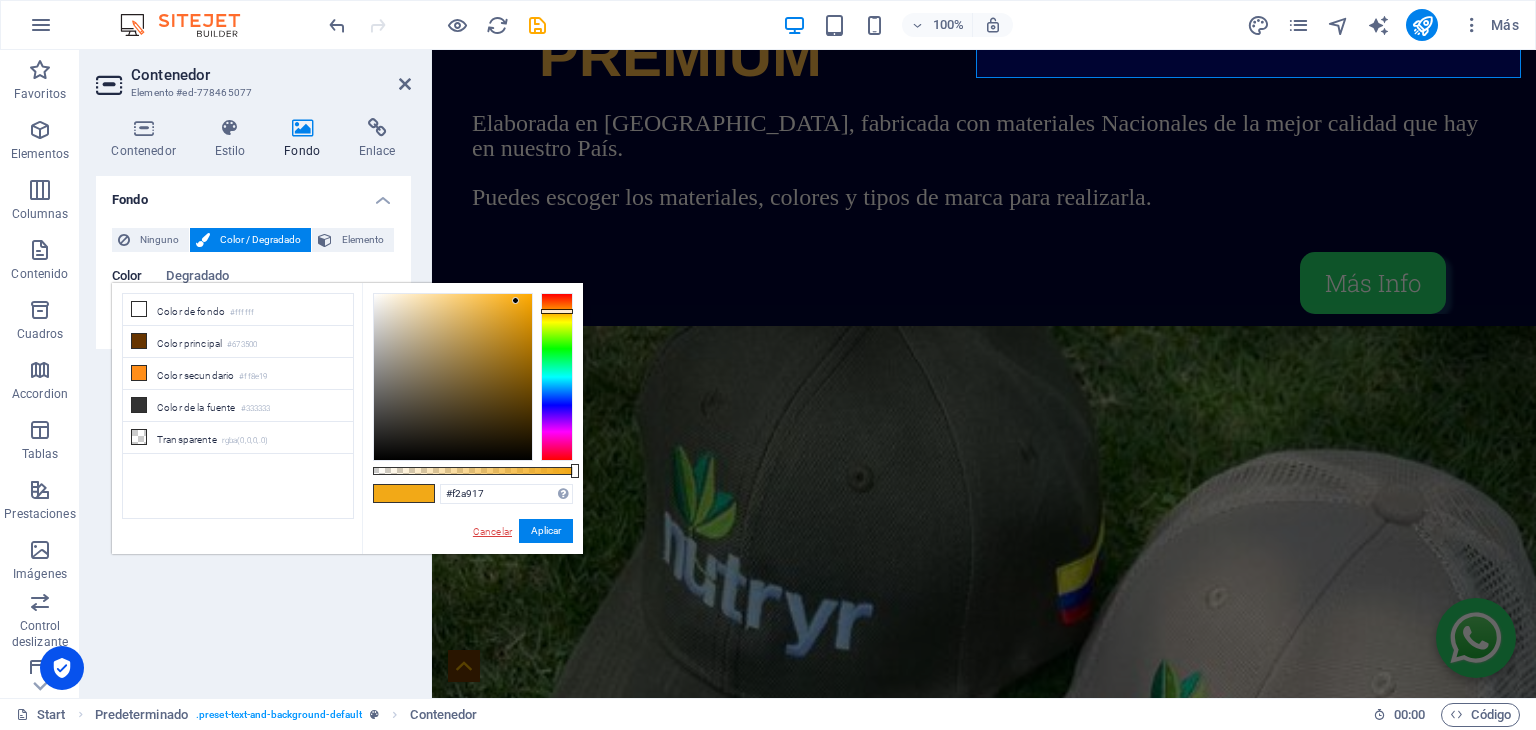 click on "Cancelar" at bounding box center (492, 531) 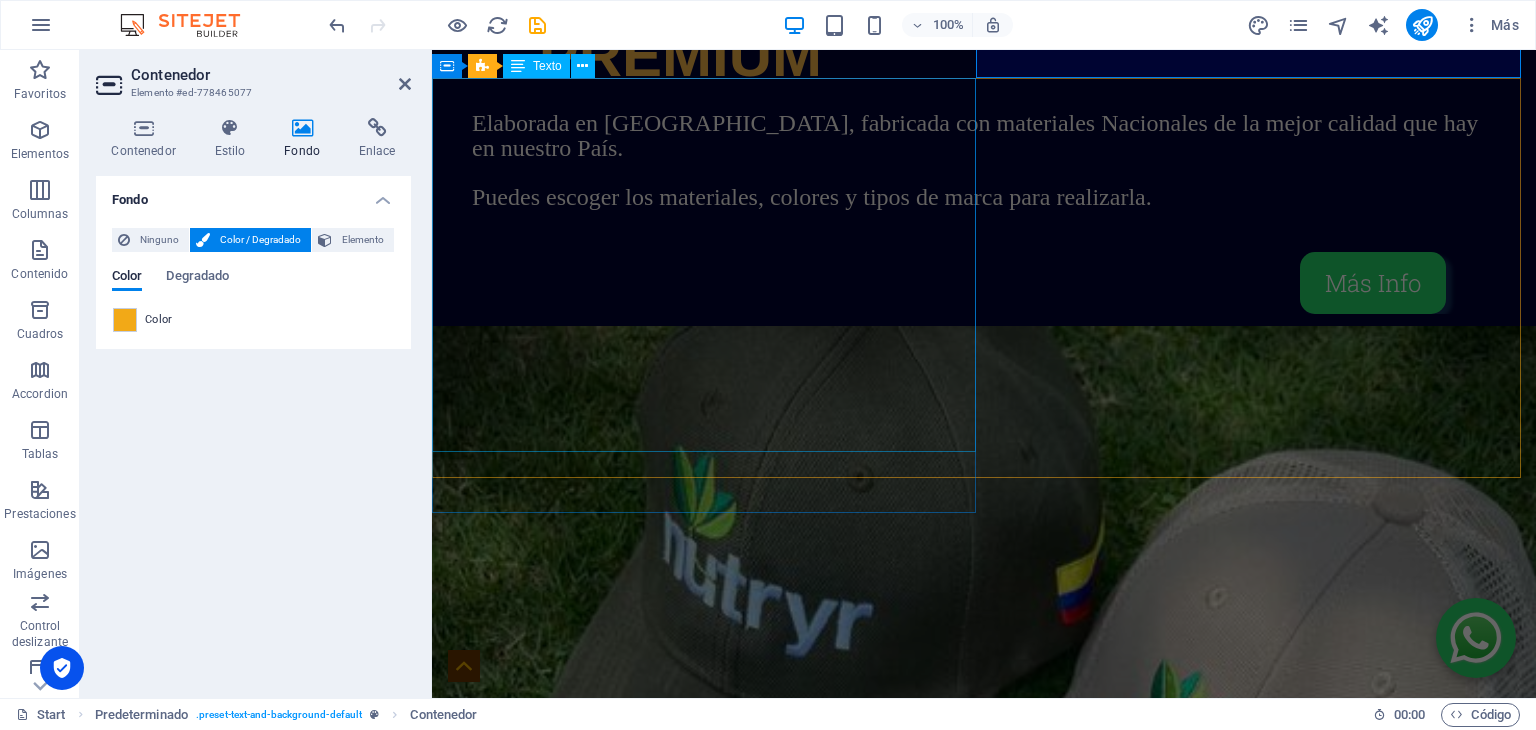 click on "PONCHOS  Y    MULERAS Gorras con estilos, colores y telas predeterminados, en los que podrás encontrar el balance entre buen precio y estilo." at bounding box center [984, 857] 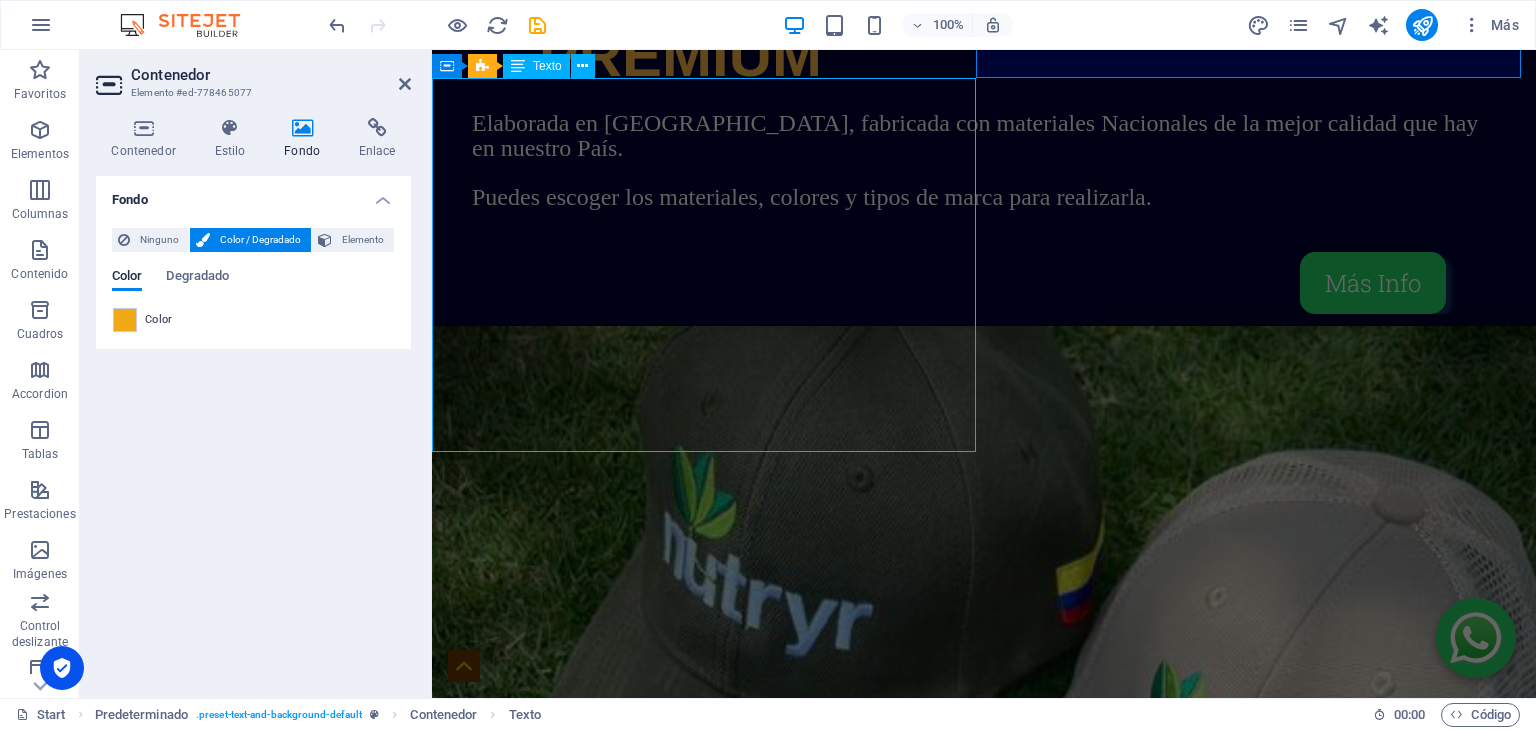 scroll, scrollTop: 1592, scrollLeft: 0, axis: vertical 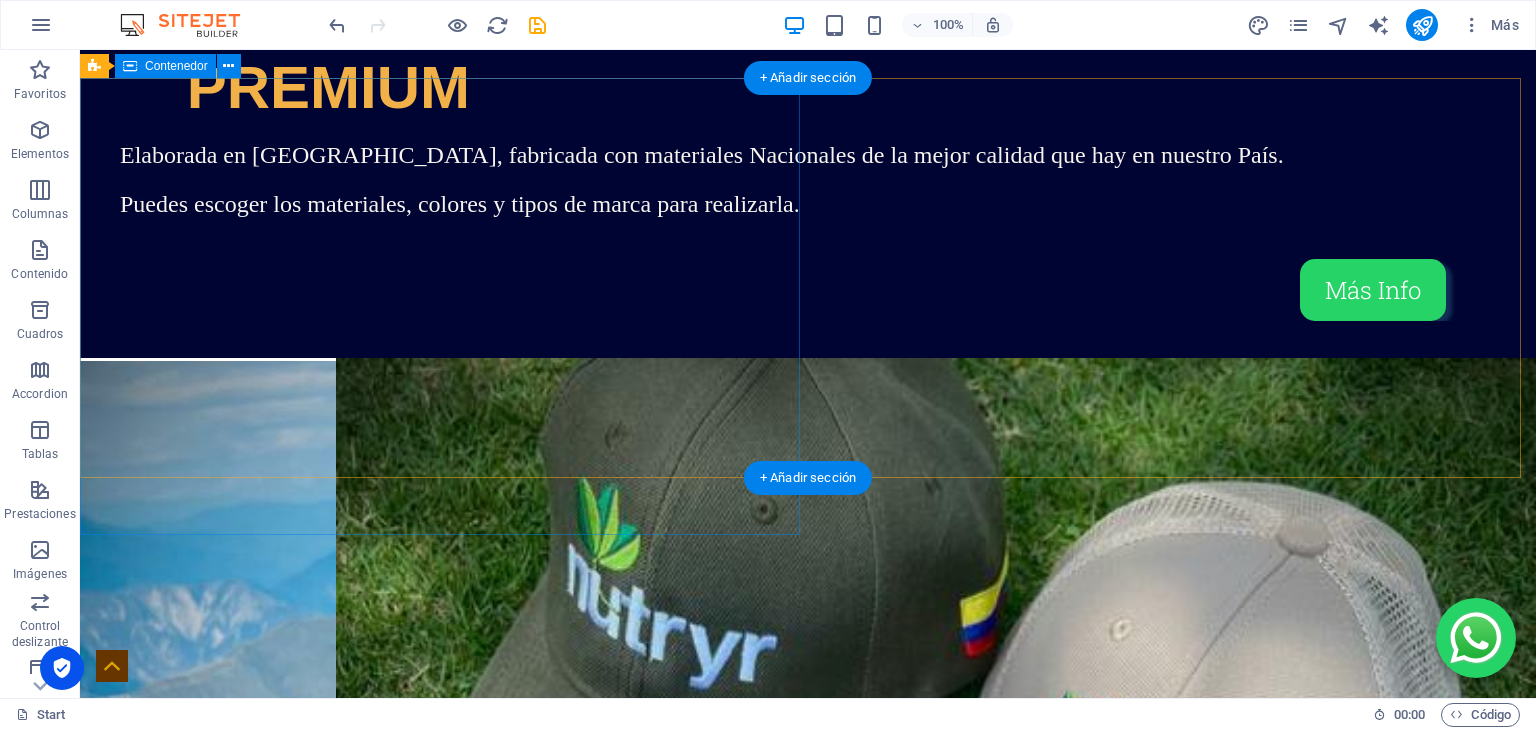 click on "Más Info" at bounding box center [808, 789] 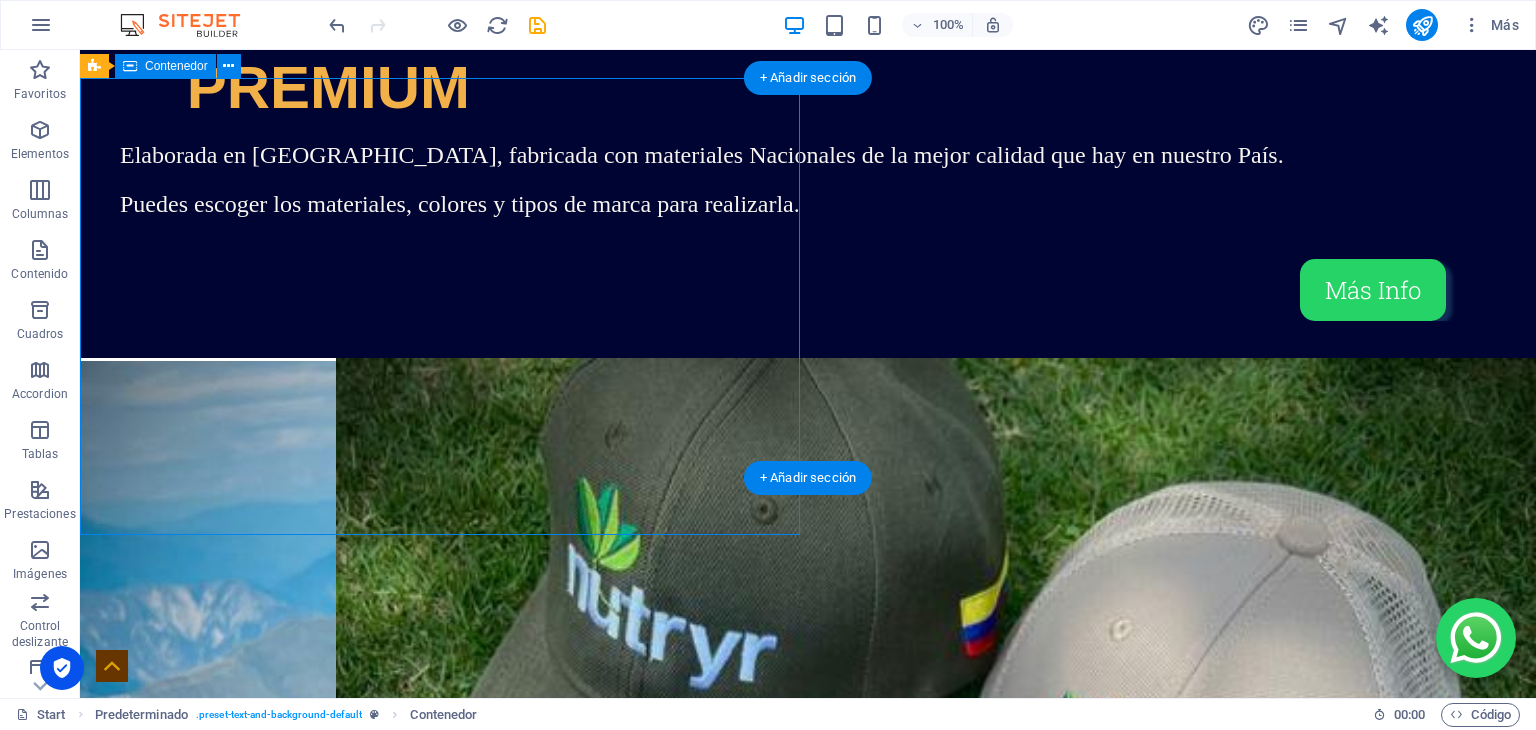 click on "Más Info" at bounding box center (808, 789) 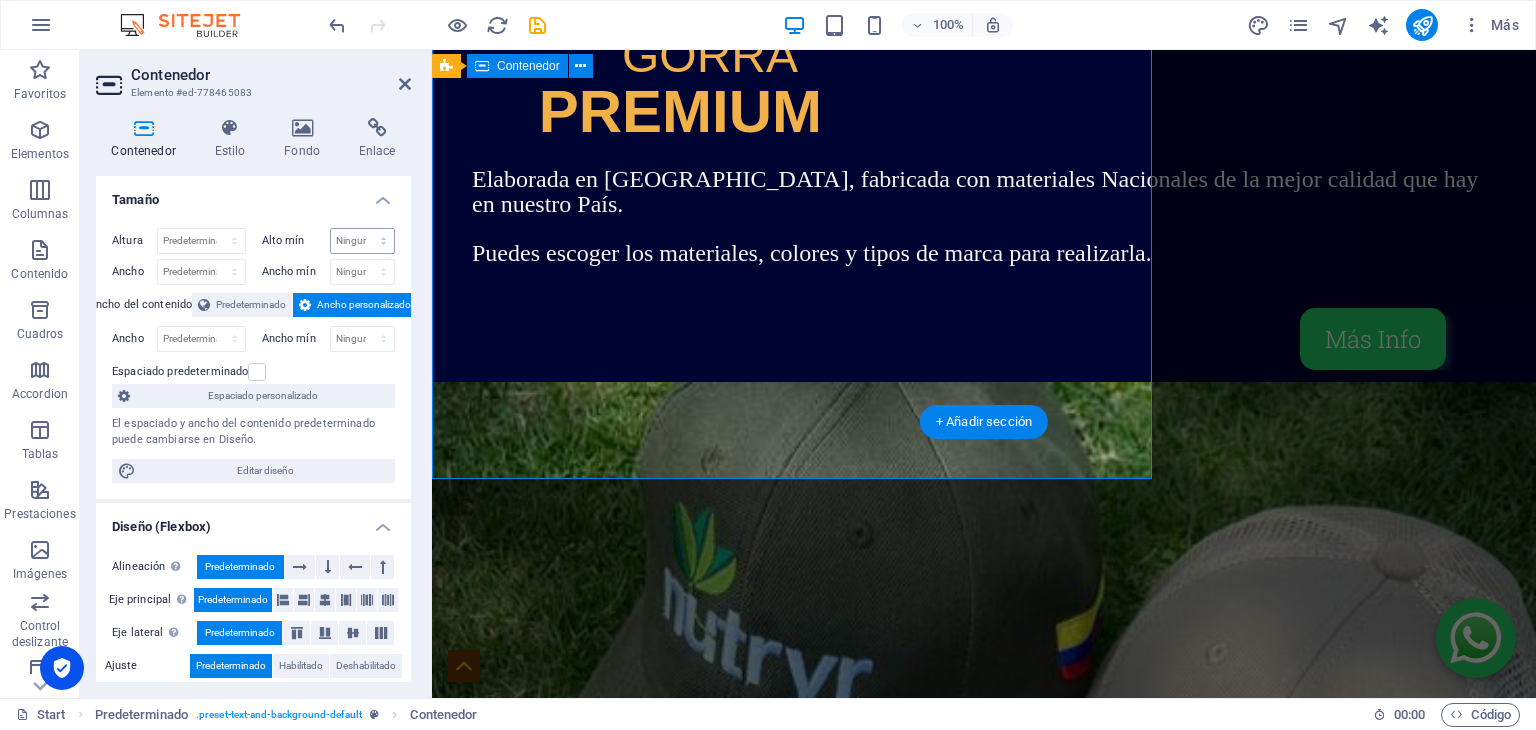 scroll, scrollTop: 1648, scrollLeft: 0, axis: vertical 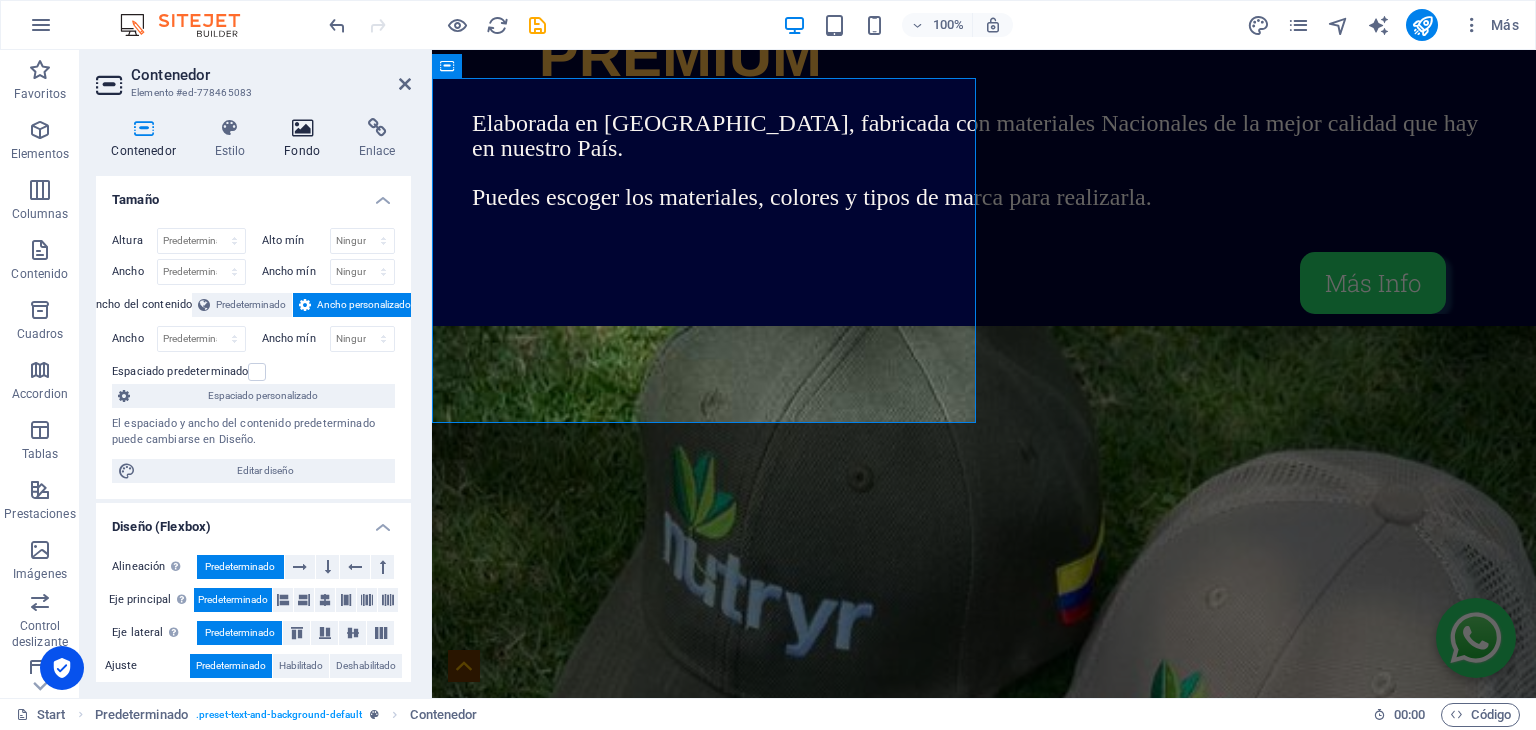 click at bounding box center [302, 128] 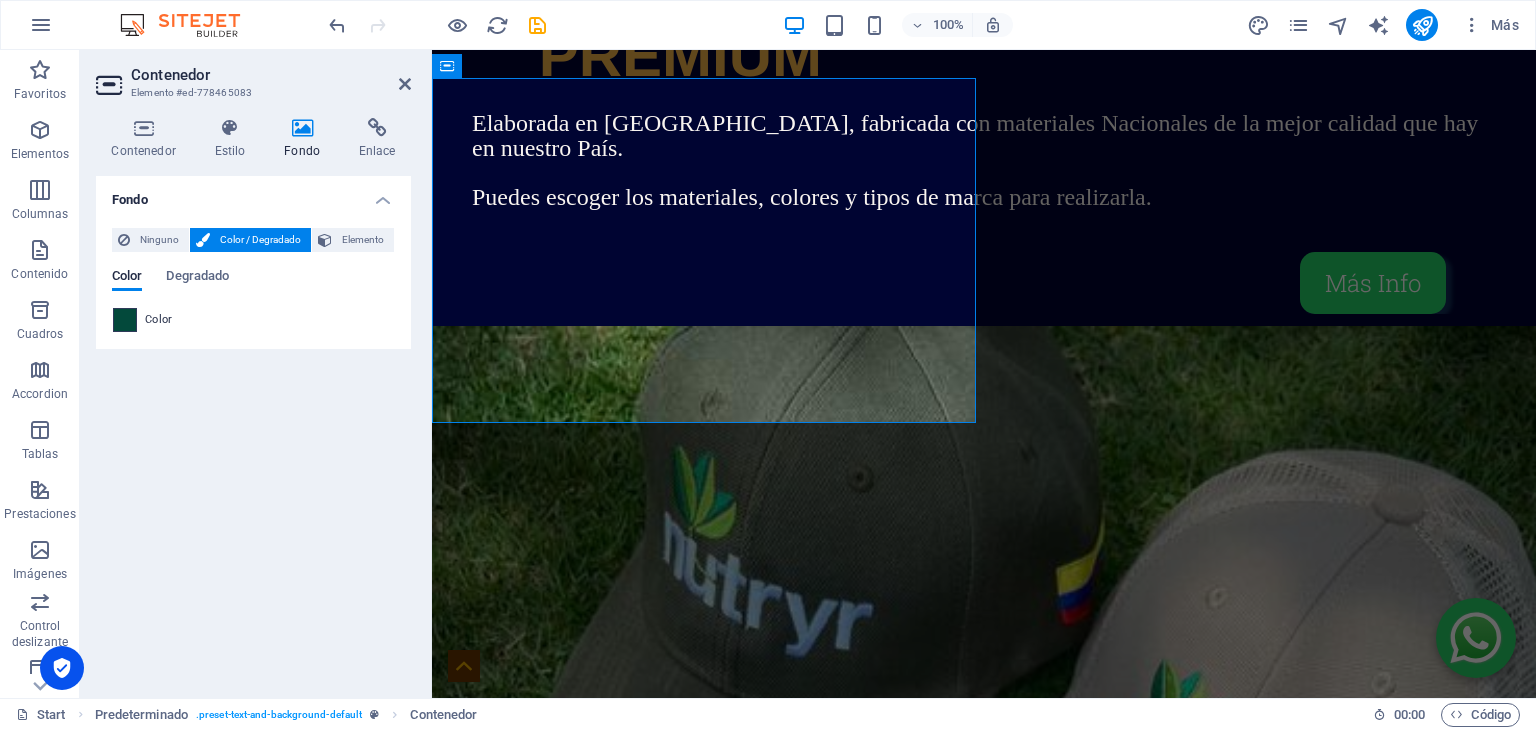 click at bounding box center [125, 320] 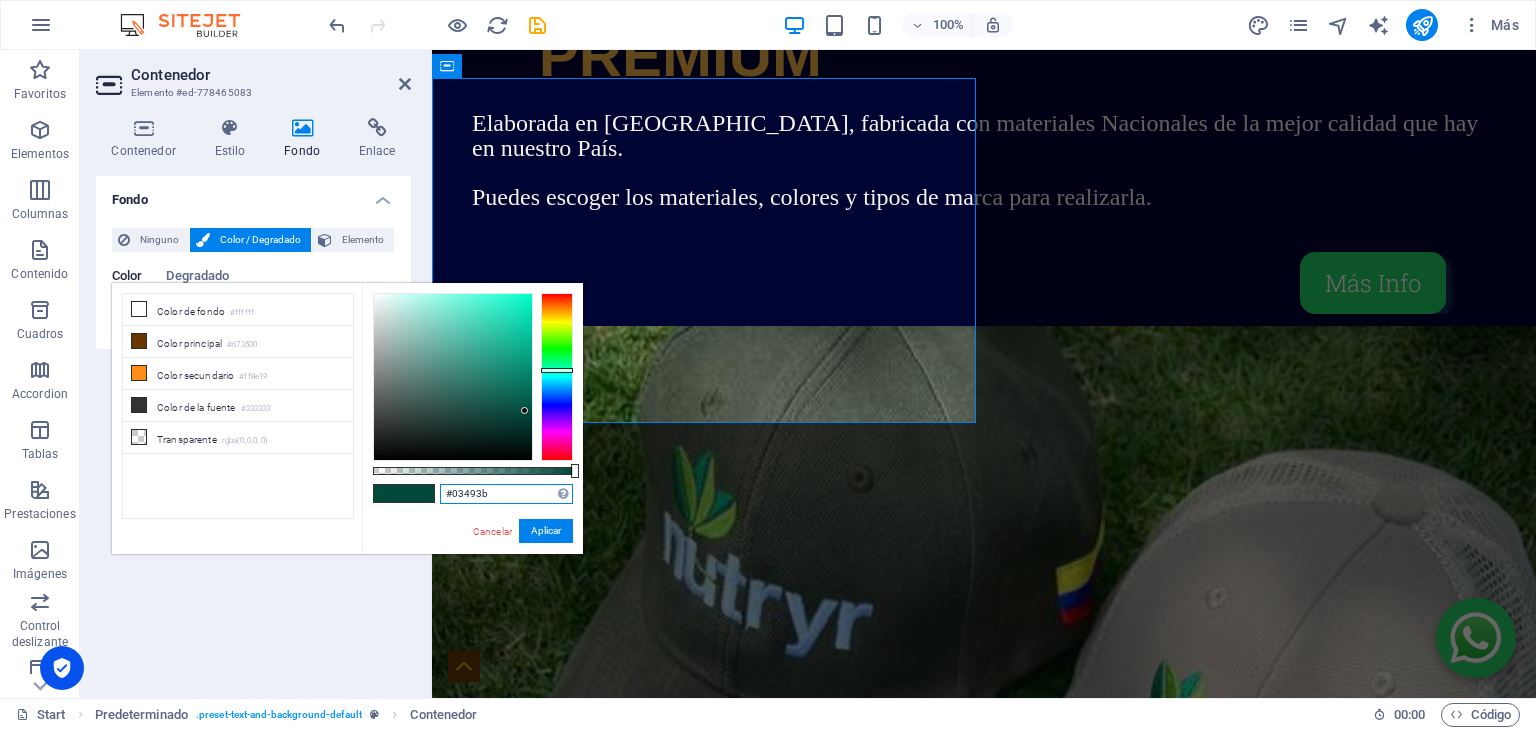 drag, startPoint x: 433, startPoint y: 495, endPoint x: 396, endPoint y: 493, distance: 37.054016 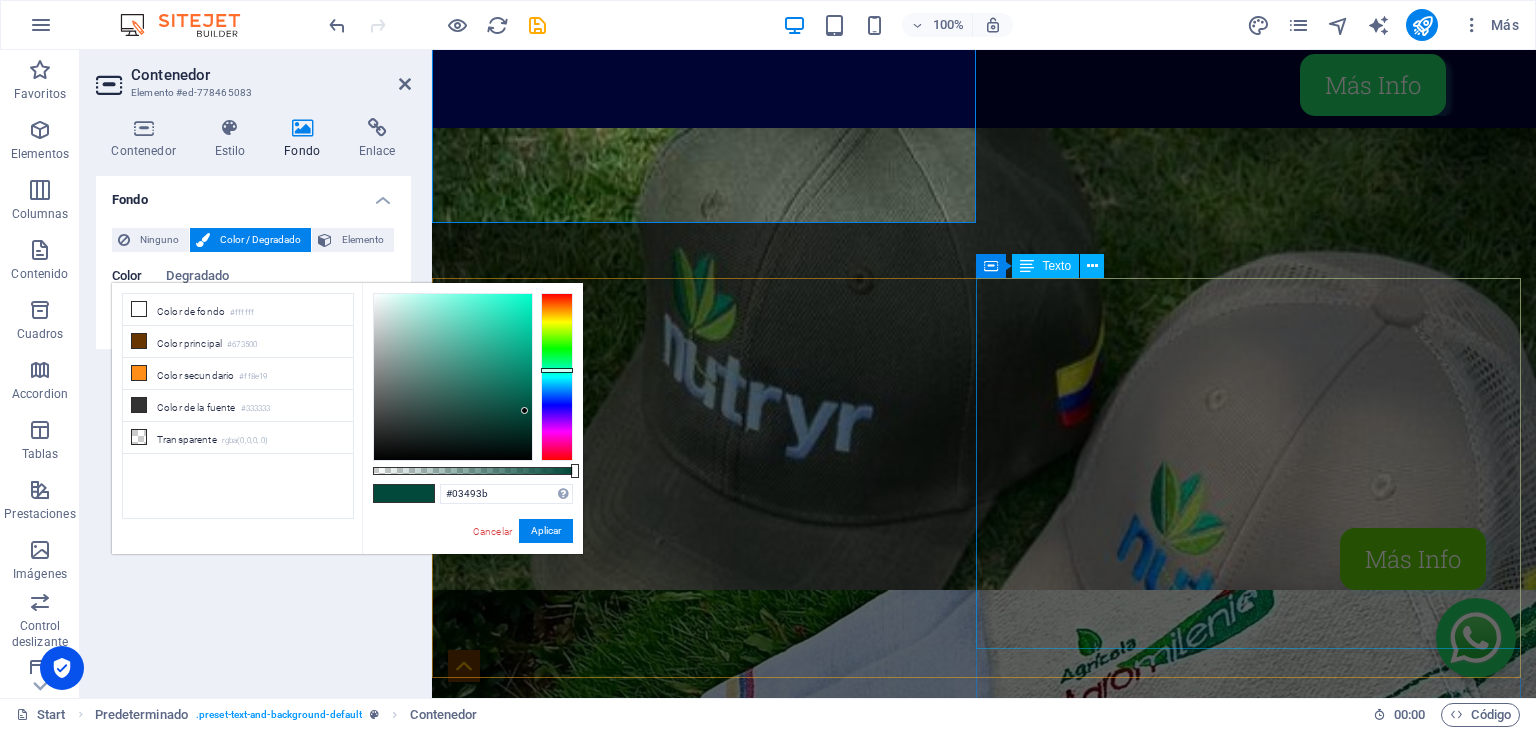 scroll, scrollTop: 1848, scrollLeft: 0, axis: vertical 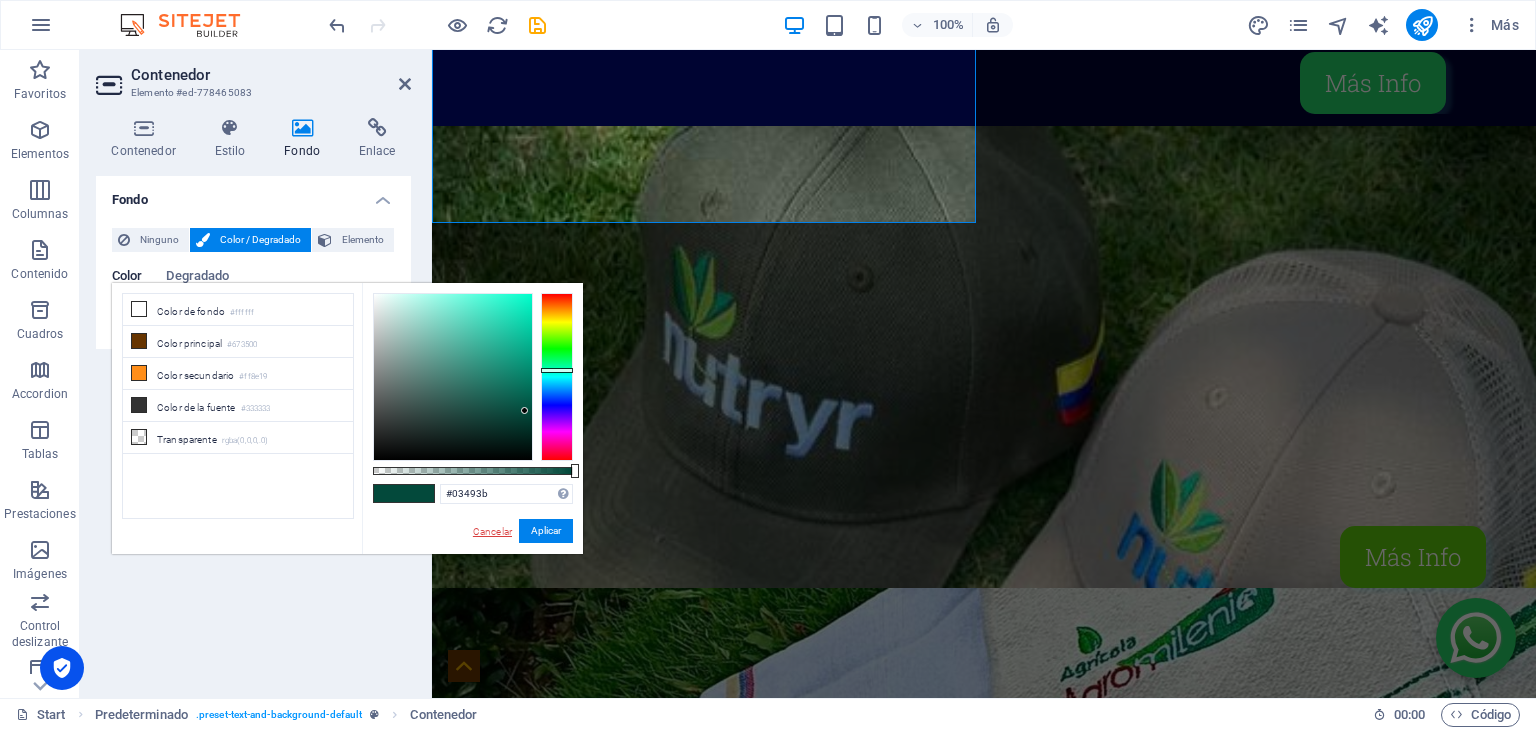 click on "Cancelar" at bounding box center [492, 531] 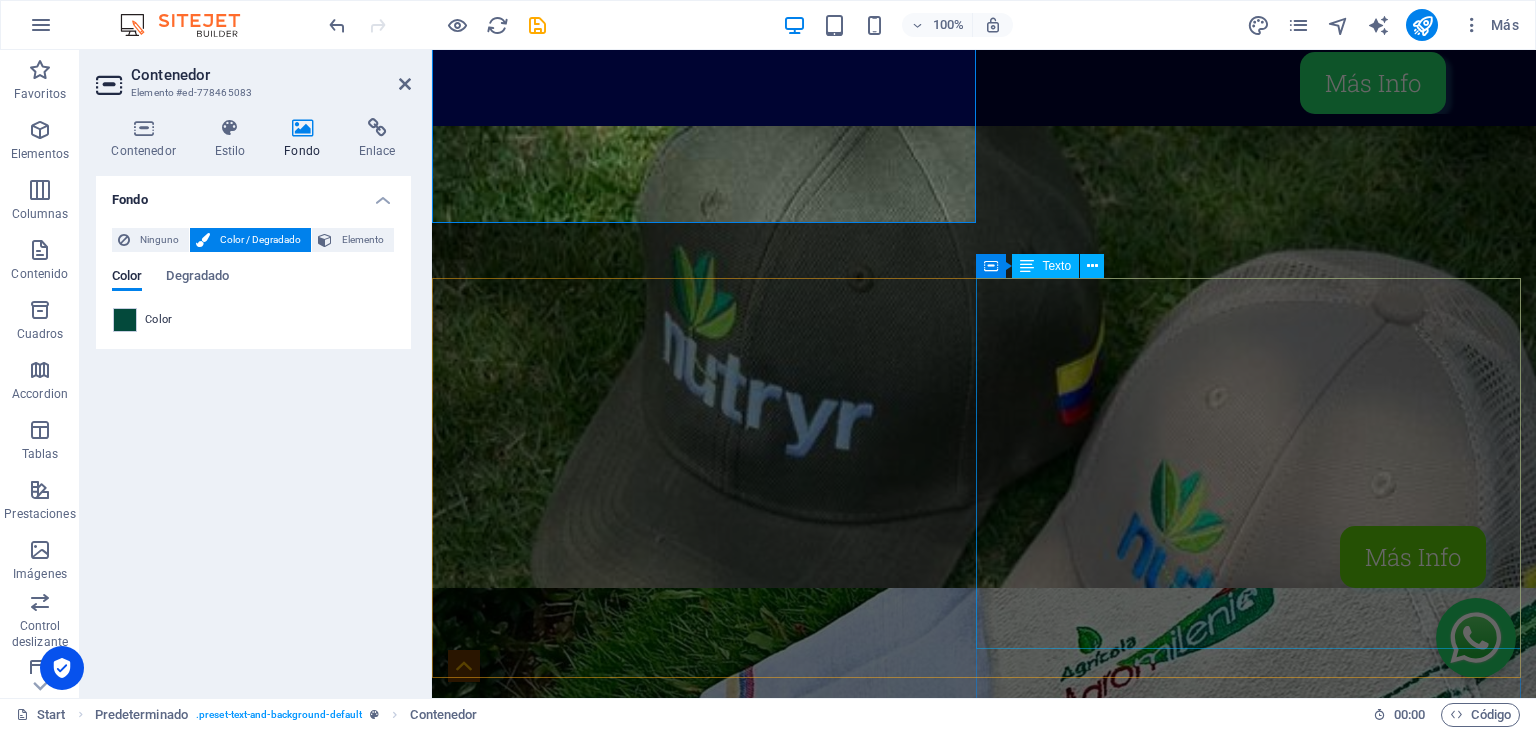 click on "LLAVEROS    &   PORTADOCUMENTOS Gorras con estilos, colores y telas predeterminados, en los que podrás encontrar el balance entre buen precio y estilo." at bounding box center (984, 1771) 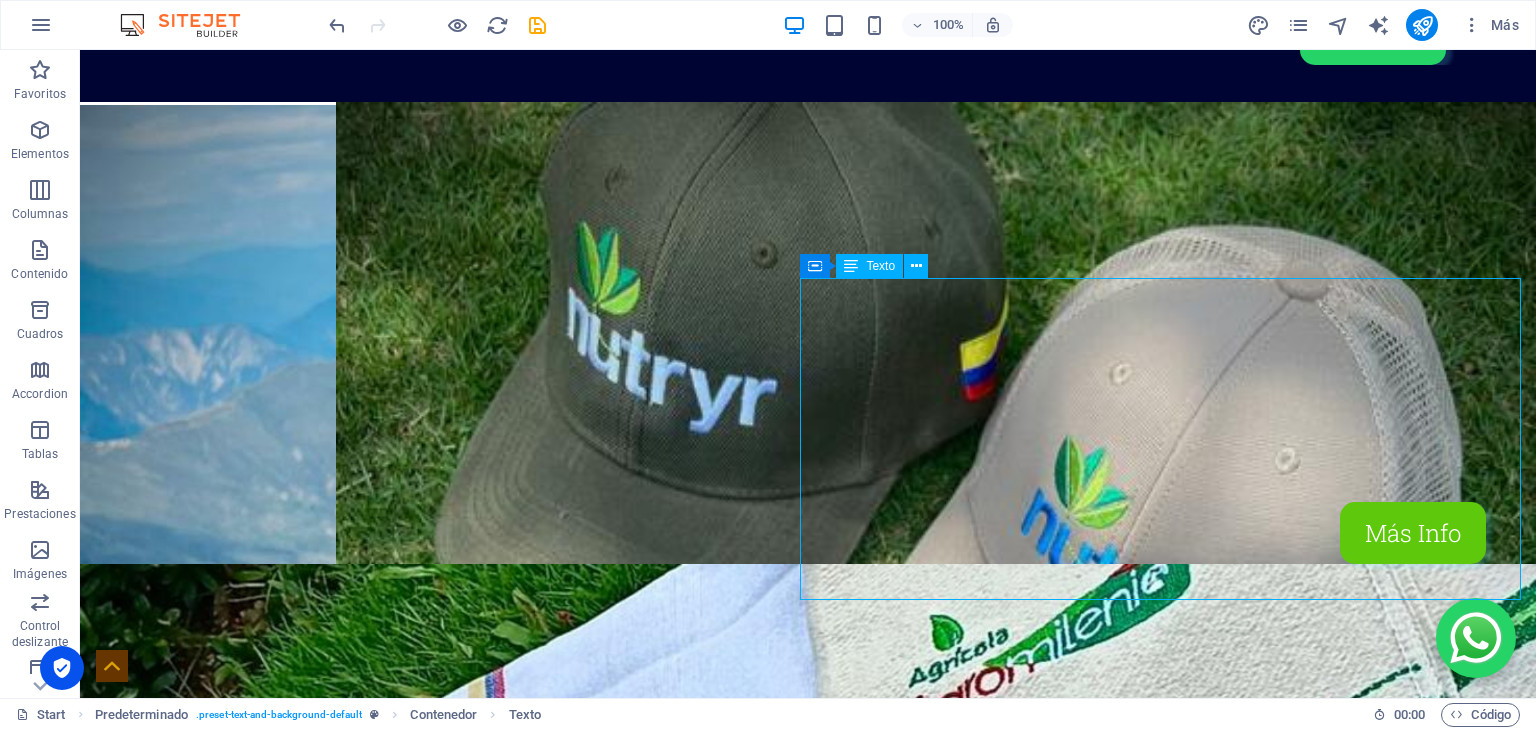 scroll, scrollTop: 1792, scrollLeft: 0, axis: vertical 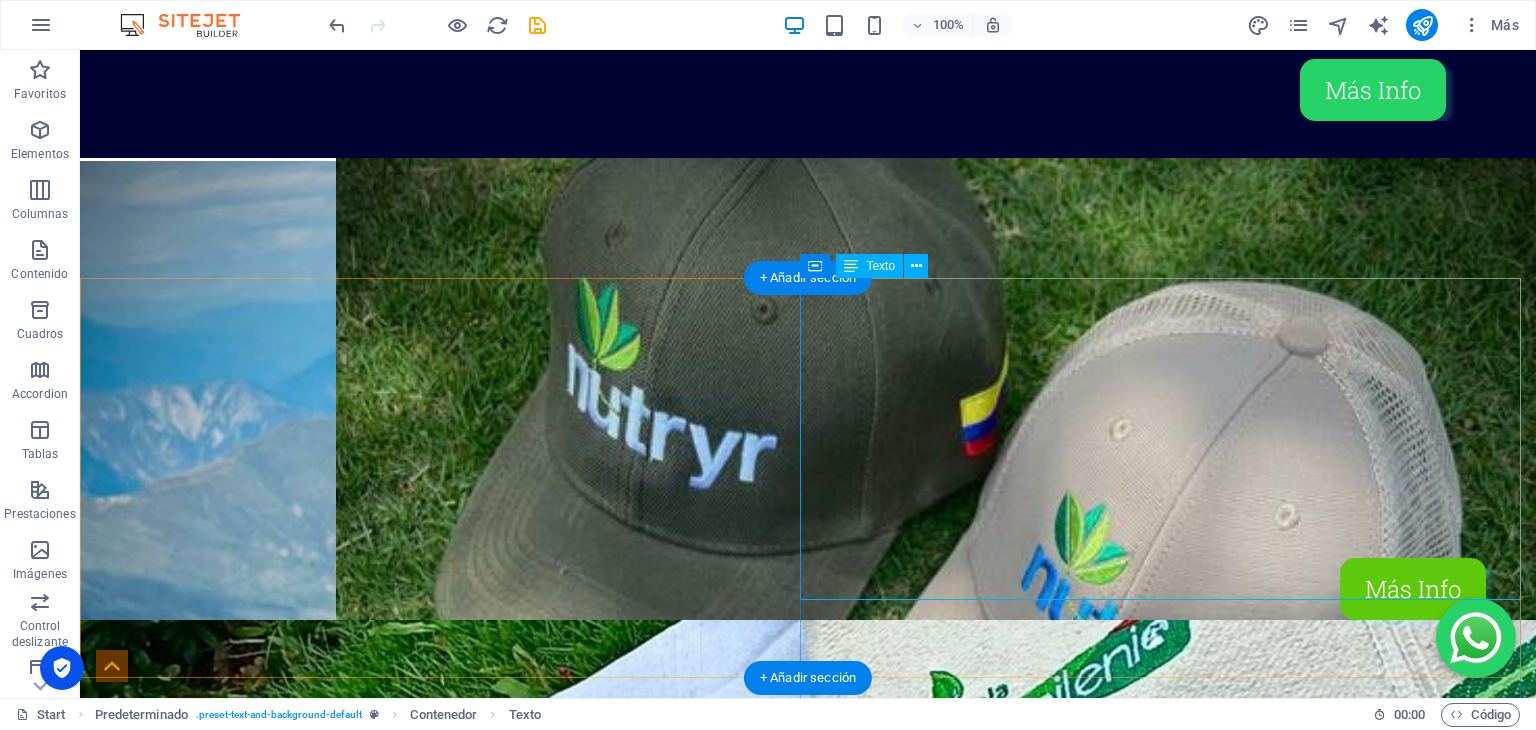 click on "LLAVEROS    &   PORTADOCUMENTOS Gorras con estilos, colores y telas predeterminados, en los que podrás encontrar el balance entre buen precio y estilo." at bounding box center (808, 2009) 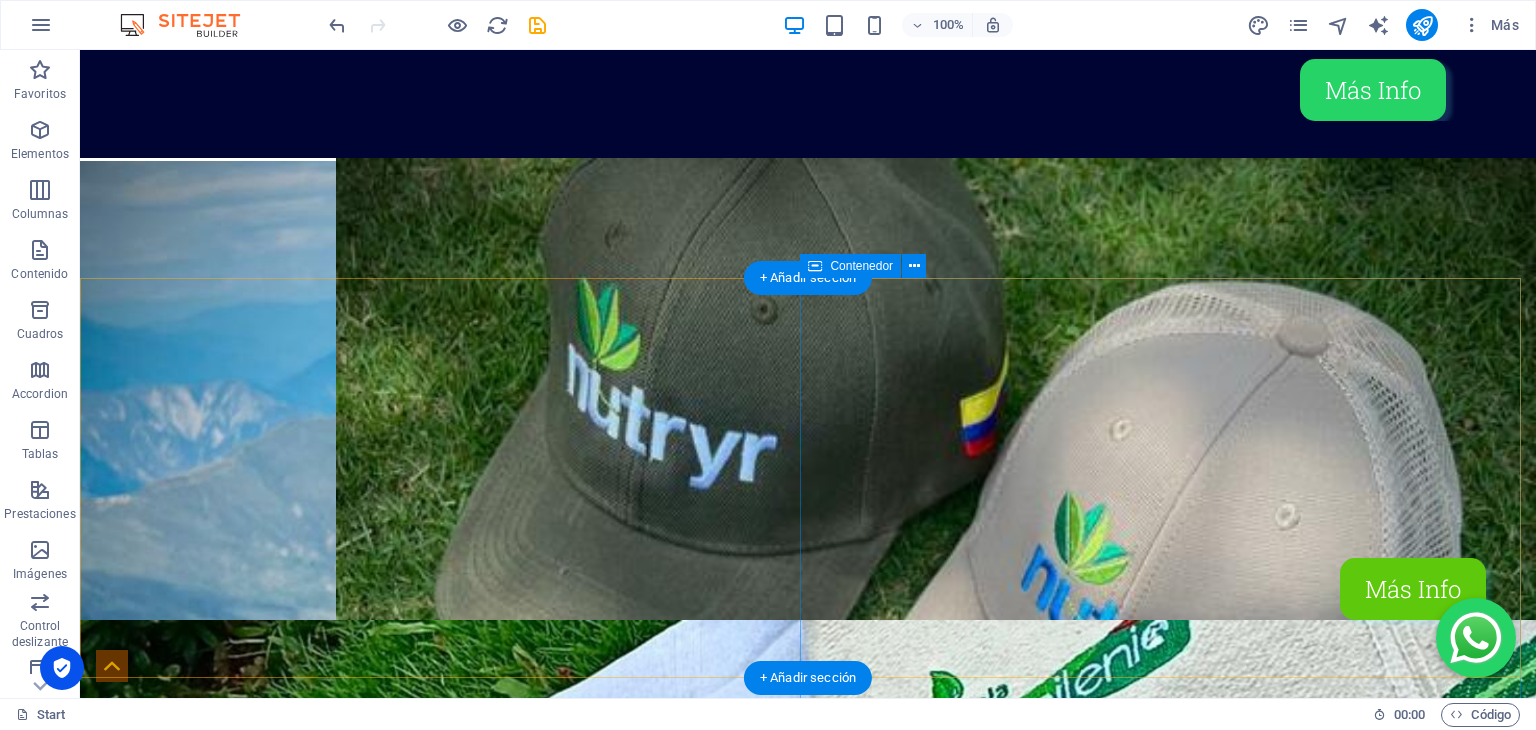 click on "Más Info" at bounding box center (808, 1892) 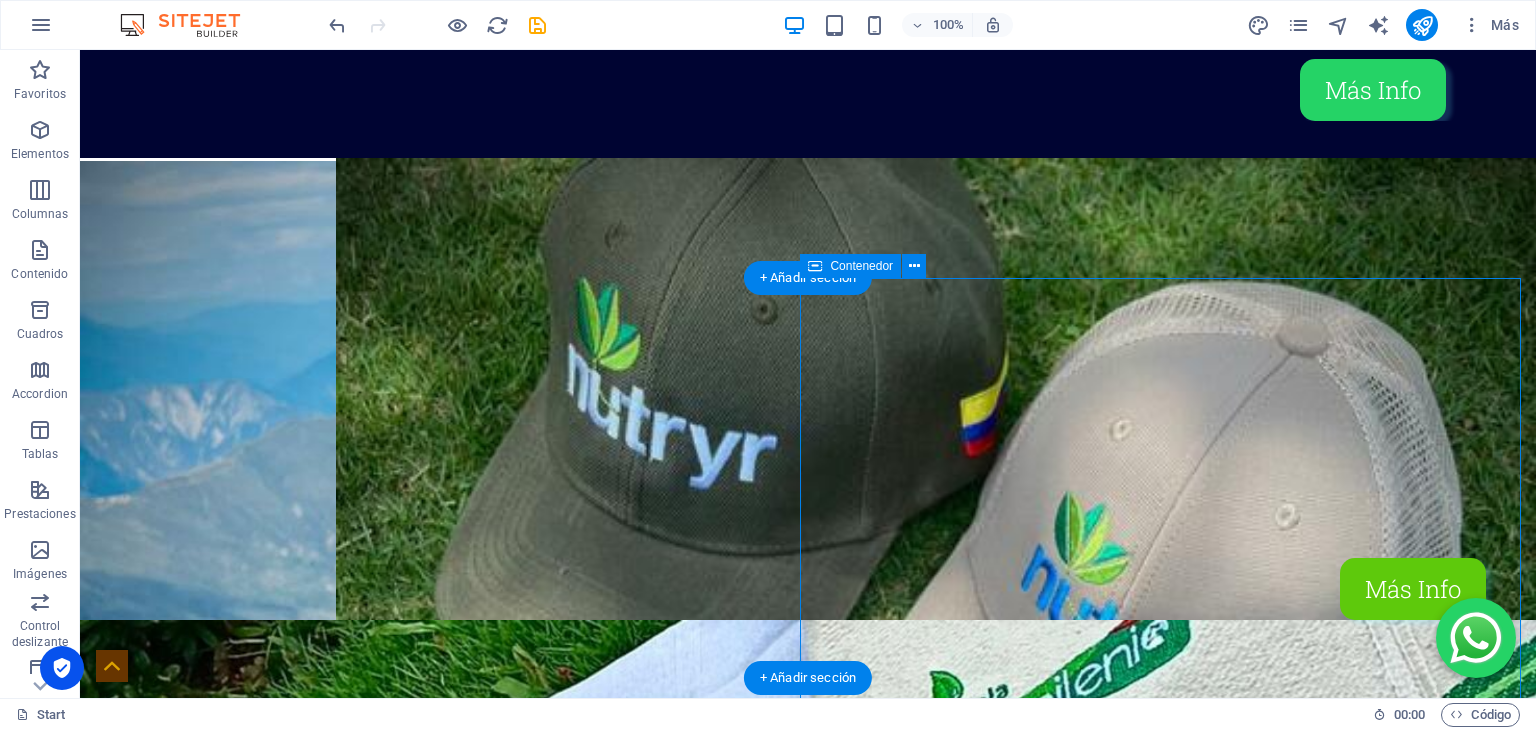 click on "Más Info" at bounding box center (808, 1892) 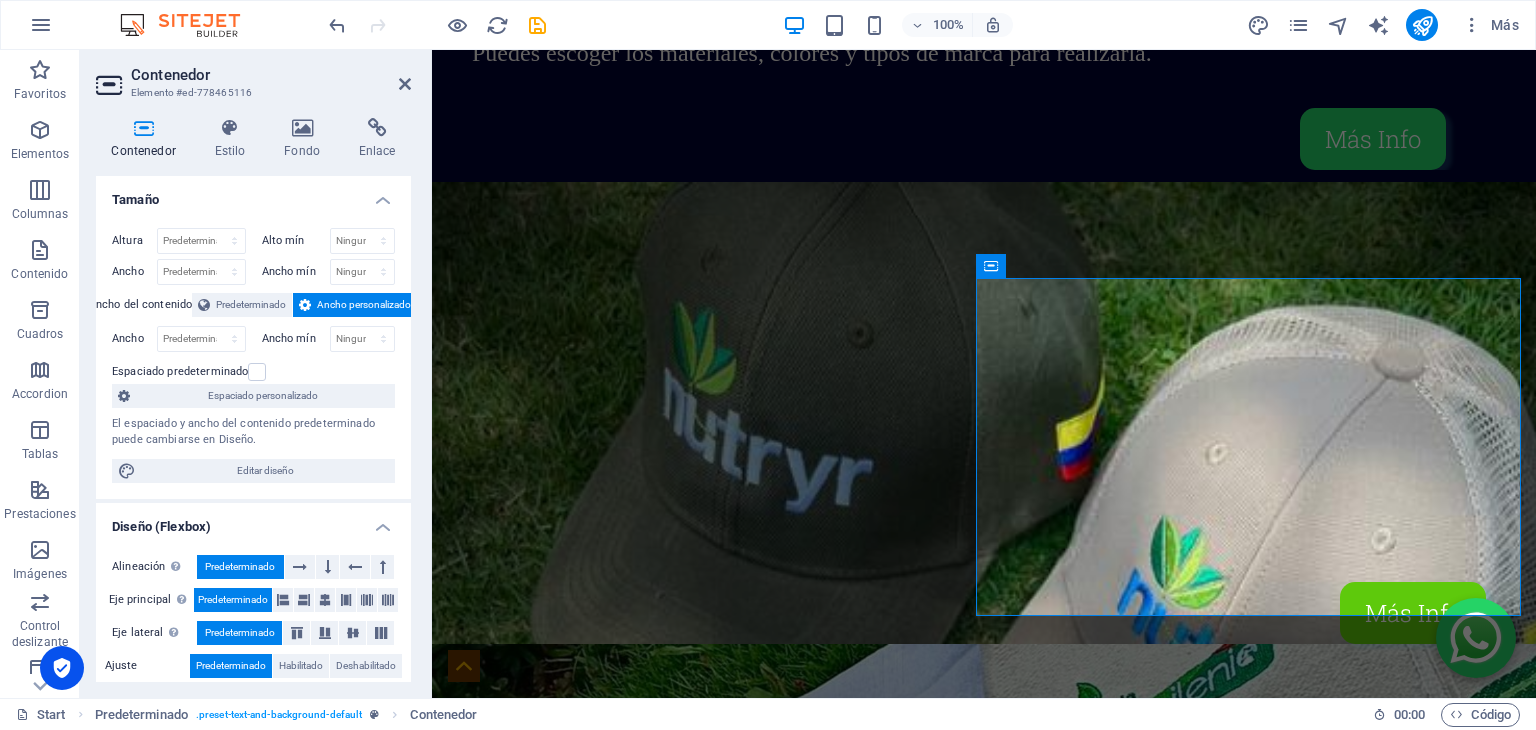 scroll, scrollTop: 1848, scrollLeft: 0, axis: vertical 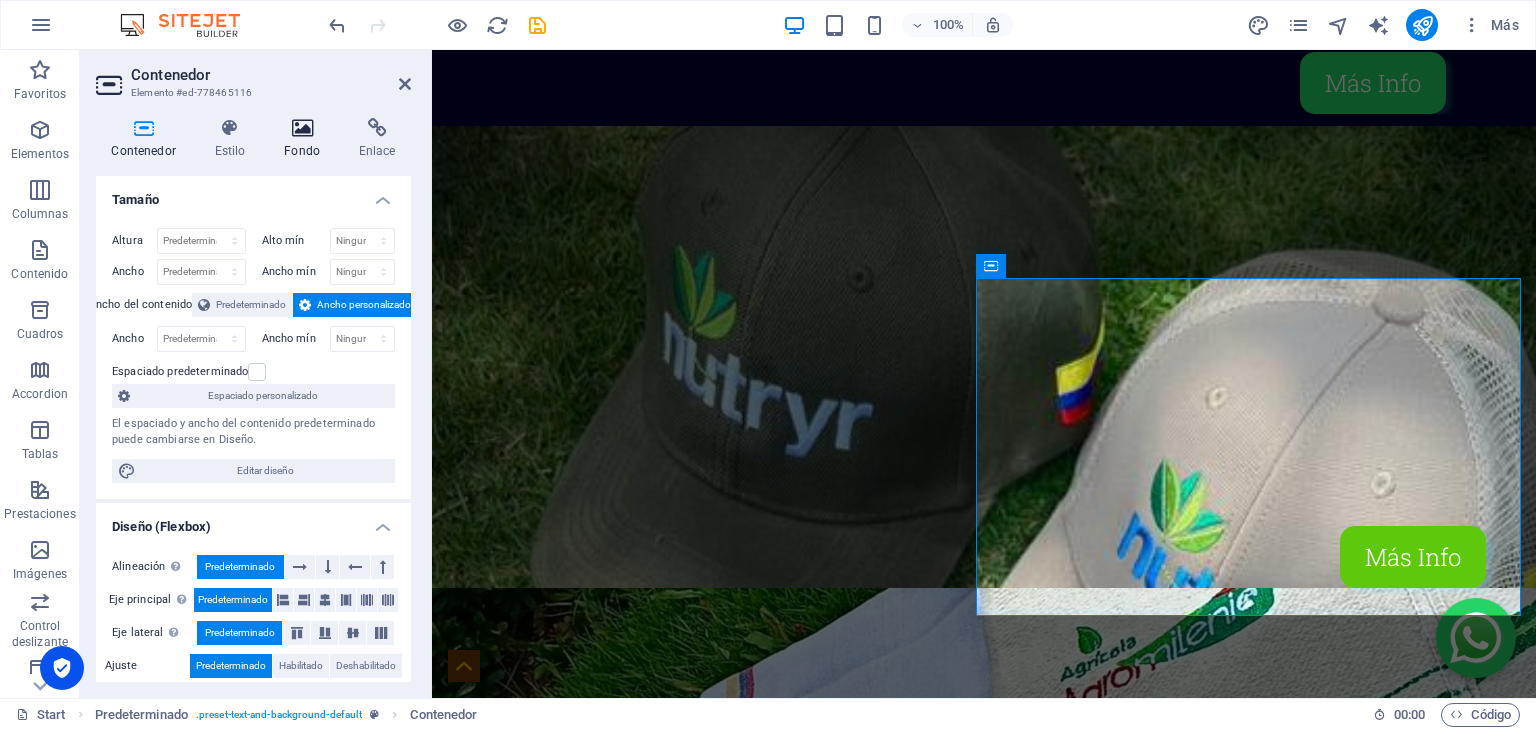 click at bounding box center [302, 128] 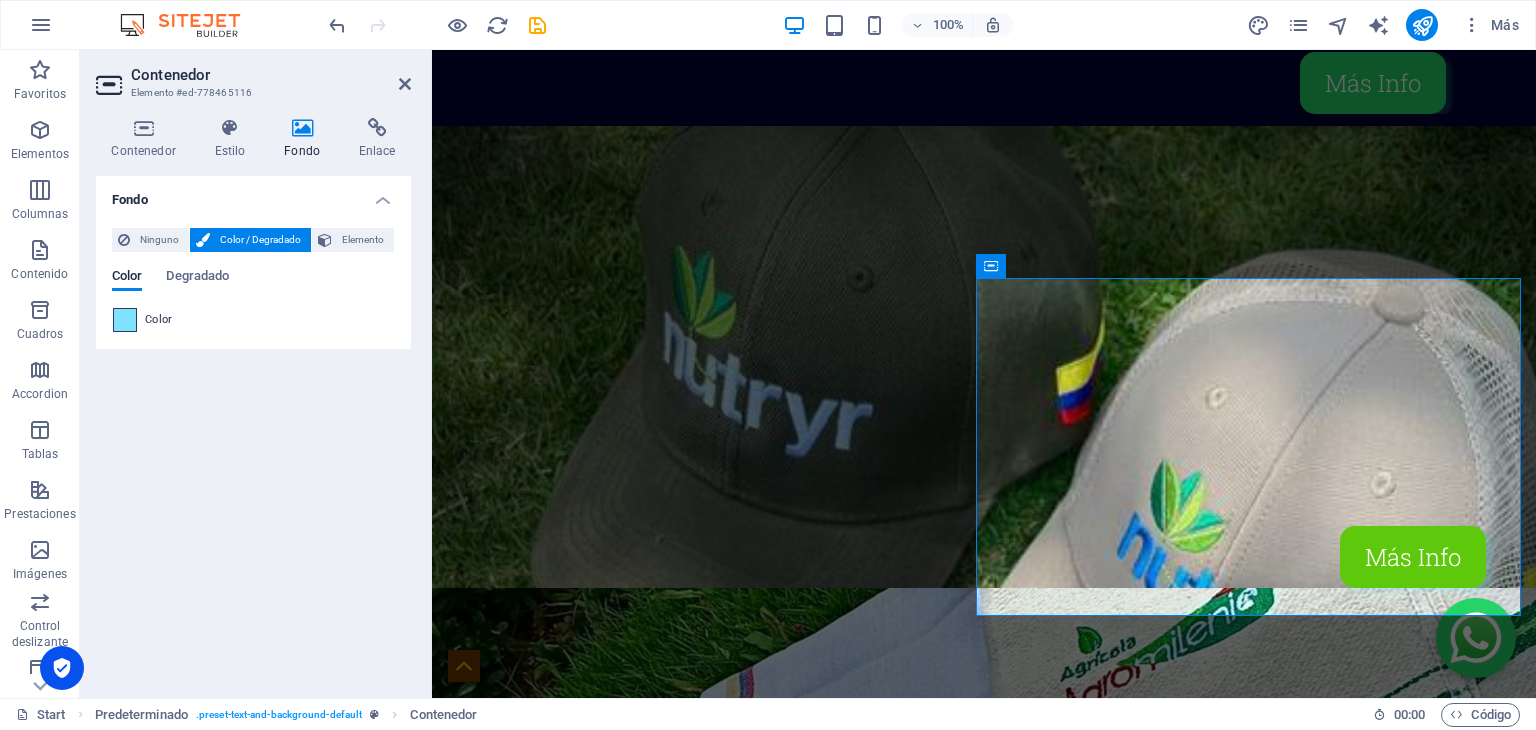 click at bounding box center [125, 320] 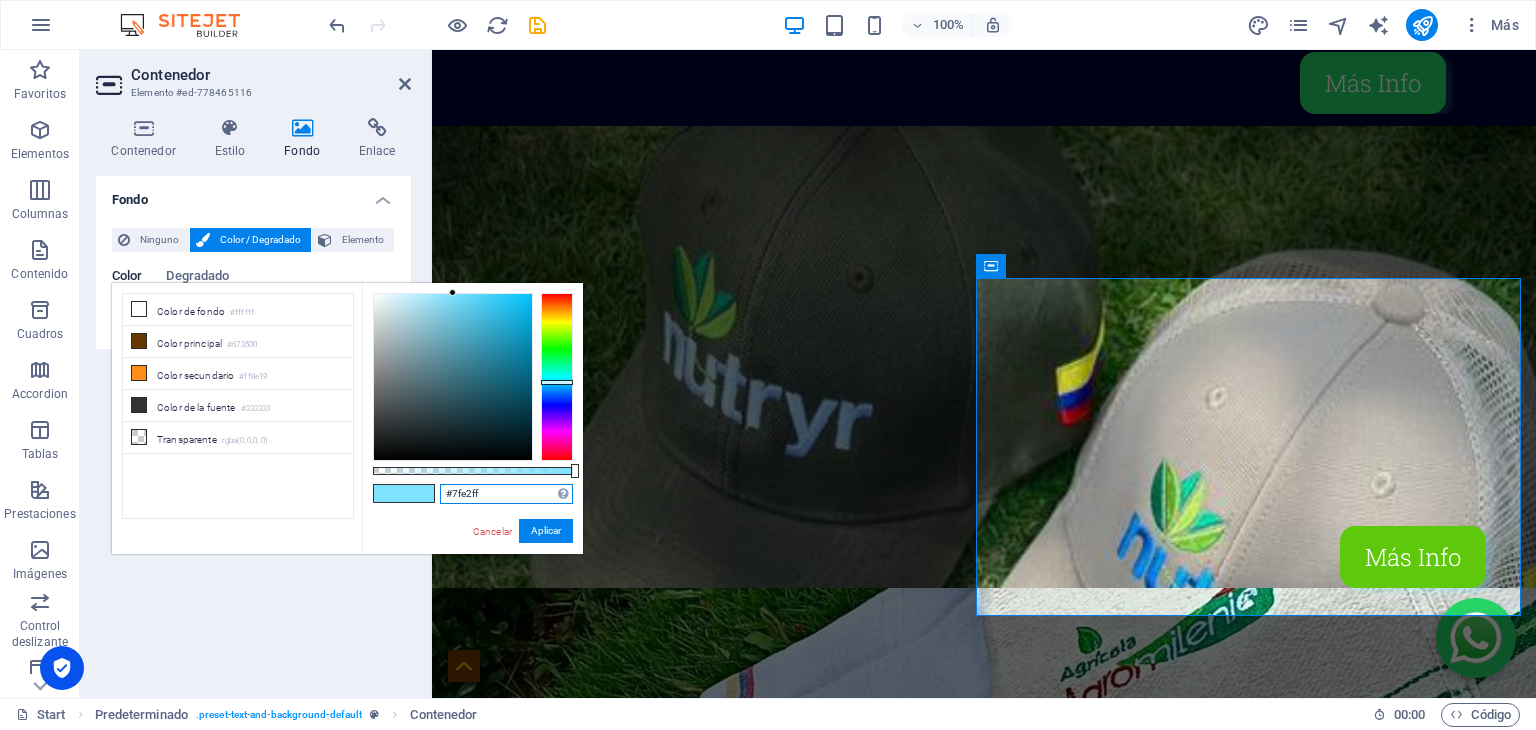drag, startPoint x: 493, startPoint y: 492, endPoint x: 445, endPoint y: 489, distance: 48.09366 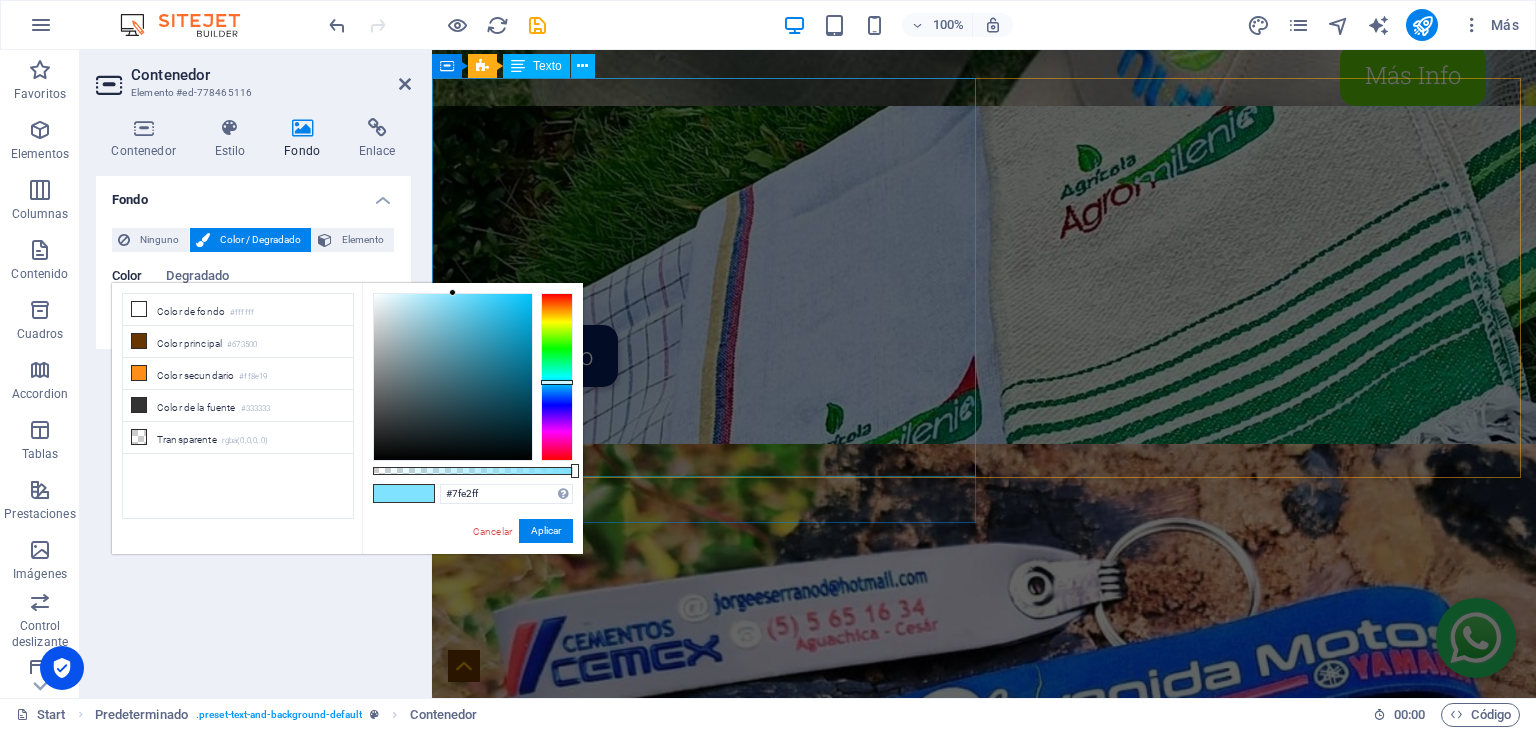 scroll, scrollTop: 2448, scrollLeft: 0, axis: vertical 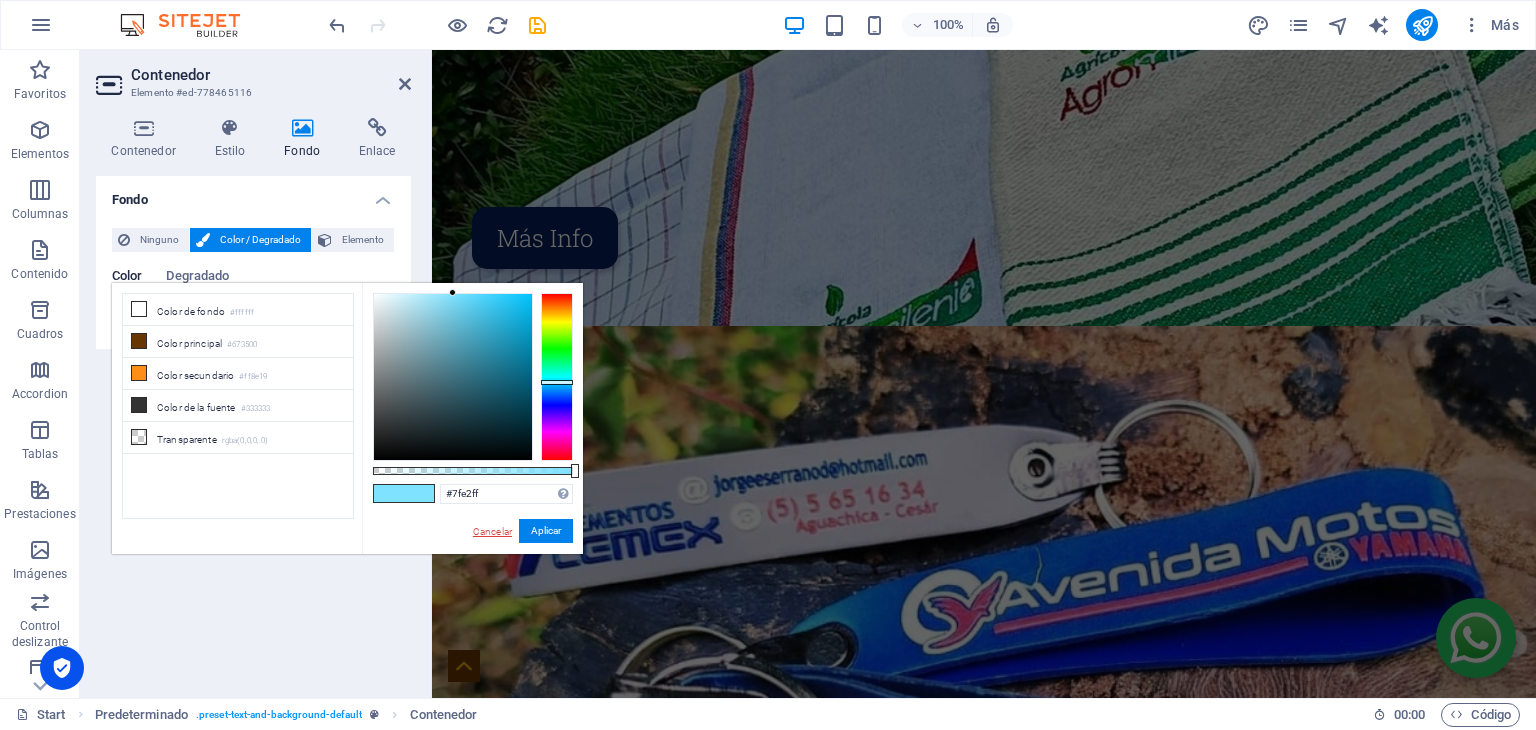 click on "Cancelar" at bounding box center [492, 531] 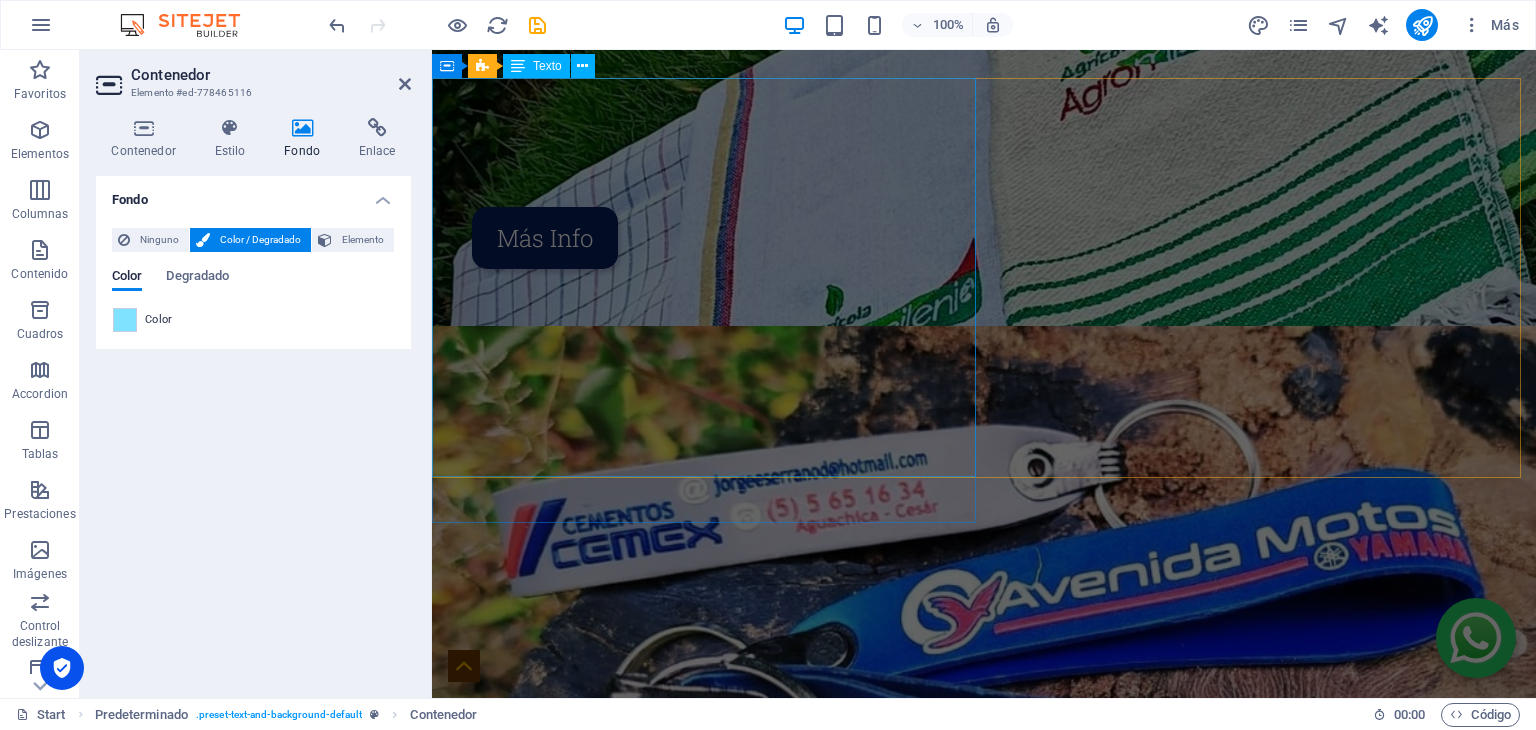 click on "LAPICEROS Gorras con estilos, colores y telas predeterminados, en los que podrás encontrar el balance entre buen precio y estilo." at bounding box center (984, 900) 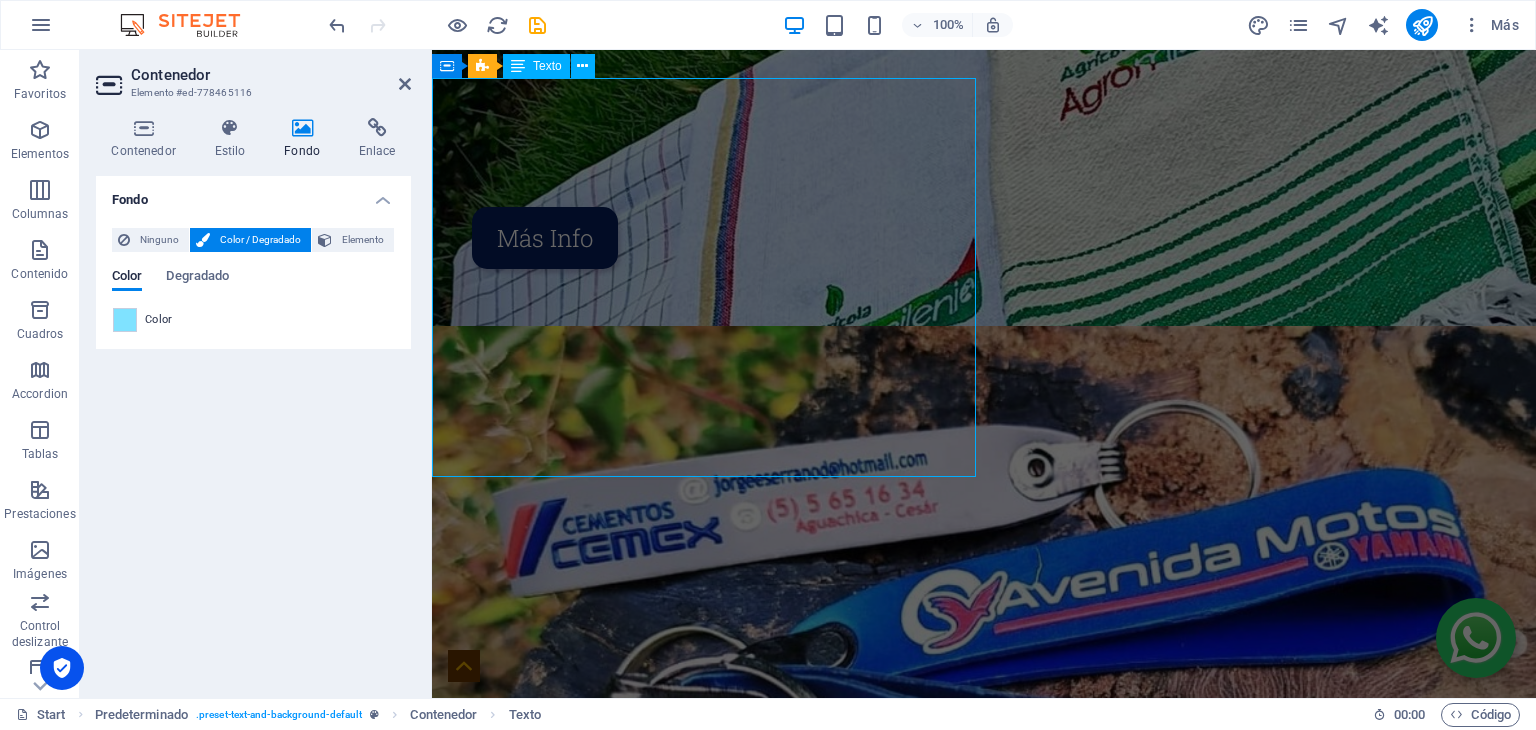 scroll, scrollTop: 2500, scrollLeft: 0, axis: vertical 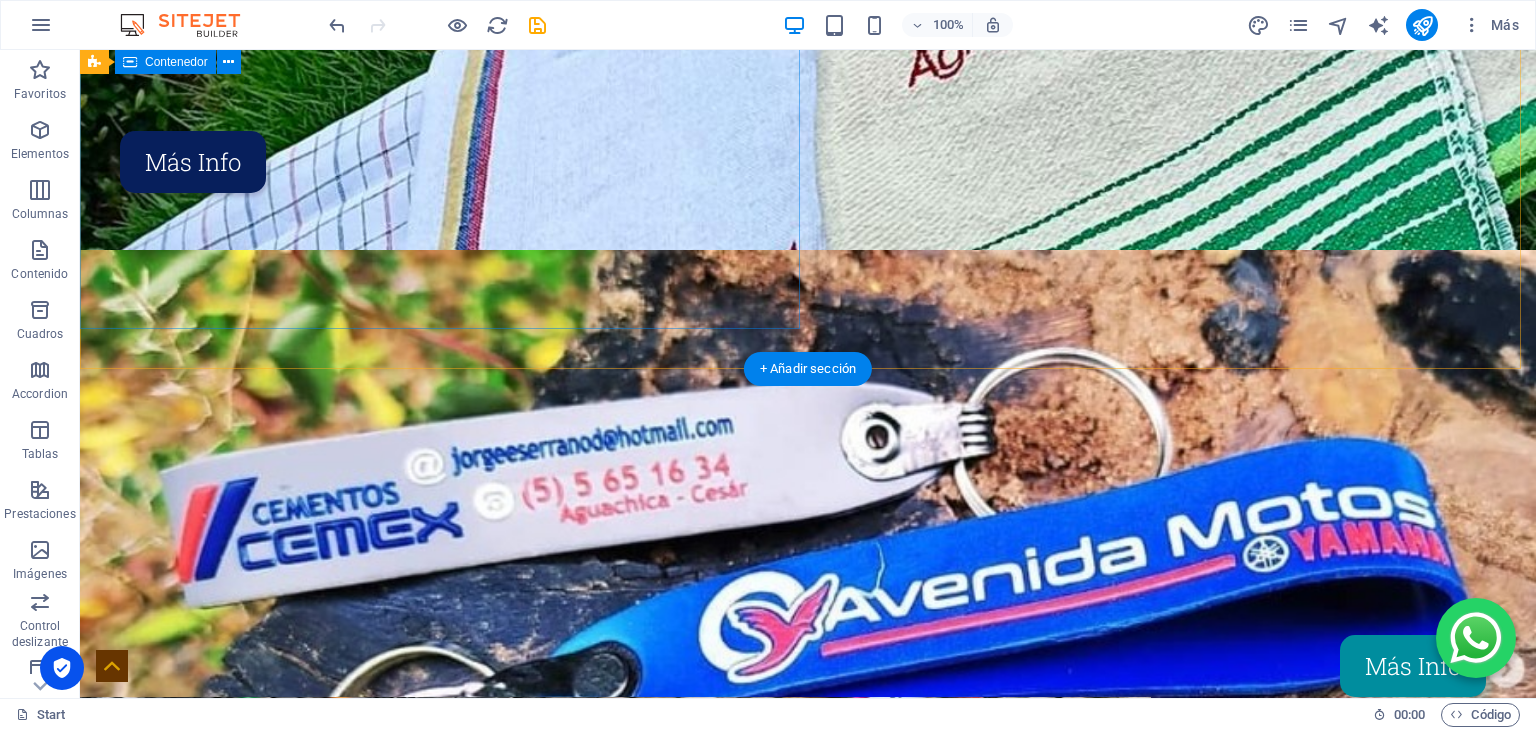 click on "Más Info" at bounding box center (808, 666) 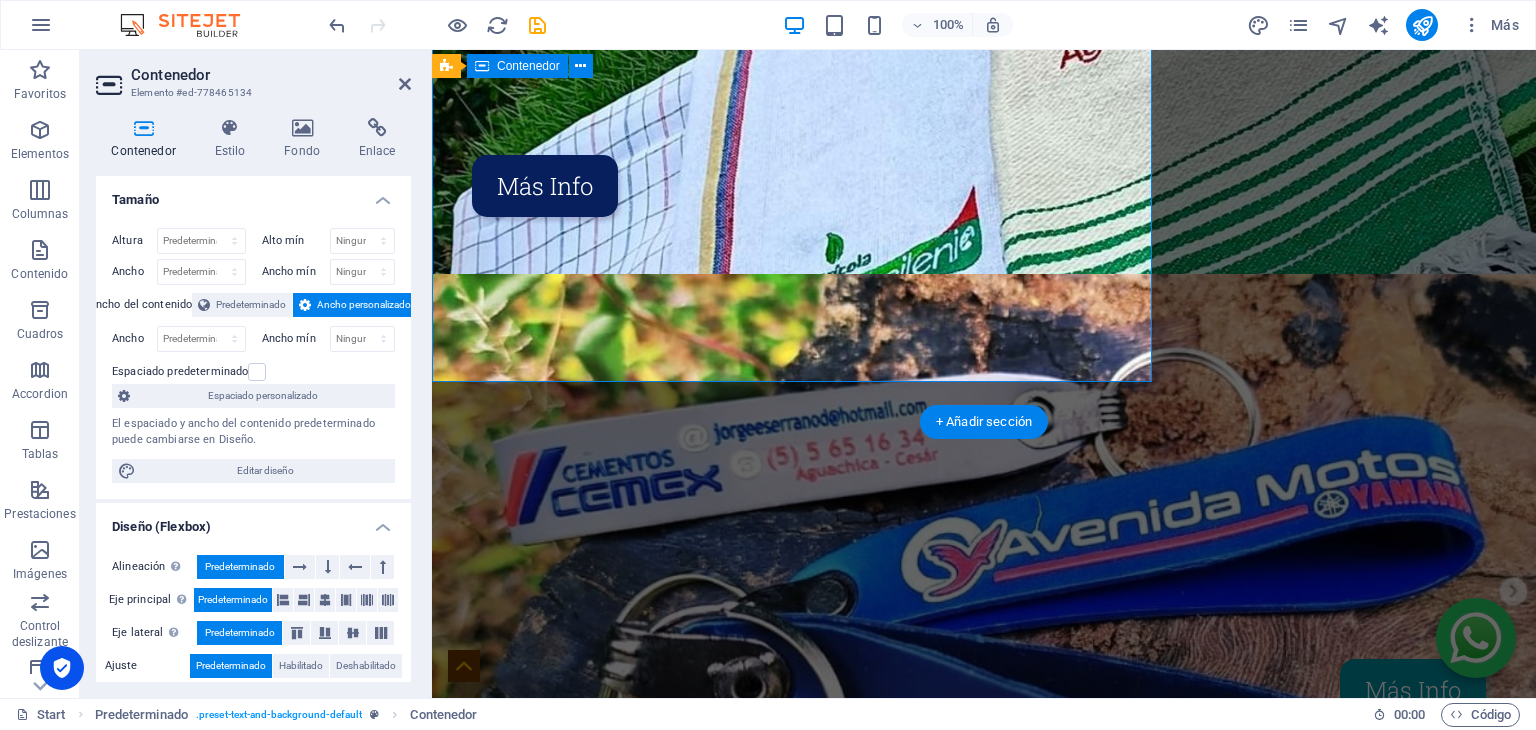 scroll, scrollTop: 2448, scrollLeft: 0, axis: vertical 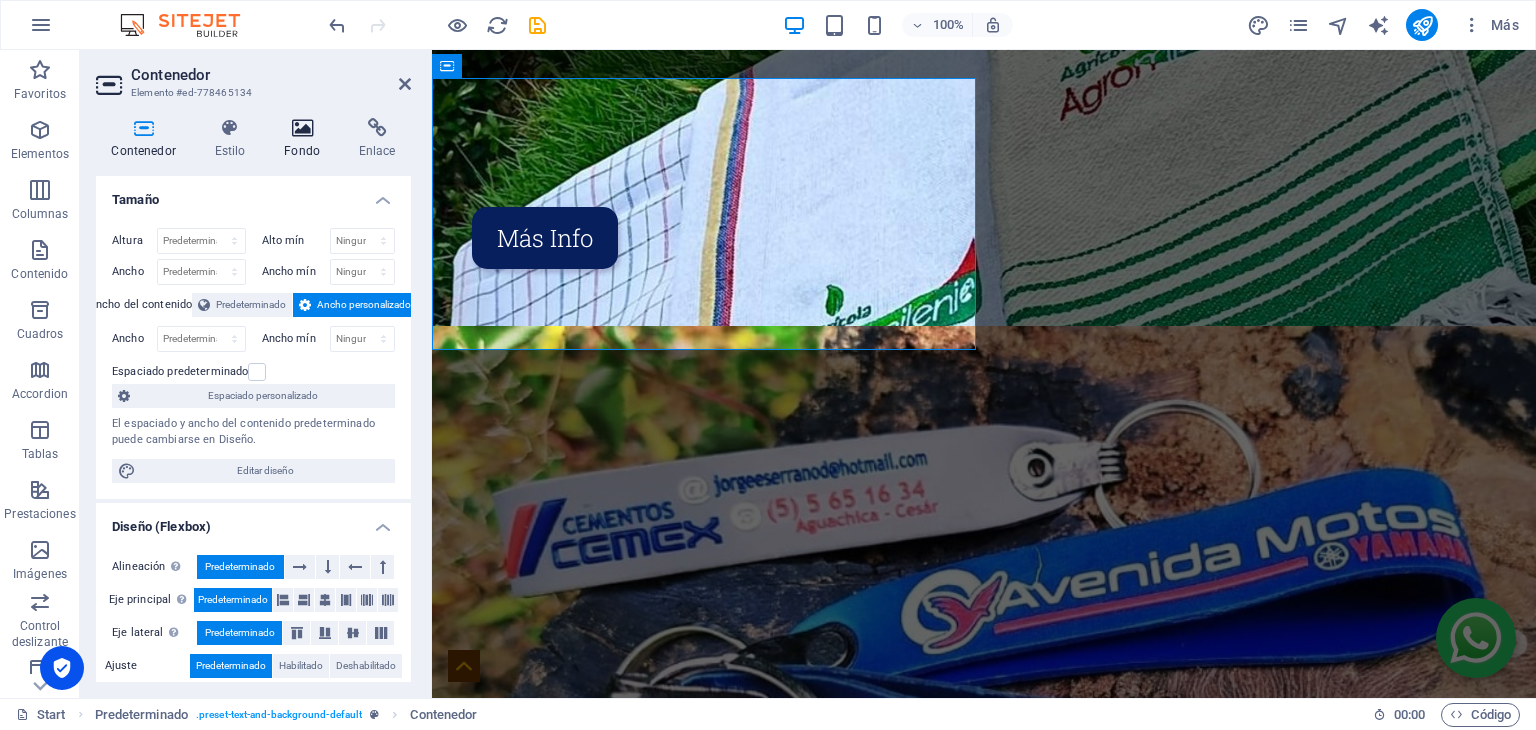 click on "Fondo" at bounding box center (306, 139) 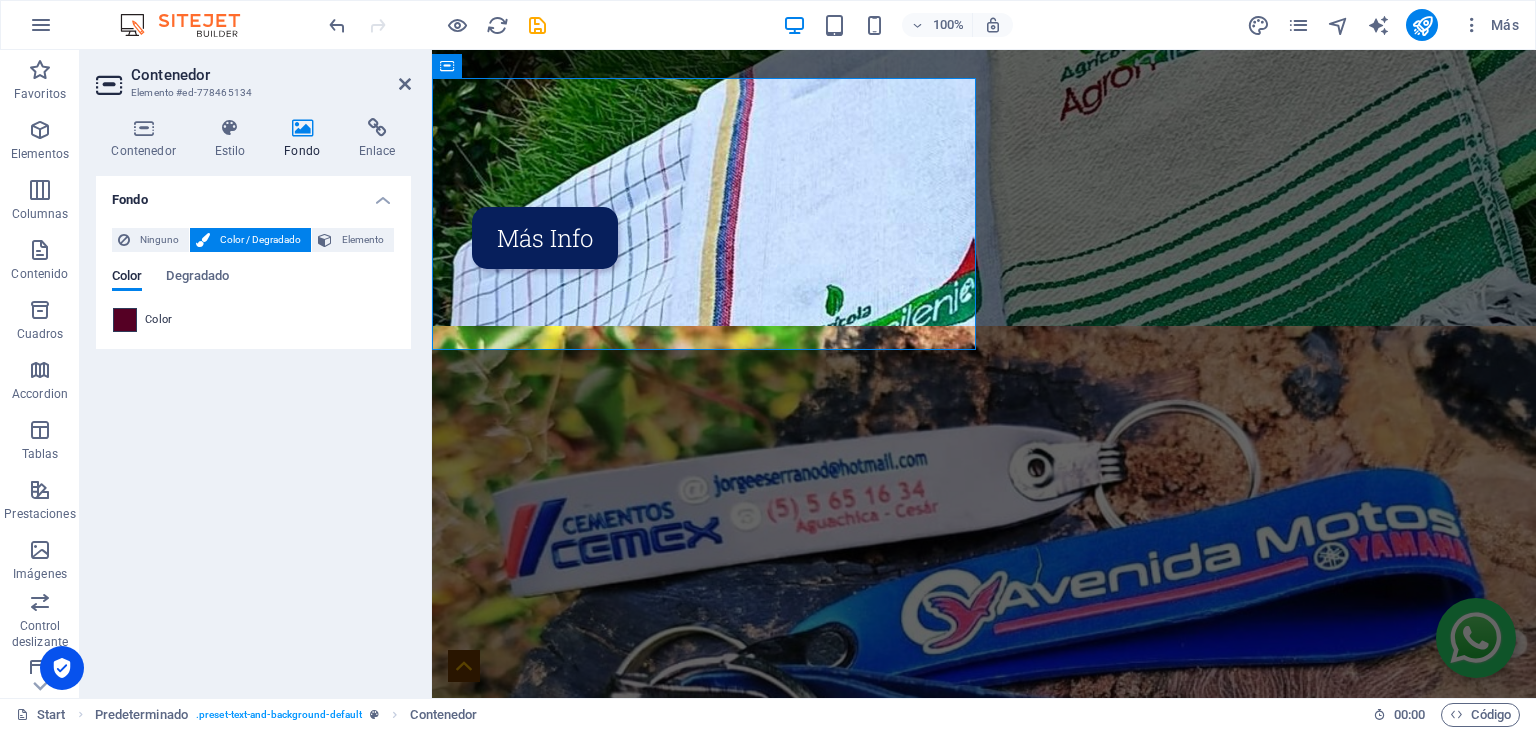 click at bounding box center [125, 320] 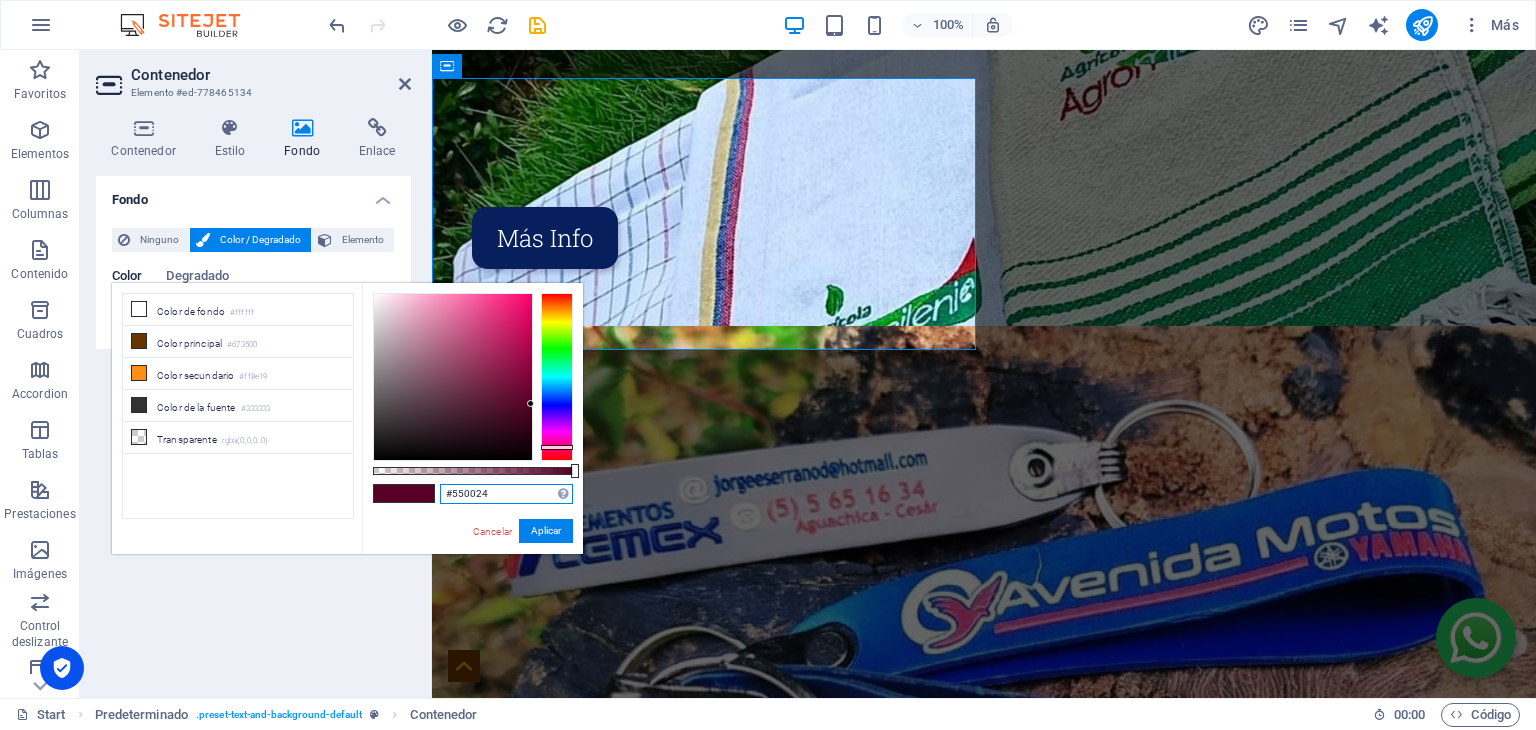 drag, startPoint x: 503, startPoint y: 496, endPoint x: 414, endPoint y: 483, distance: 89.94443 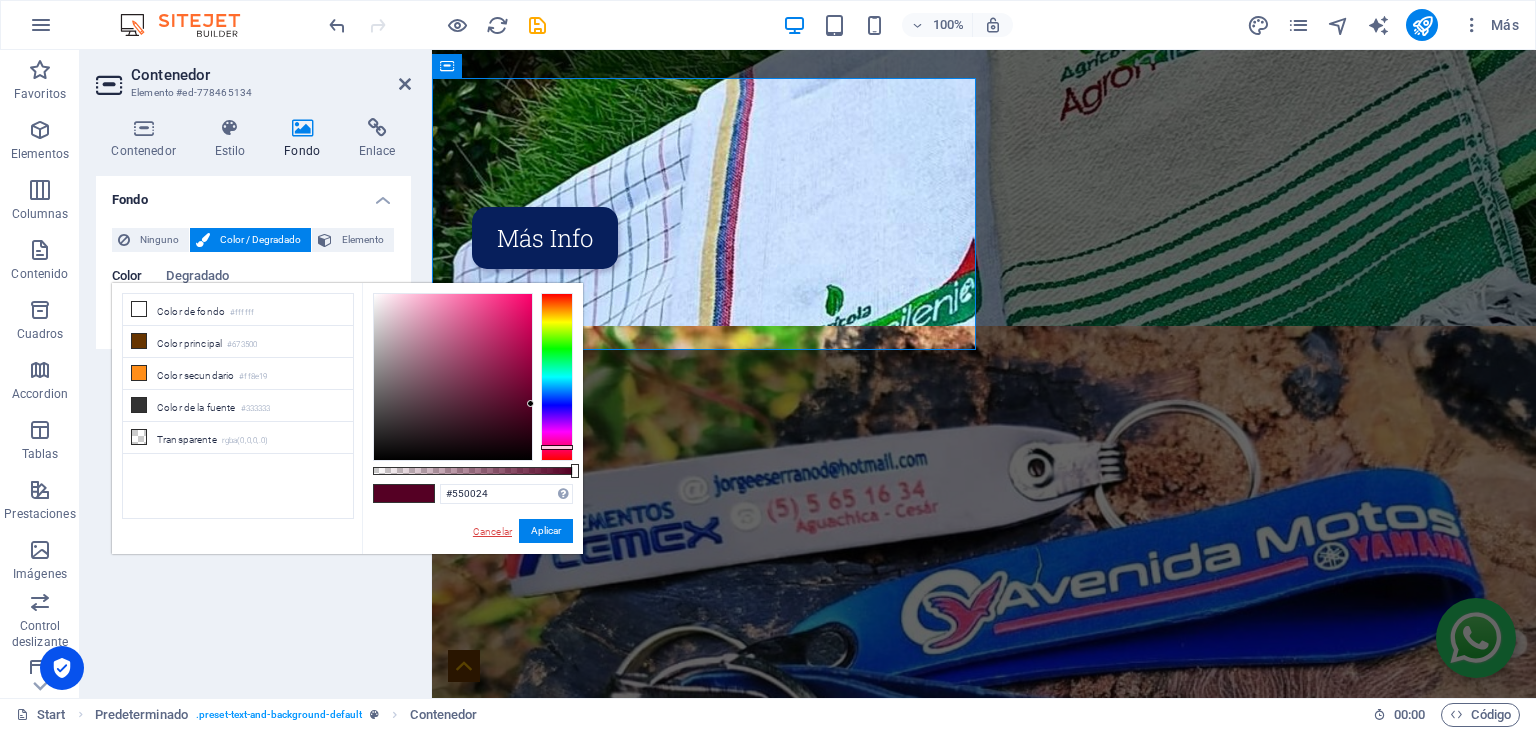 click on "Cancelar" at bounding box center [492, 531] 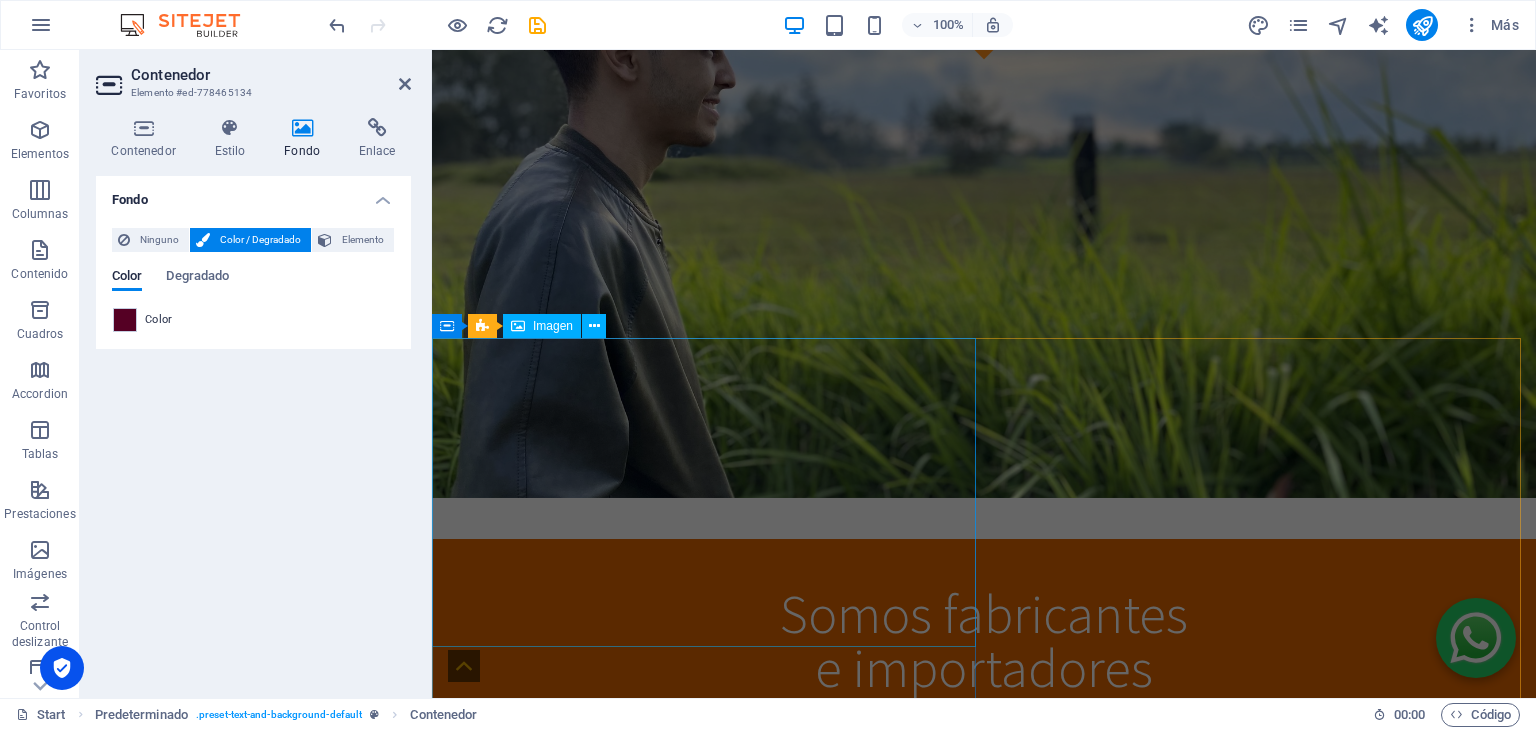 scroll, scrollTop: 548, scrollLeft: 0, axis: vertical 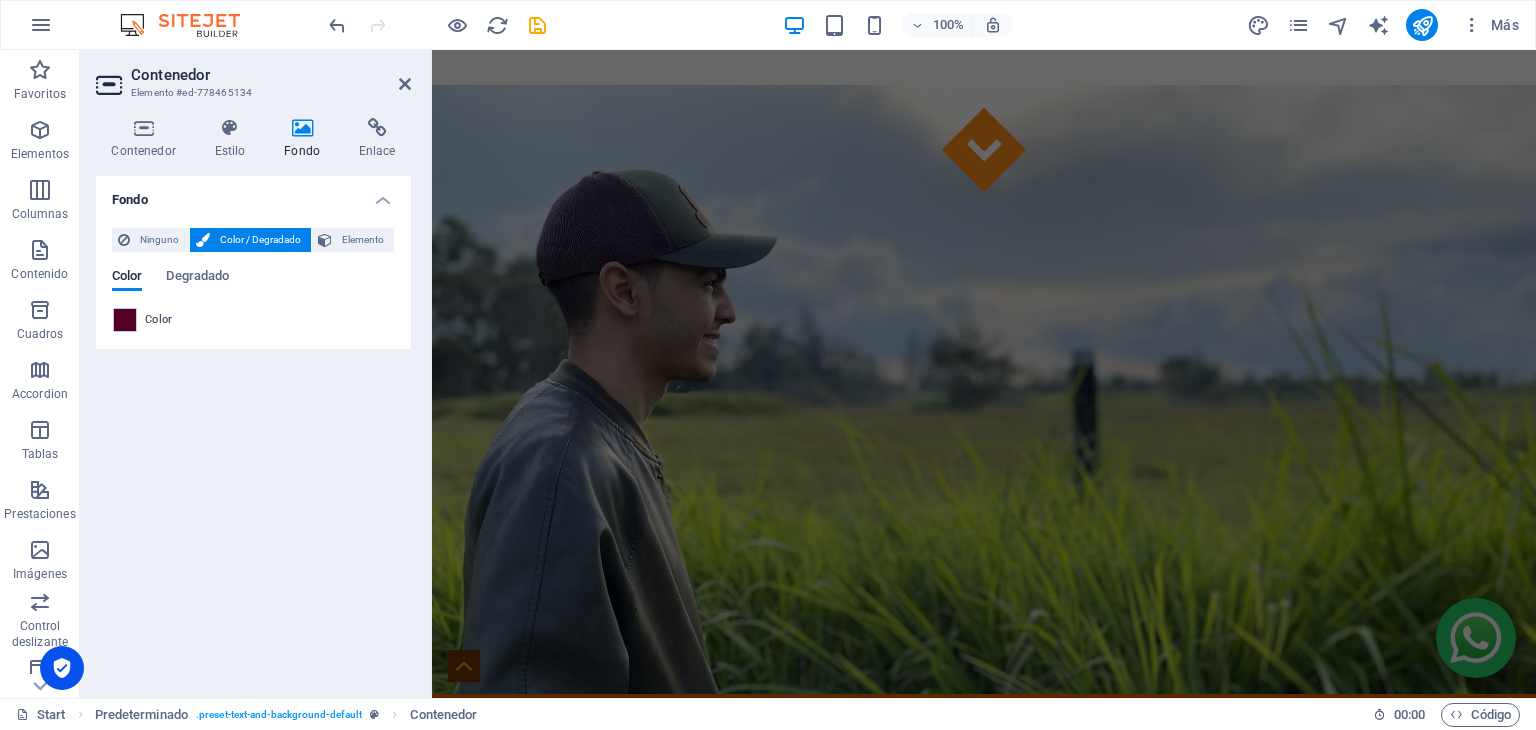 click on "Contenedor Elemento #ed-778465134
Contenedor Estilo Fondo Enlace Tamaño Altura Predeterminado px rem % vh vw Alto mín Ninguno px rem % vh vw Ancho Predeterminado px rem % em vh vw Ancho mín Ninguno px rem % vh vw Ancho del contenido Predeterminado Ancho personalizado Ancho Predeterminado px rem % em vh vw Ancho mín Ninguno px rem % vh vw Espaciado predeterminado Espaciado personalizado El espaciado y ancho del contenido predeterminado puede cambiarse en Diseño. Editar diseño Diseño (Flexbox) Alineación Determina flex-direction. Predeterminado Eje principal Determina la forma en la que los elementos deberían comportarse por el eje principal en este contenedor (contenido justificado). Predeterminado Eje lateral Controla la dirección vertical del elemento en el contenedor (alinear elementos). Predeterminado Ajuste Predeterminado Habilitado Deshabilitado Relleno Controla las distancias y la dirección de los elementos en el eje Y en varias líneas (alinear contenido). Predeterminado 100" at bounding box center (256, 374) 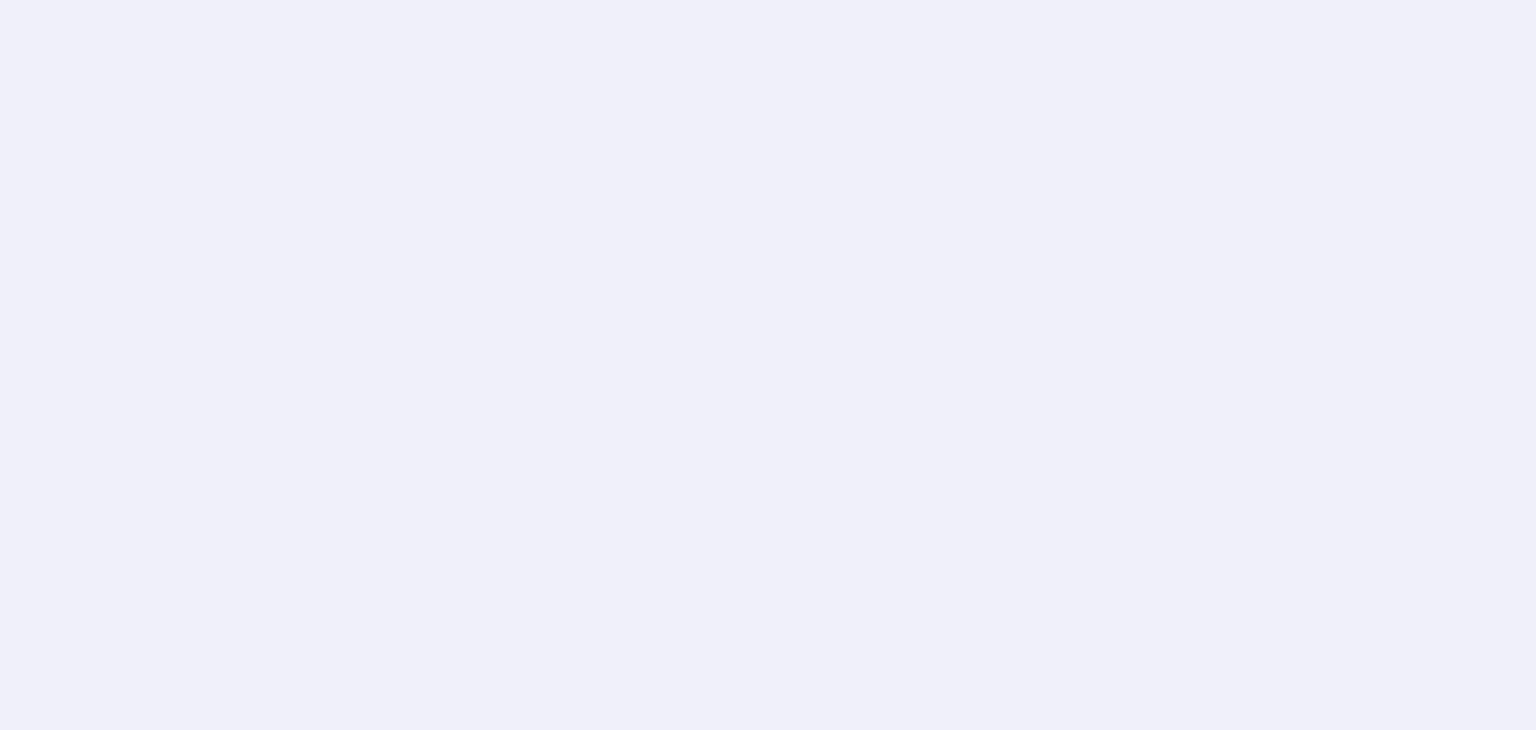scroll, scrollTop: 0, scrollLeft: 0, axis: both 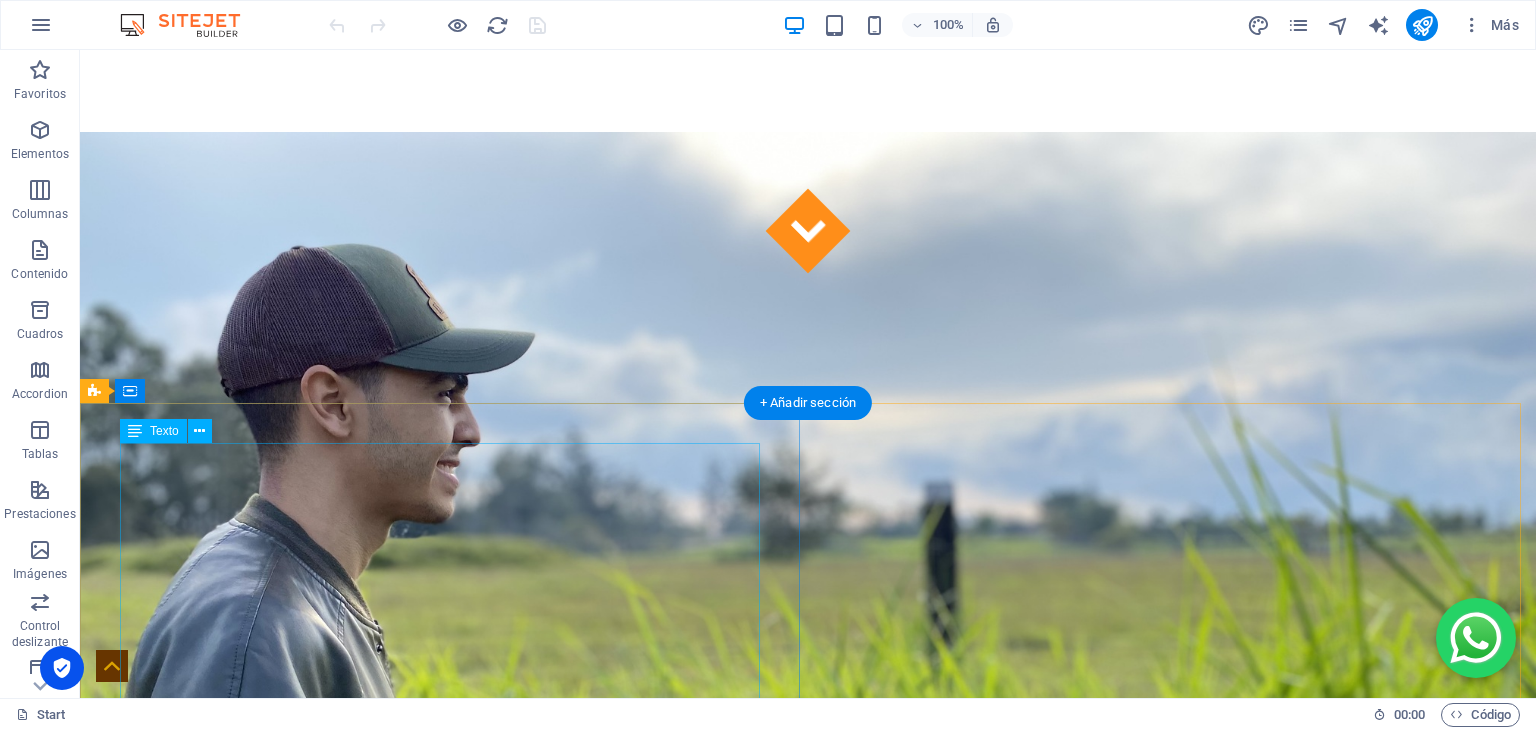 click on "GORRA        PREMIUM Elaborada en [GEOGRAPHIC_DATA], fabricada con materiales Nacionales de la mejor calidad que hay en nuestro País. Puedes escoger los materiales, colores y tipos de marca para realizarla." at bounding box center (808, 1256) 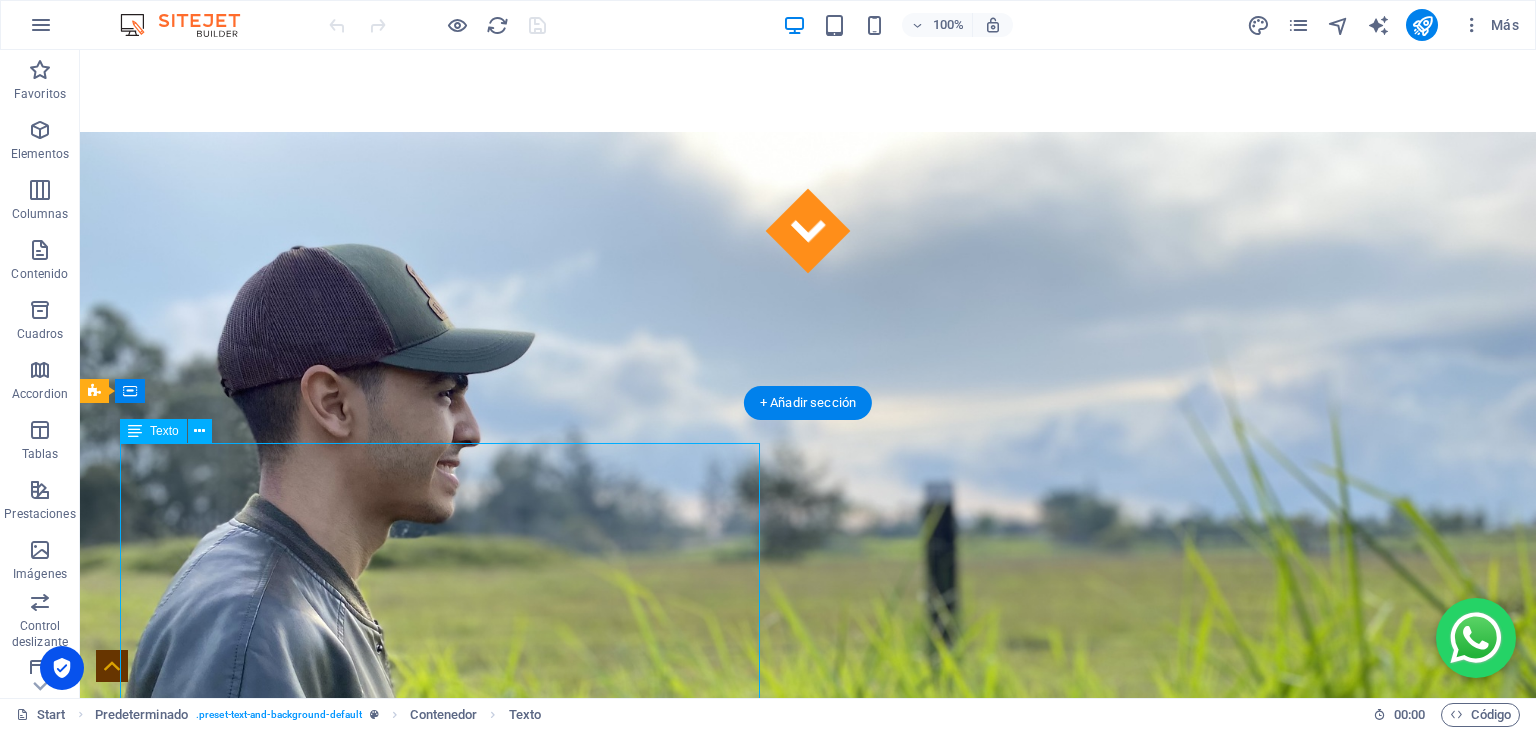 click on "GORRA        PREMIUM Elaborada en [GEOGRAPHIC_DATA], fabricada con materiales Nacionales de la mejor calidad que hay en nuestro País. Puedes escoger los materiales, colores y tipos de marca para realizarla." at bounding box center [808, 1256] 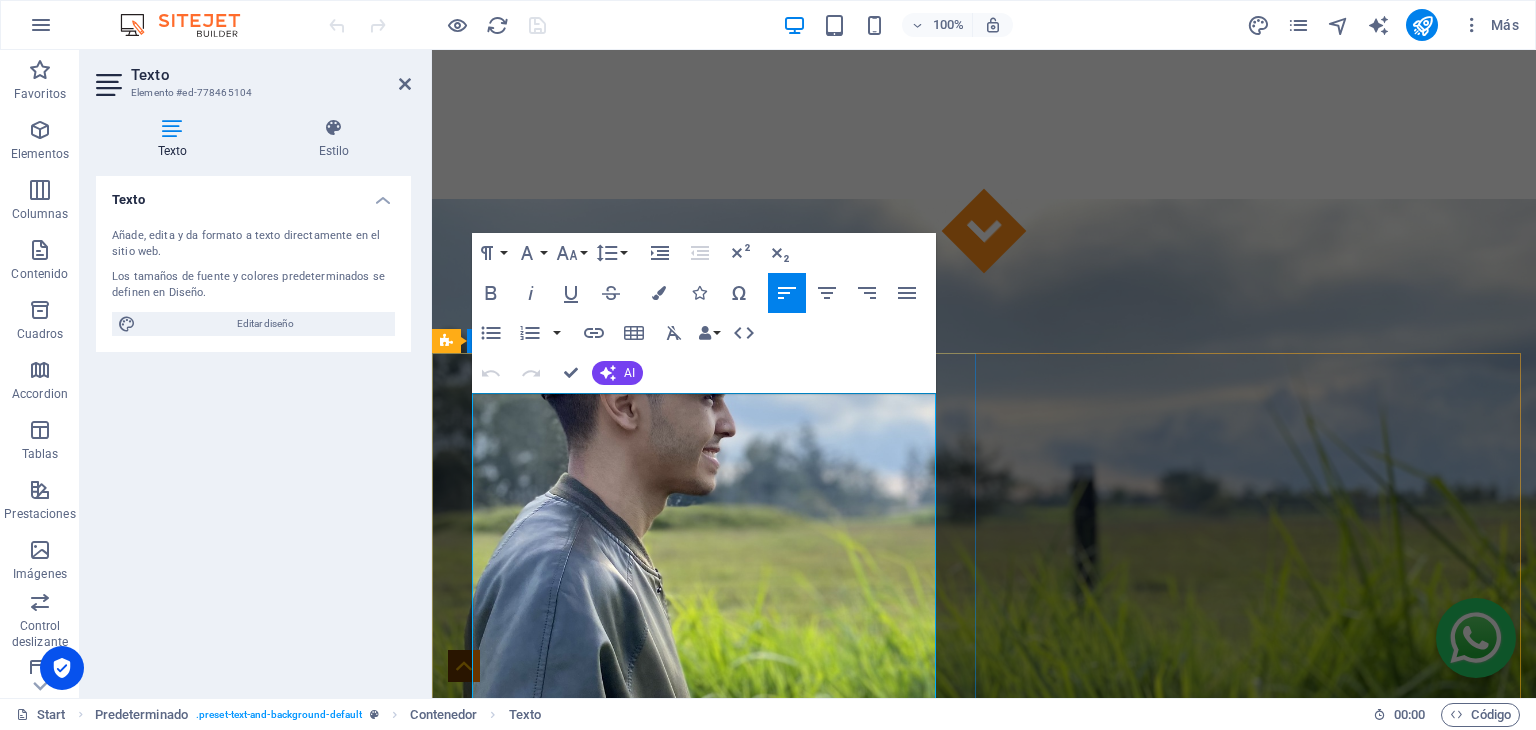 scroll, scrollTop: 573, scrollLeft: 0, axis: vertical 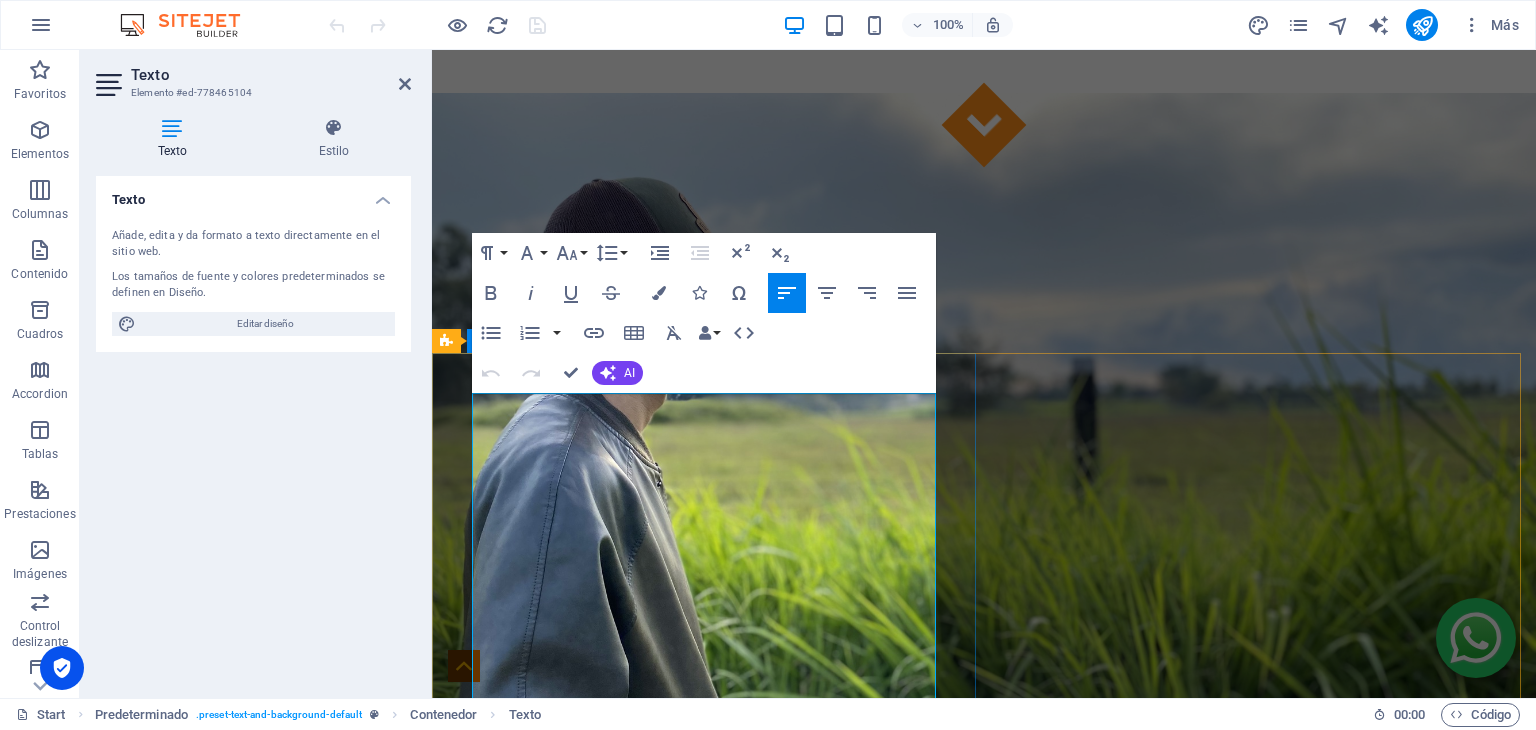 drag, startPoint x: 839, startPoint y: 489, endPoint x: 1068, endPoint y: 434, distance: 235.5122 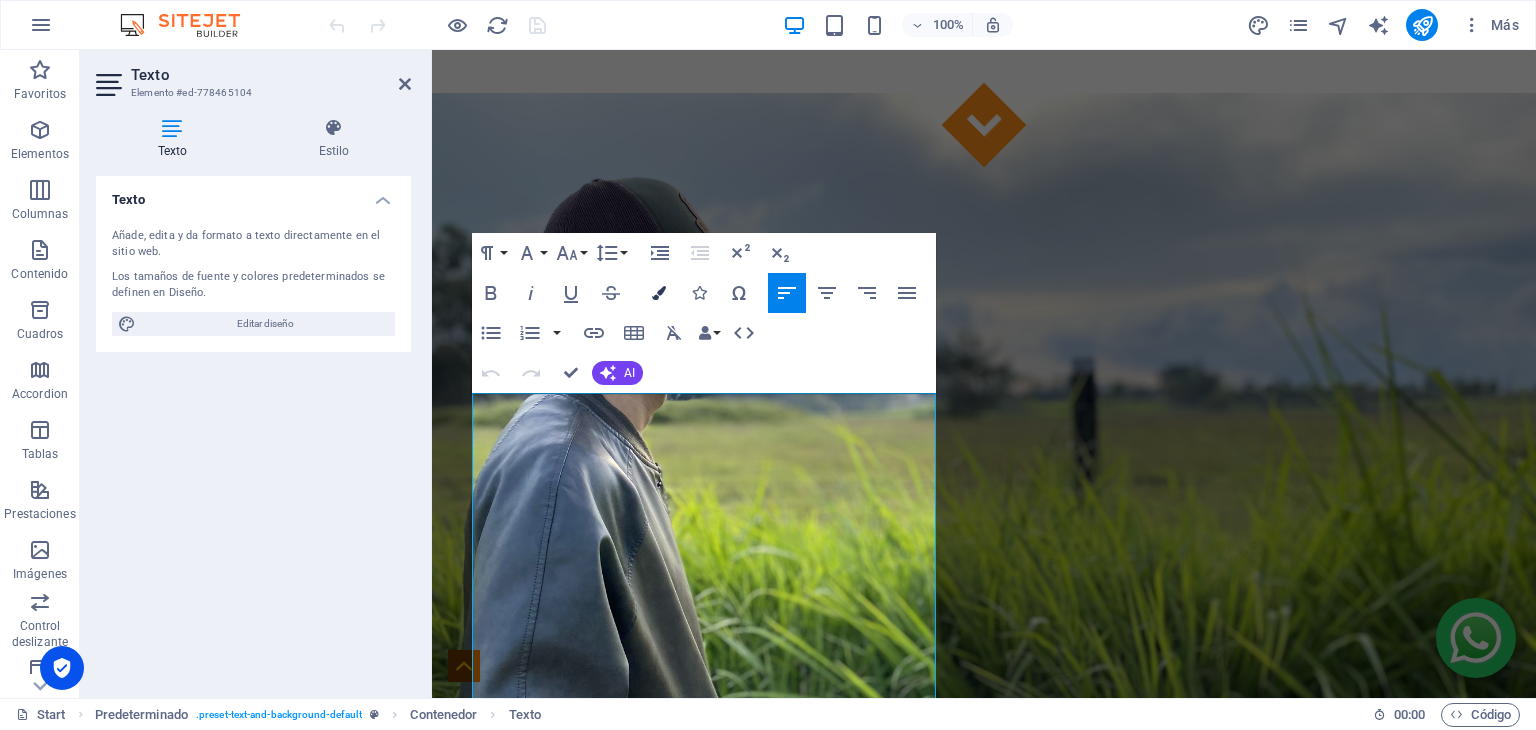 click at bounding box center [659, 293] 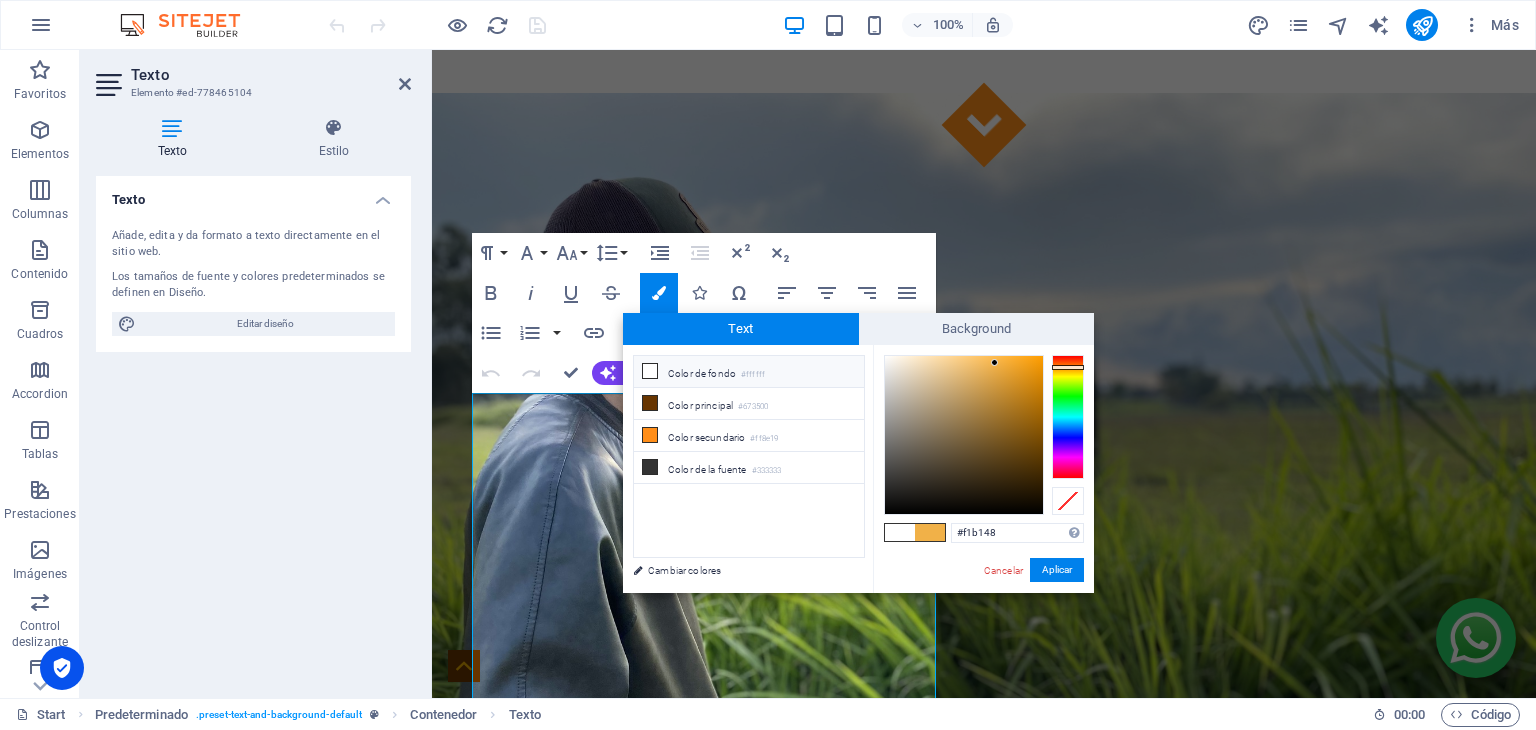drag, startPoint x: 1021, startPoint y: 535, endPoint x: 925, endPoint y: 536, distance: 96.00521 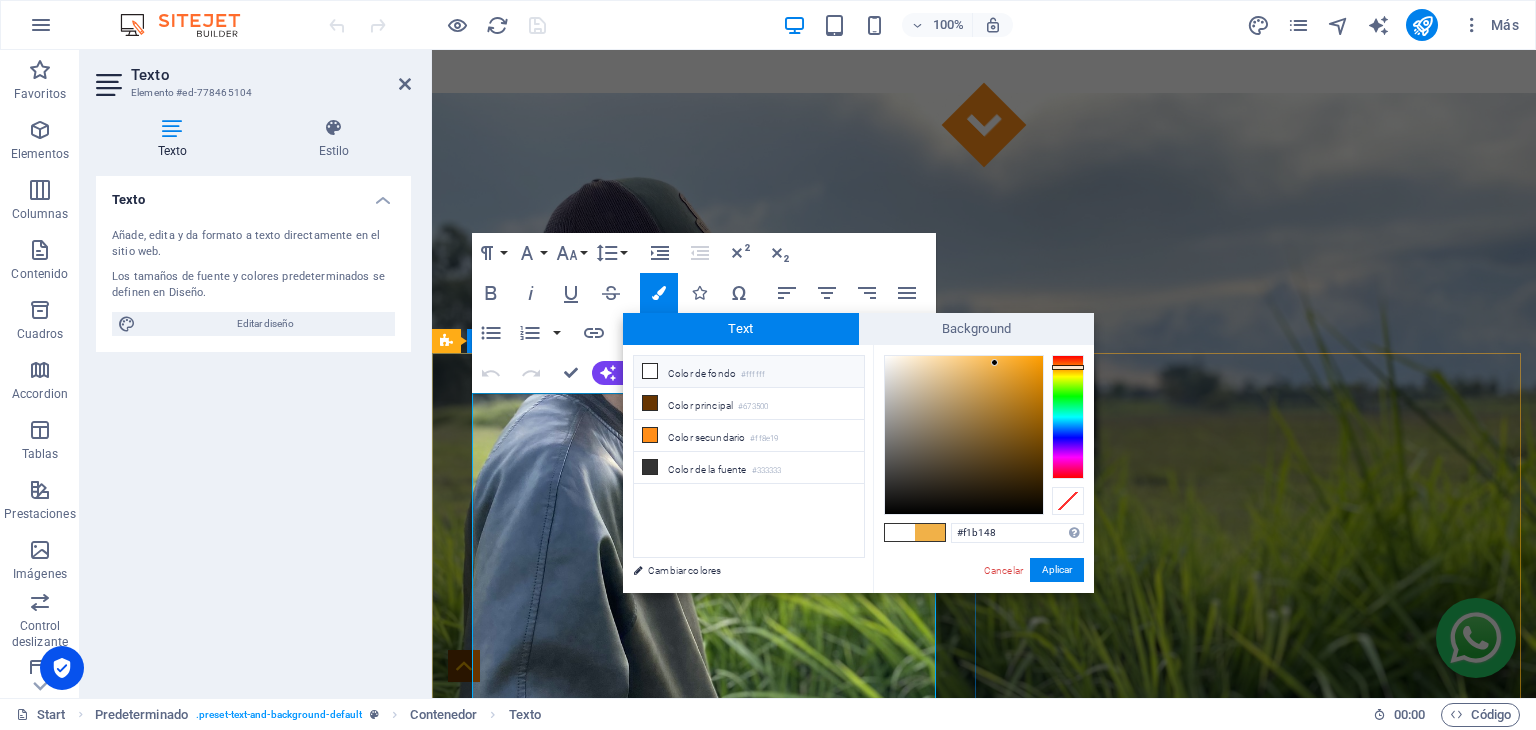 click at bounding box center (984, 1247) 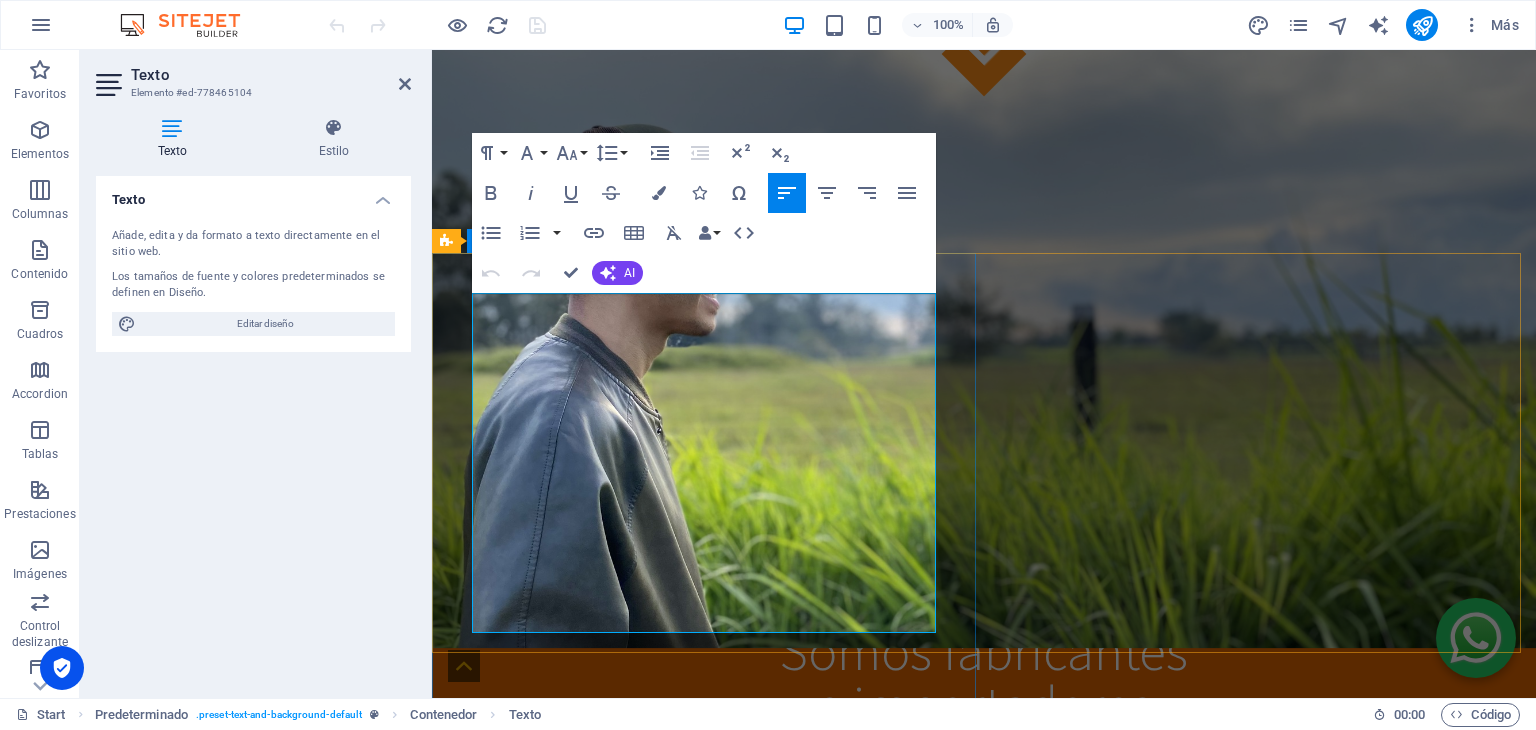 scroll, scrollTop: 673, scrollLeft: 0, axis: vertical 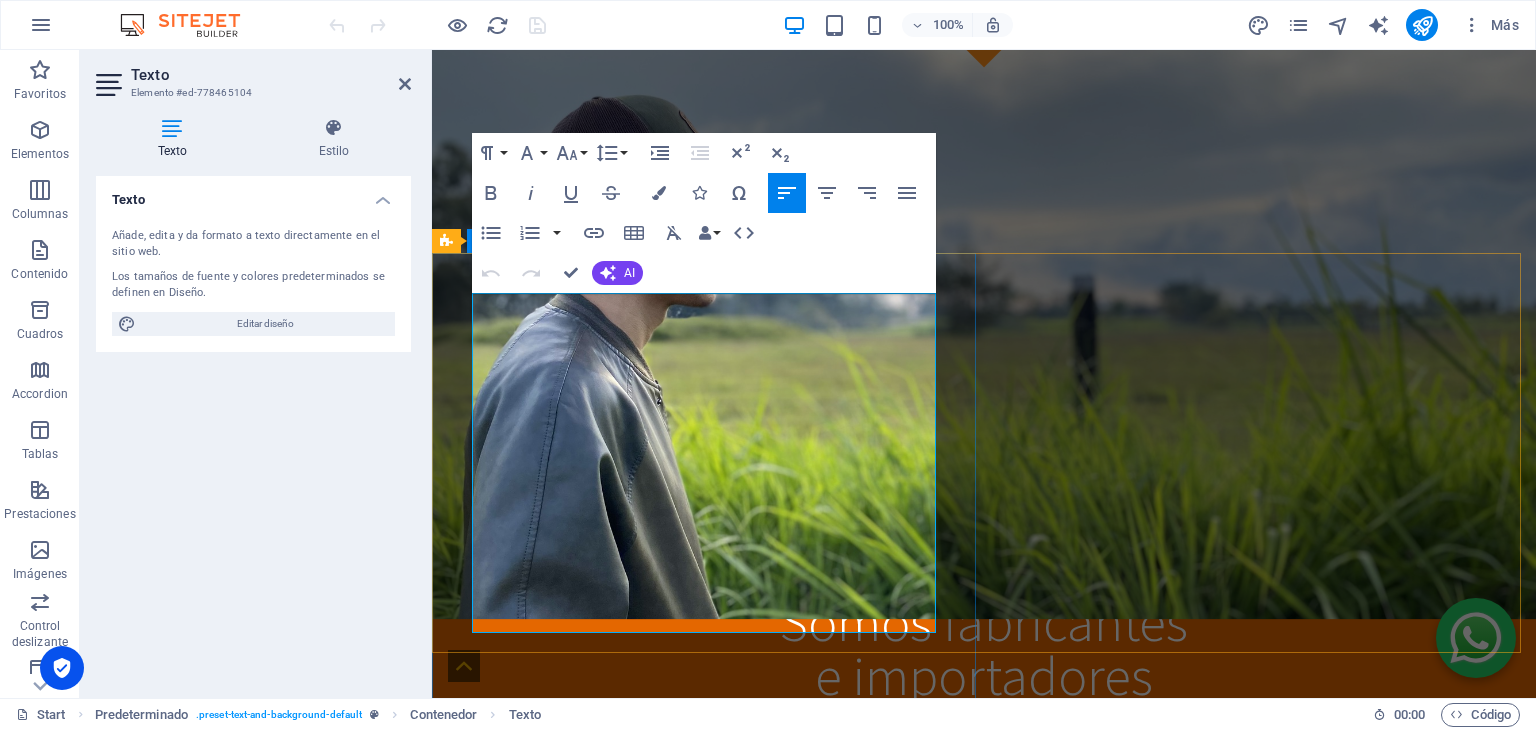 drag, startPoint x: 801, startPoint y: 581, endPoint x: 474, endPoint y: 445, distance: 354.15393 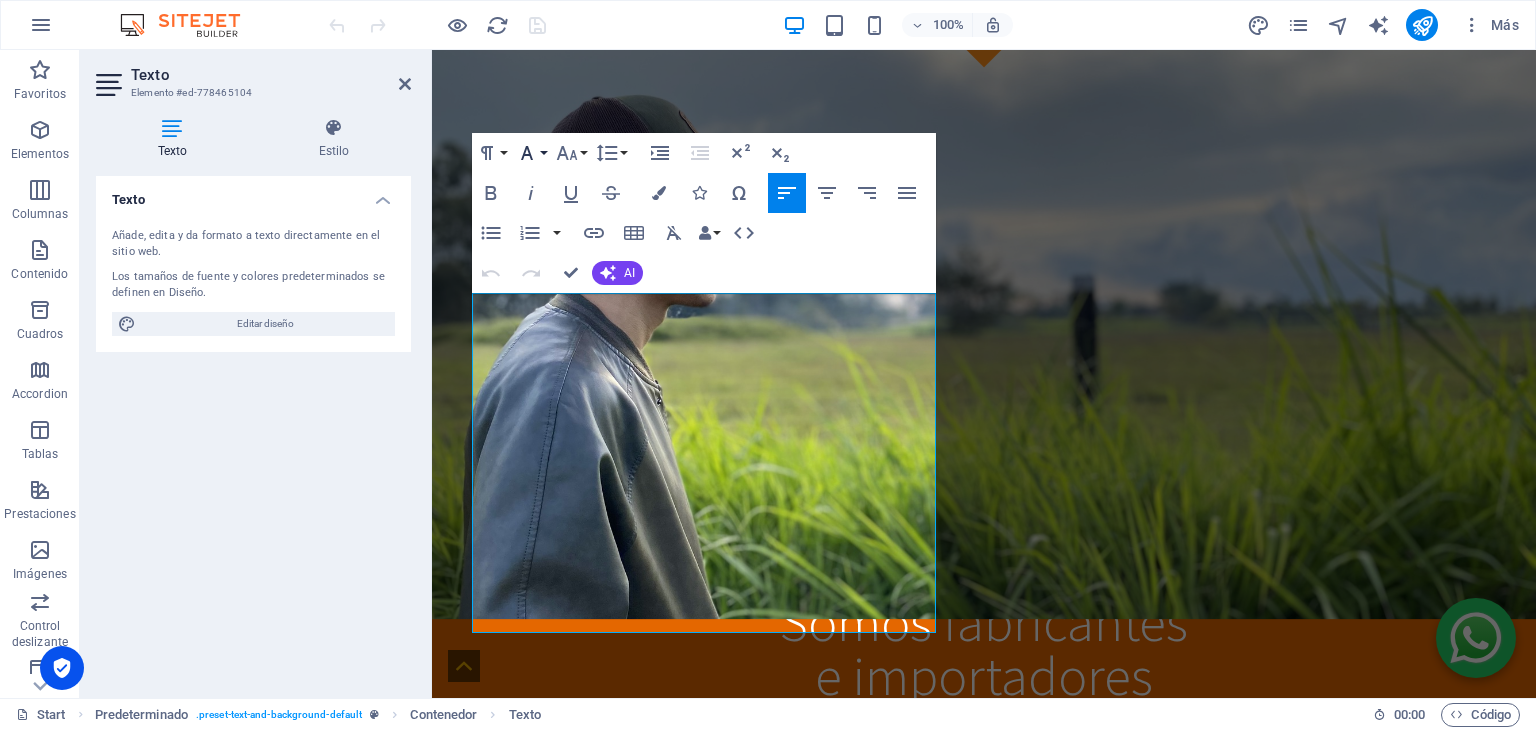 click 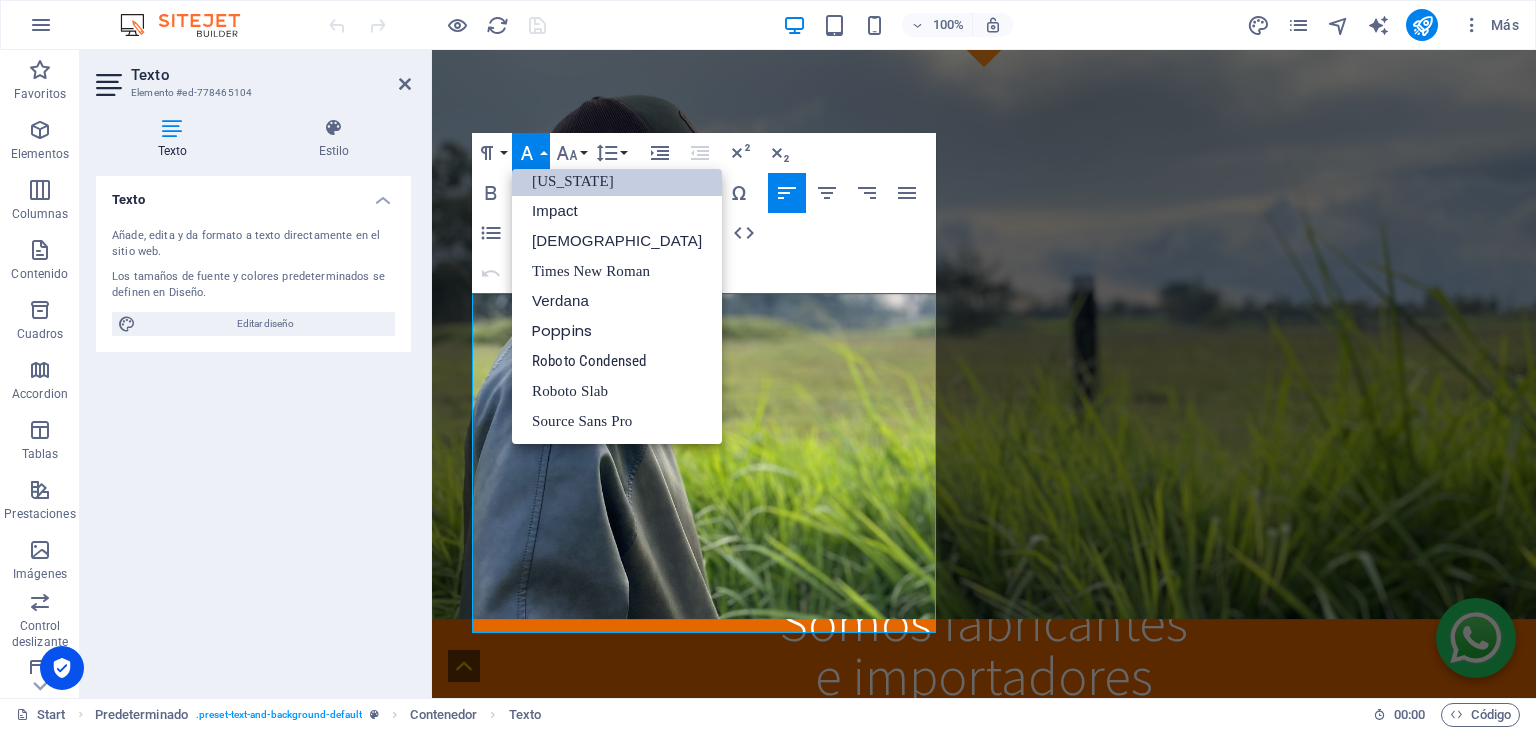 scroll, scrollTop: 40, scrollLeft: 0, axis: vertical 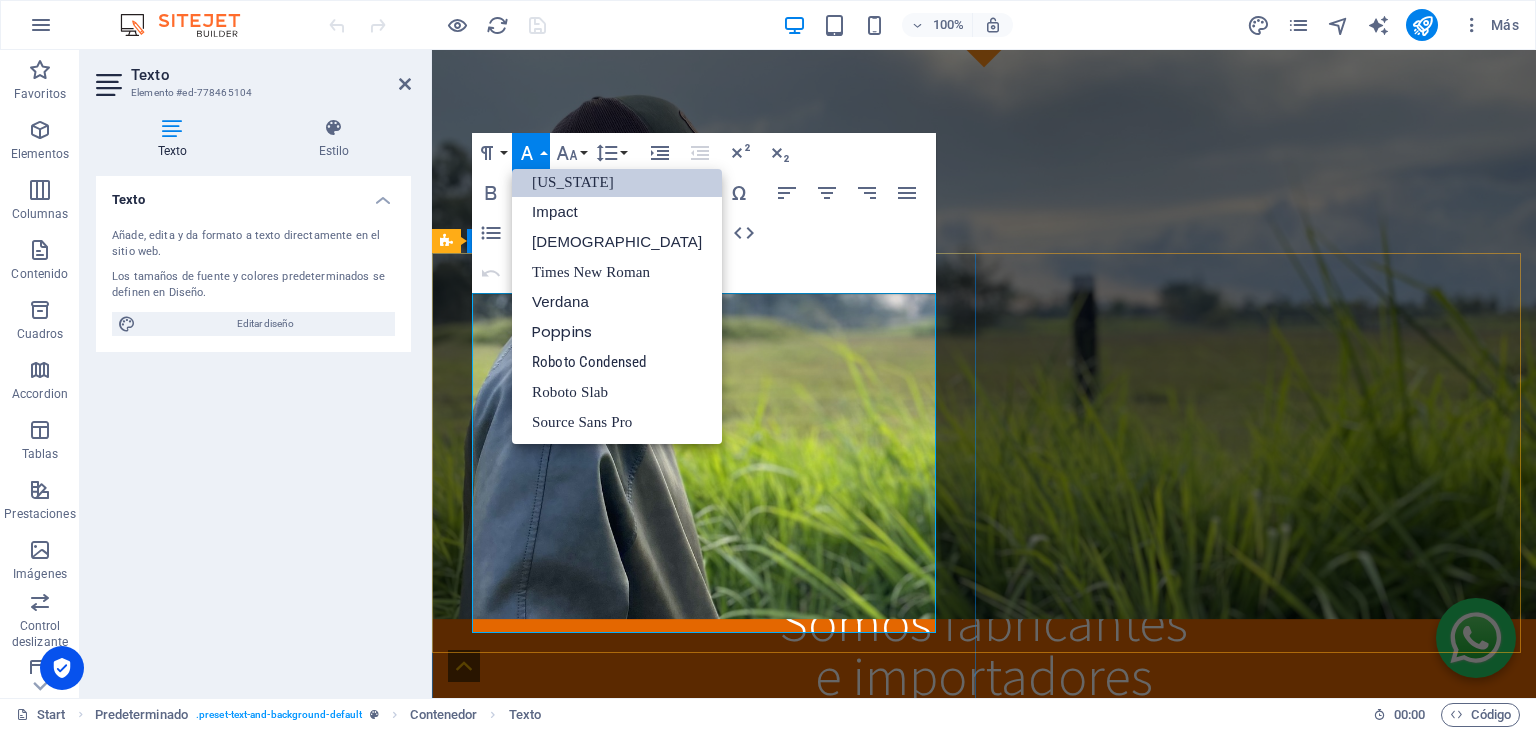 click at bounding box center (984, 1875) 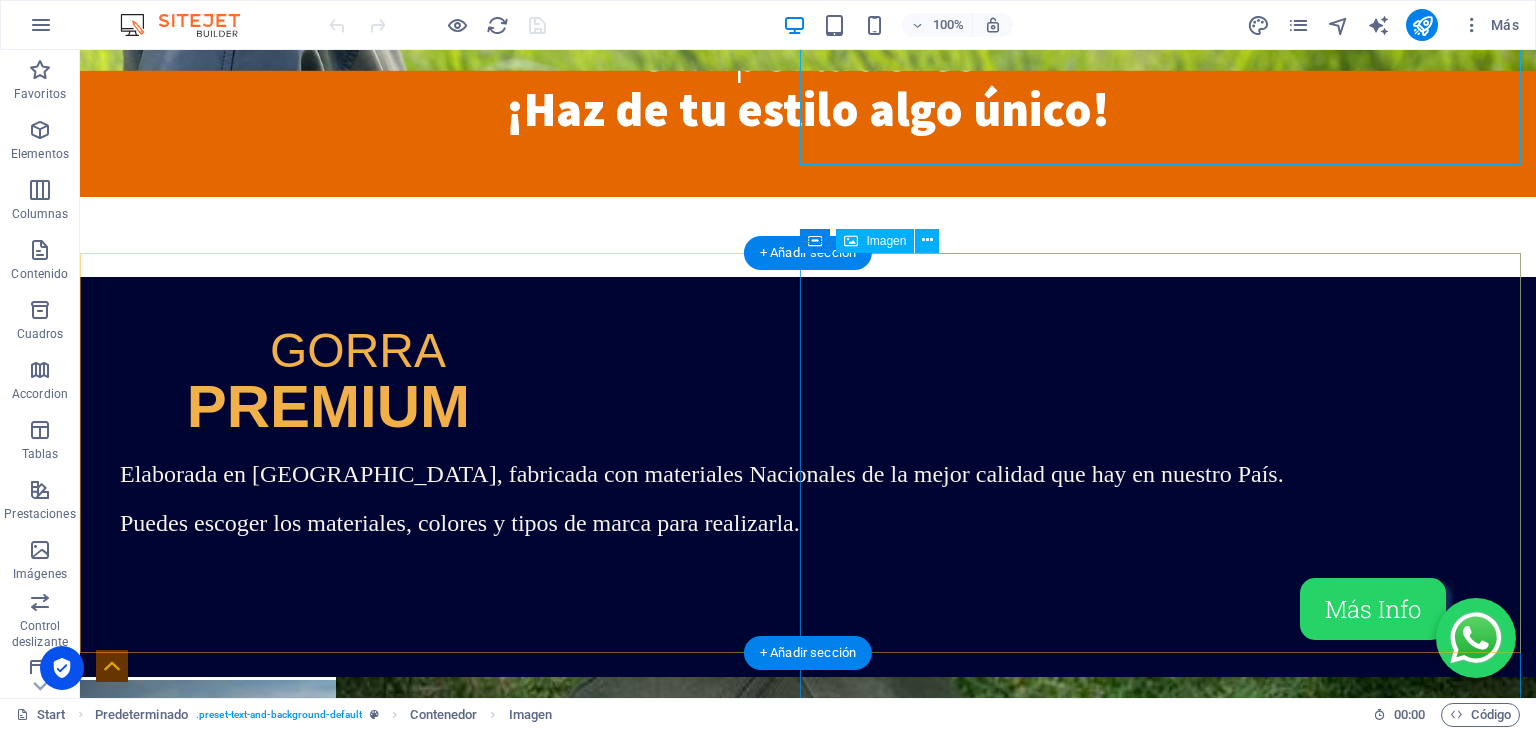 scroll, scrollTop: 1573, scrollLeft: 0, axis: vertical 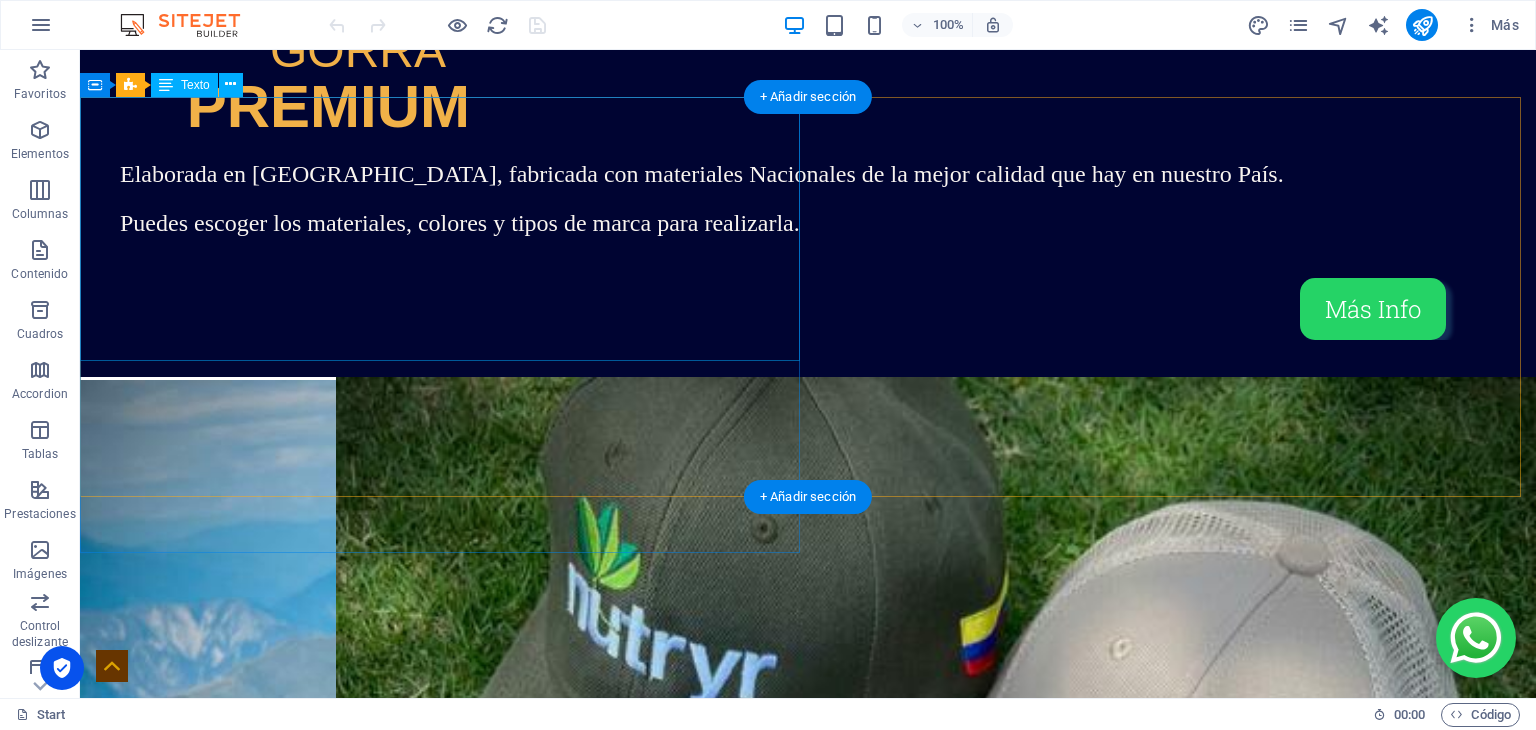 click on "PONCHOS  Y    MULERAS Gorras con estilos, colores y telas predeterminados, en los que podrás encontrar el balance entre buen precio y estilo." at bounding box center (808, 896) 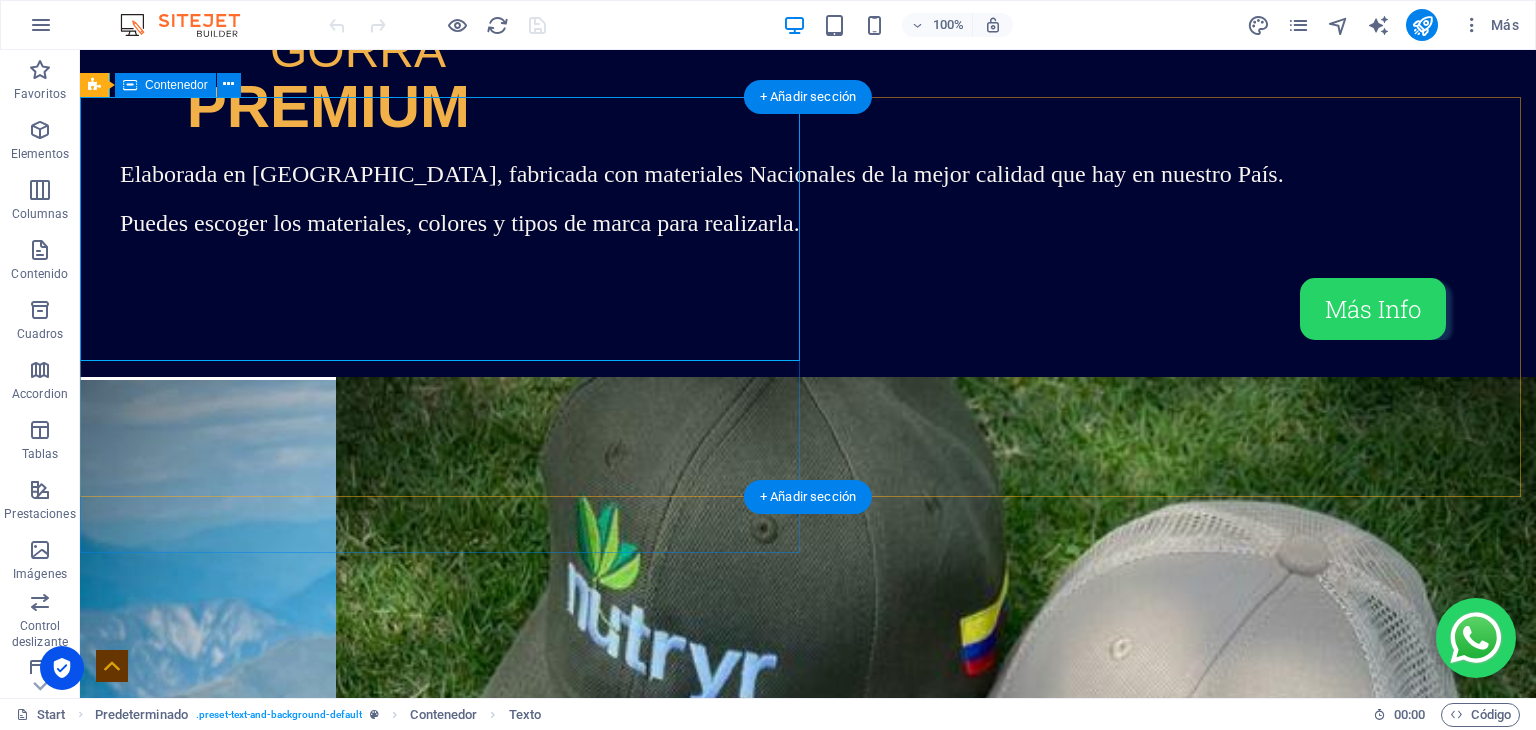 click on "PONCHOS  Y    MULERAS Gorras con estilos, colores y telas predeterminados, en los que podrás encontrar el balance entre buen precio y estilo. Más Info" at bounding box center [808, 927] 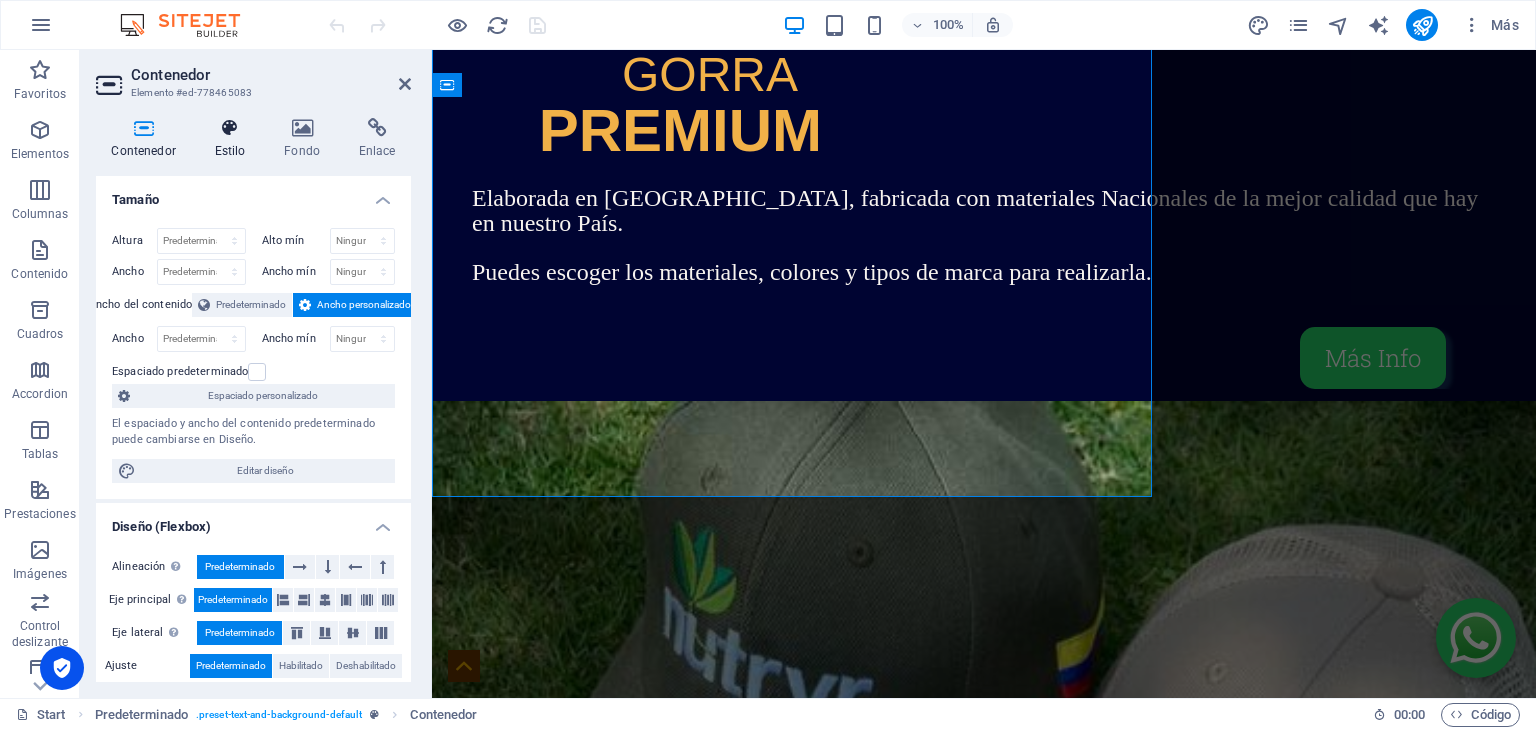 scroll, scrollTop: 1629, scrollLeft: 0, axis: vertical 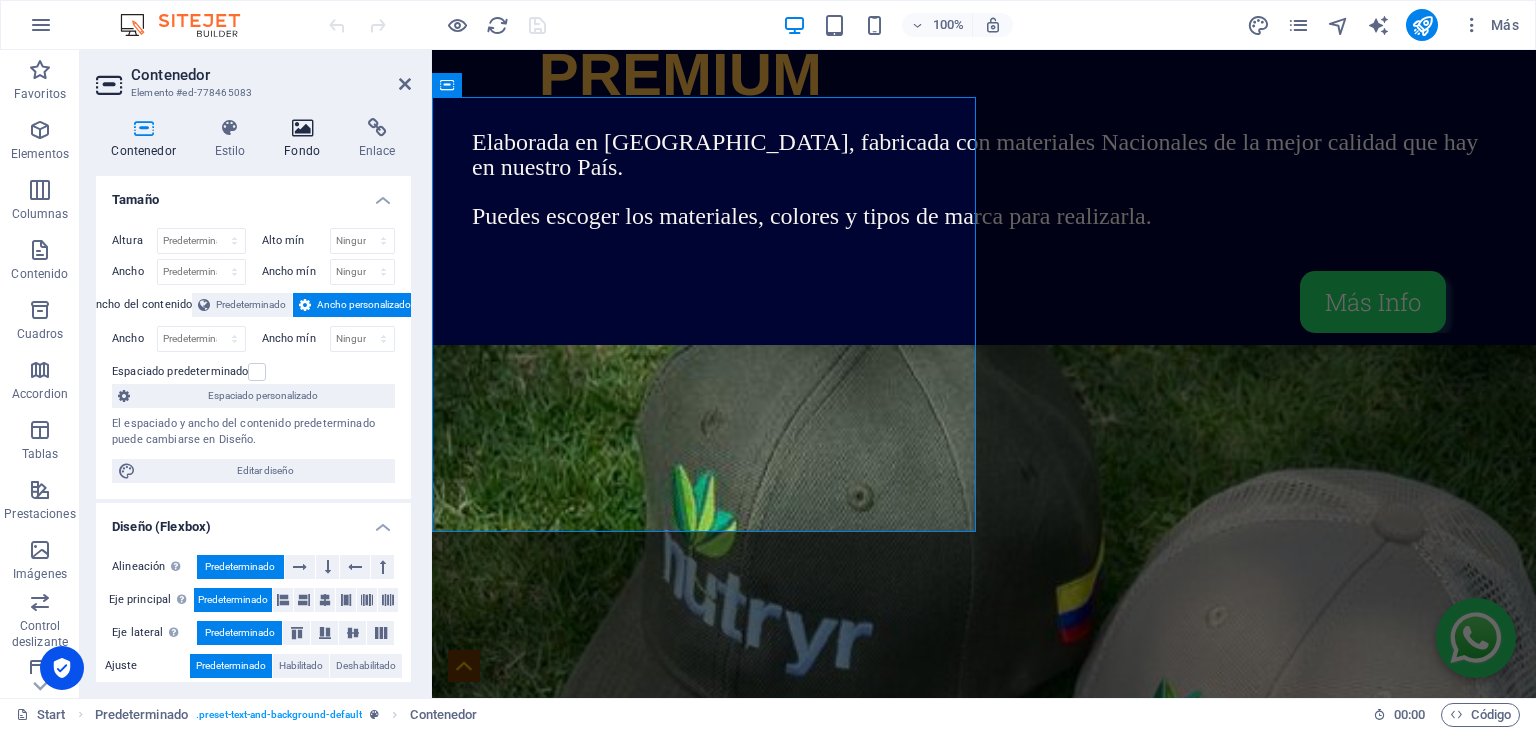 click at bounding box center [302, 128] 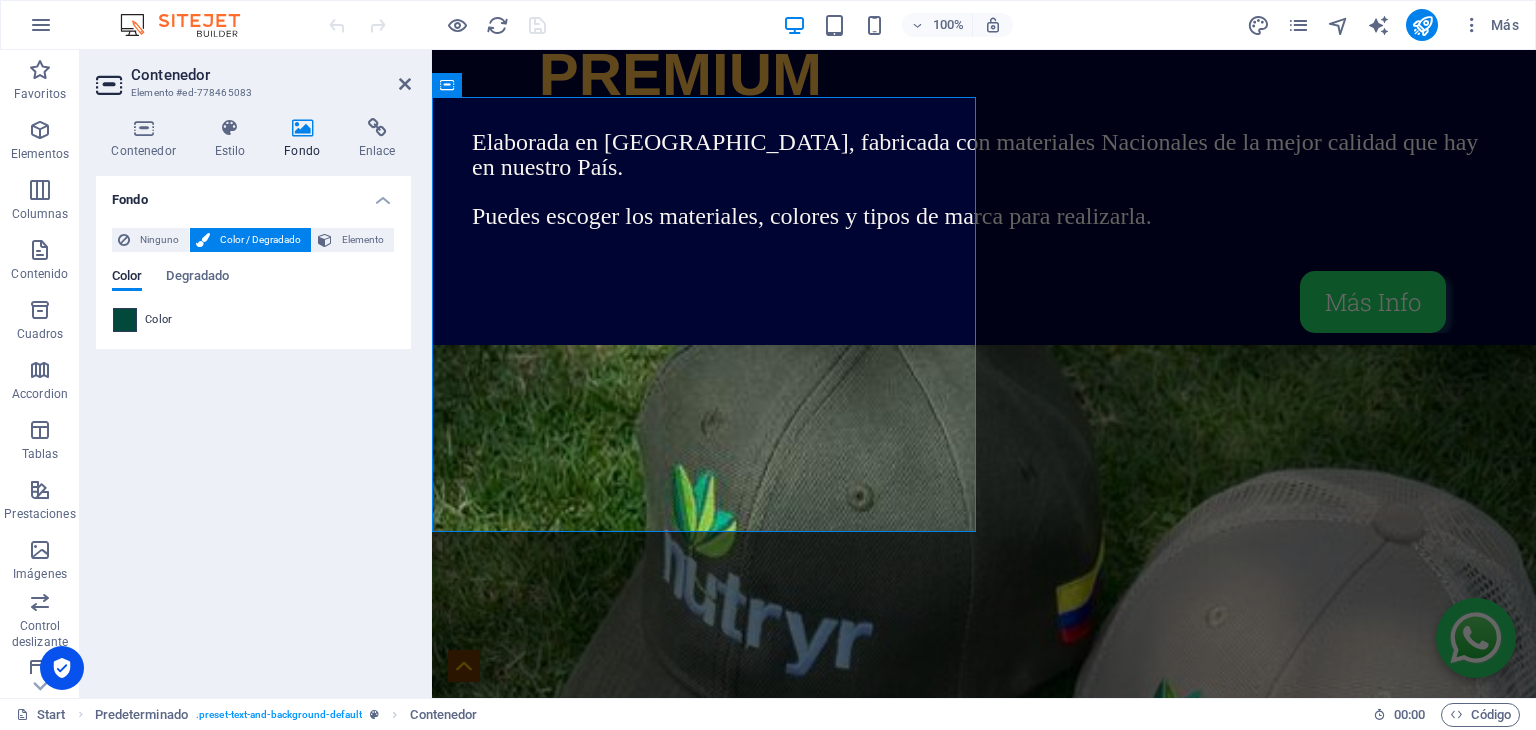 click on "Color" at bounding box center [253, 320] 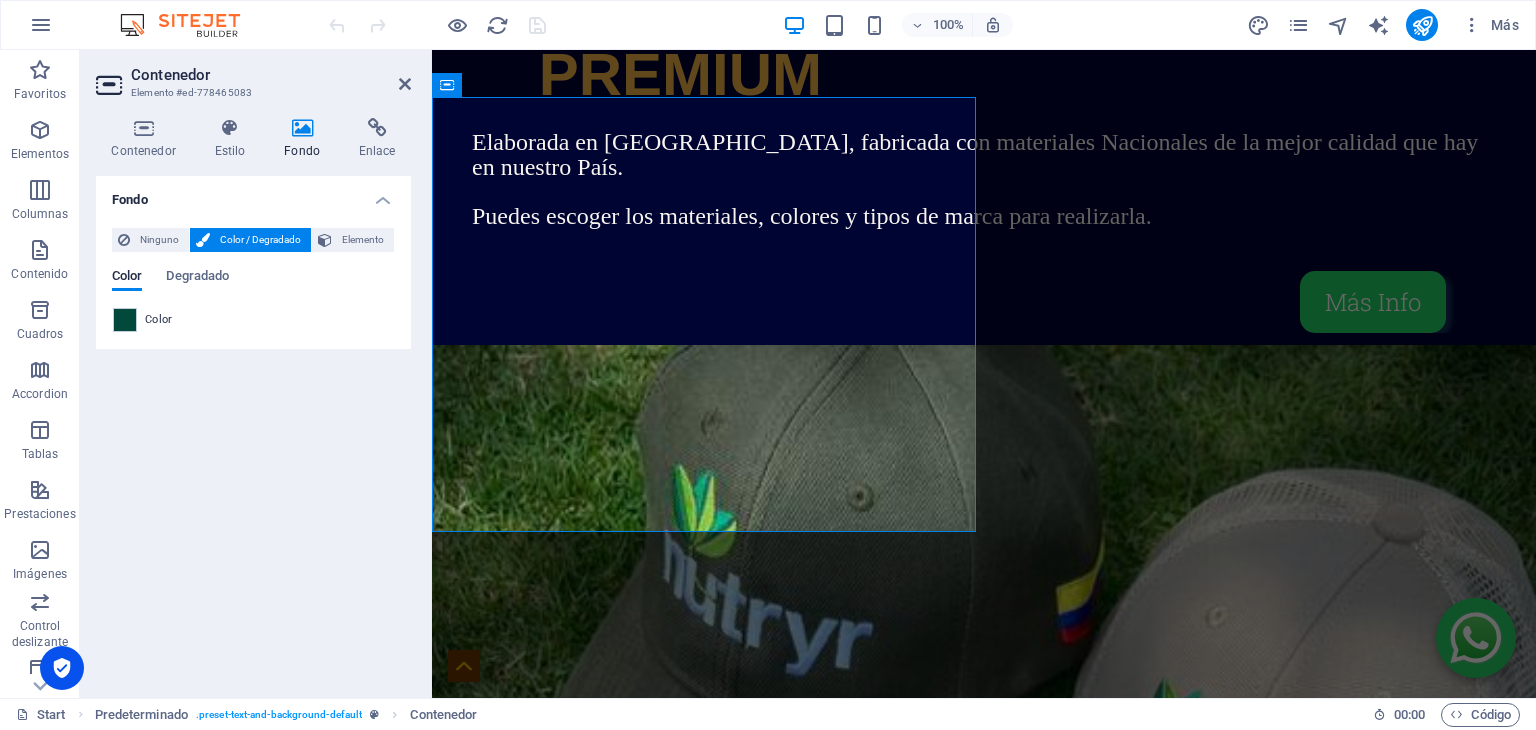 click on "Color" at bounding box center [253, 320] 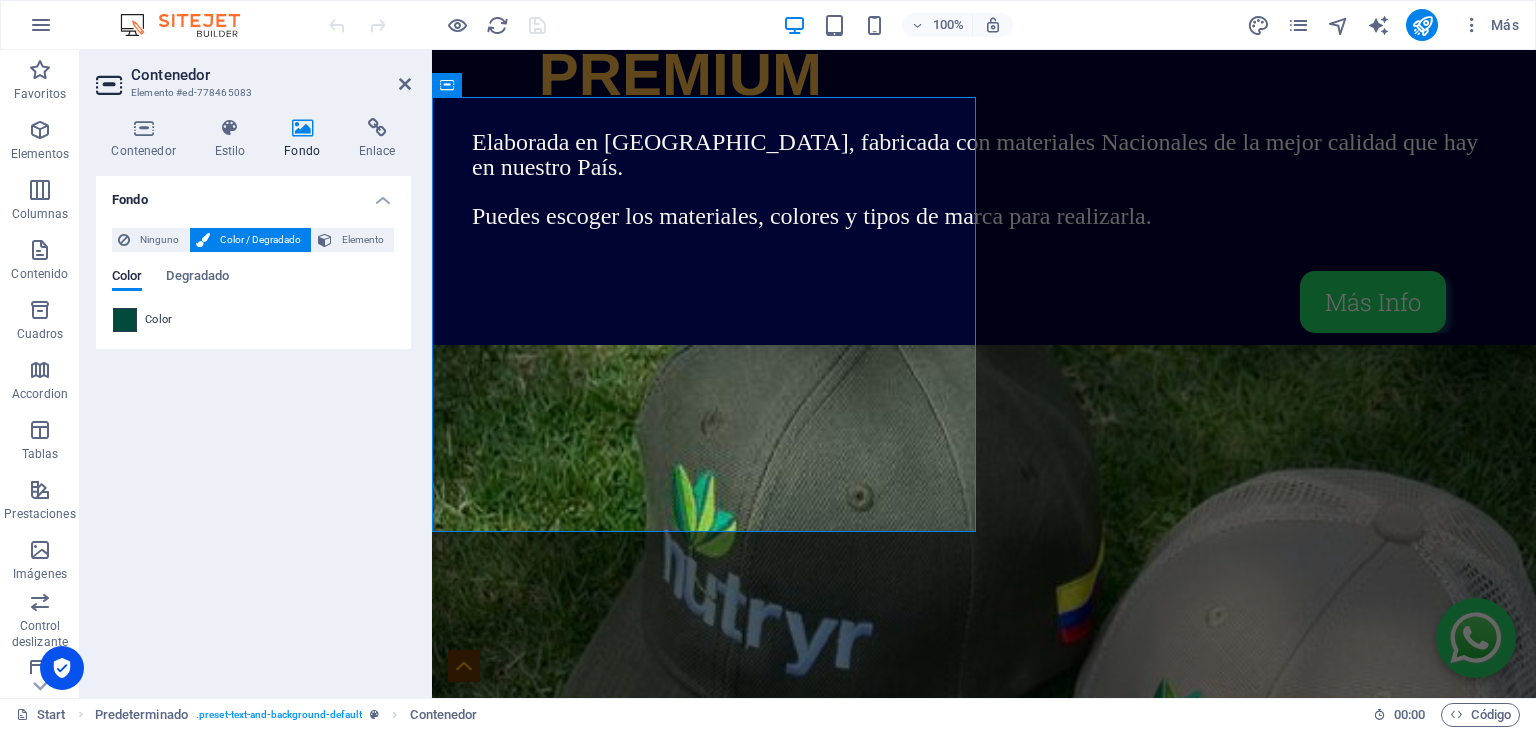 click at bounding box center [125, 320] 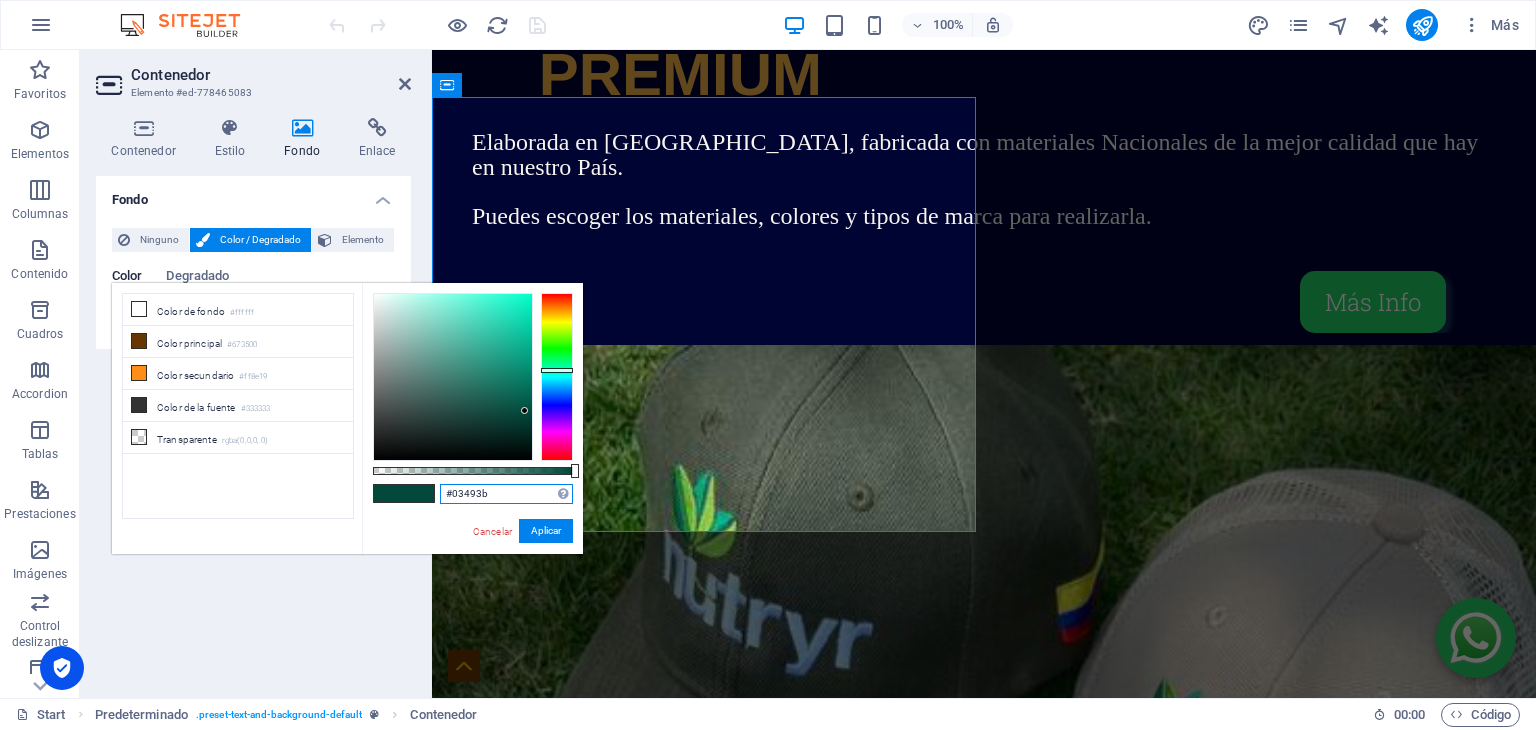 drag, startPoint x: 515, startPoint y: 493, endPoint x: 424, endPoint y: 493, distance: 91 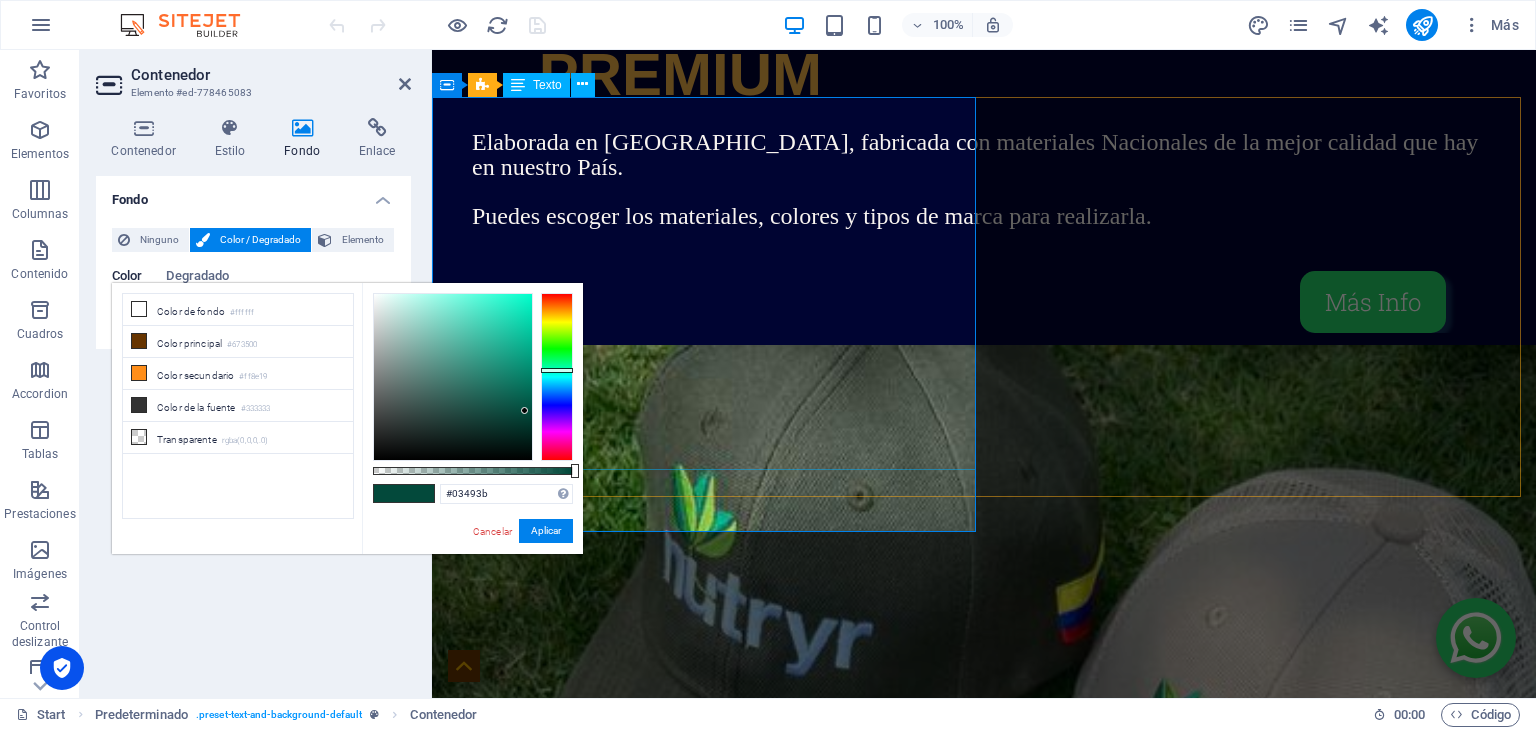 click on "PONCHOS  Y    MULERAS Gorras con estilos, colores y telas predeterminados, en los que podrás encontrar el balance entre buen precio y estilo." at bounding box center [984, 876] 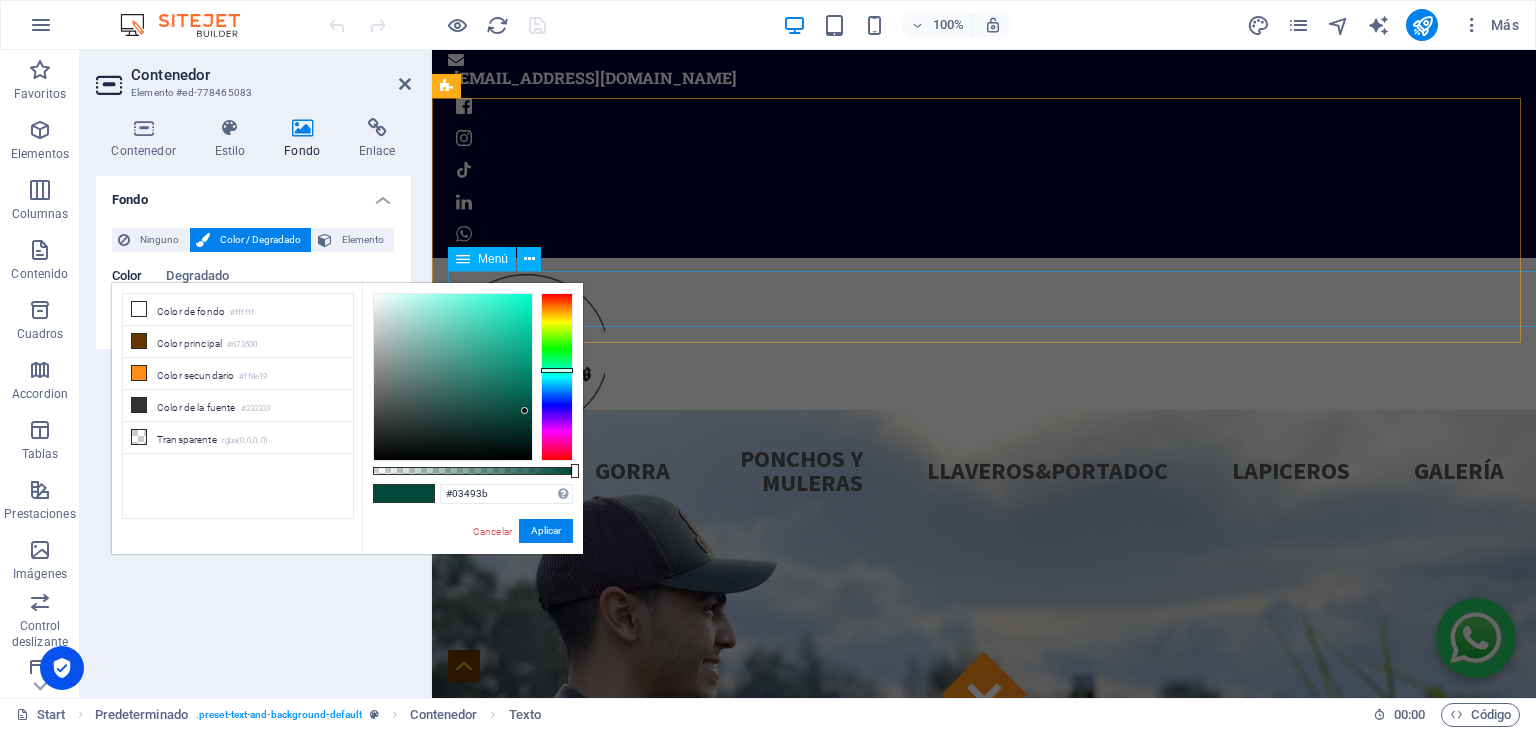 scroll, scrollTop: 0, scrollLeft: 0, axis: both 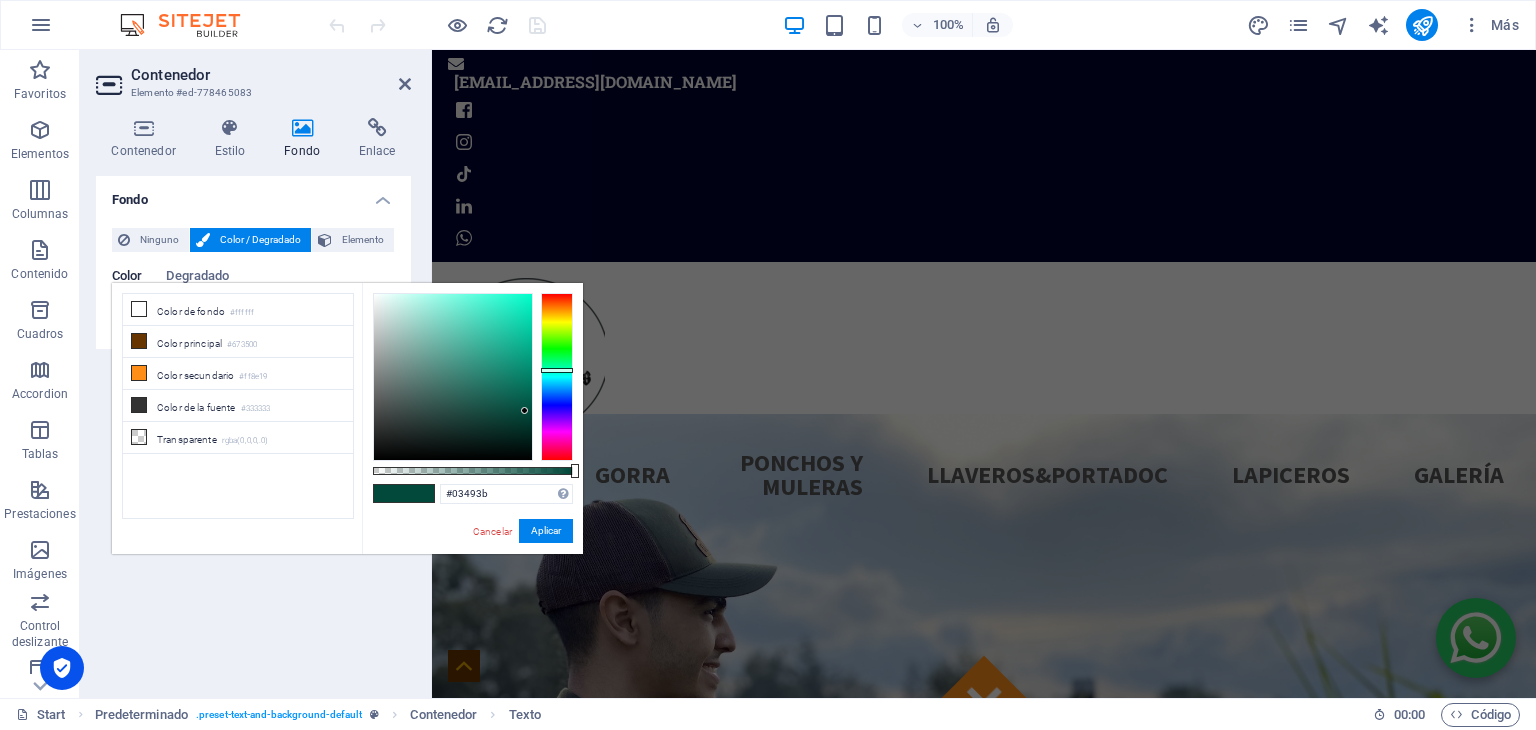 click on "Contenedor Elemento #ed-778465083
Contenedor Estilo Fondo Enlace Tamaño Altura Predeterminado px rem % vh vw Alto mín Ninguno px rem % vh vw Ancho Predeterminado px rem % em vh vw Ancho mín Ninguno px rem % vh vw Ancho del contenido Predeterminado Ancho personalizado Ancho Predeterminado px rem % em vh vw Ancho mín Ninguno px rem % vh vw Espaciado predeterminado Espaciado personalizado El espaciado y ancho del contenido predeterminado puede cambiarse en Diseño. Editar diseño Diseño (Flexbox) Alineación Determina flex-direction. Predeterminado Eje principal Determina la forma en la que los elementos deberían comportarse por el eje principal en este contenedor (contenido justificado). Predeterminado Eje lateral Controla la dirección vertical del elemento en el contenedor (alinear elementos). Predeterminado Ajuste Predeterminado Habilitado Deshabilitado Relleno Controla las distancias y la dirección de los elementos en el eje Y en varias líneas (alinear contenido). Predeterminado 100" at bounding box center [256, 374] 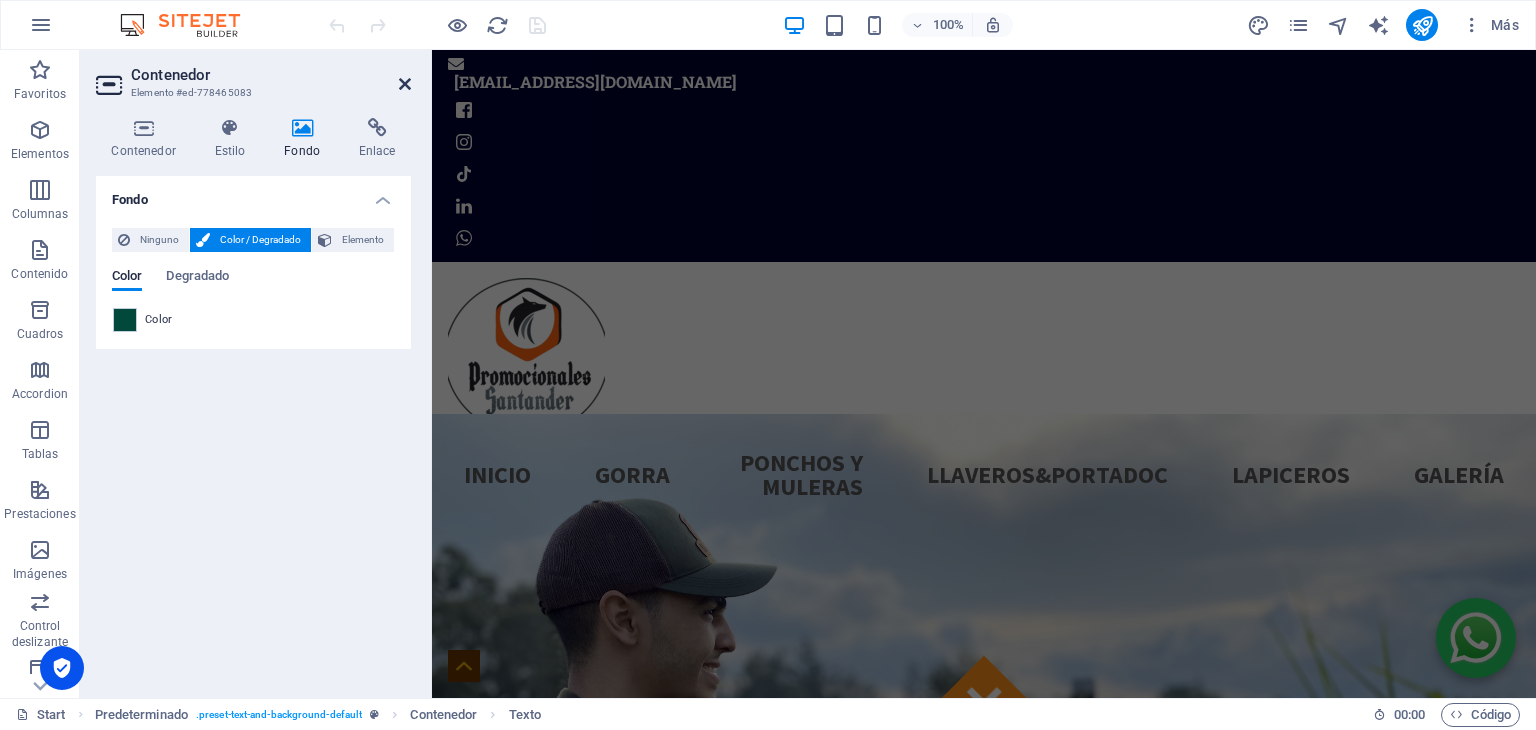 click at bounding box center (405, 84) 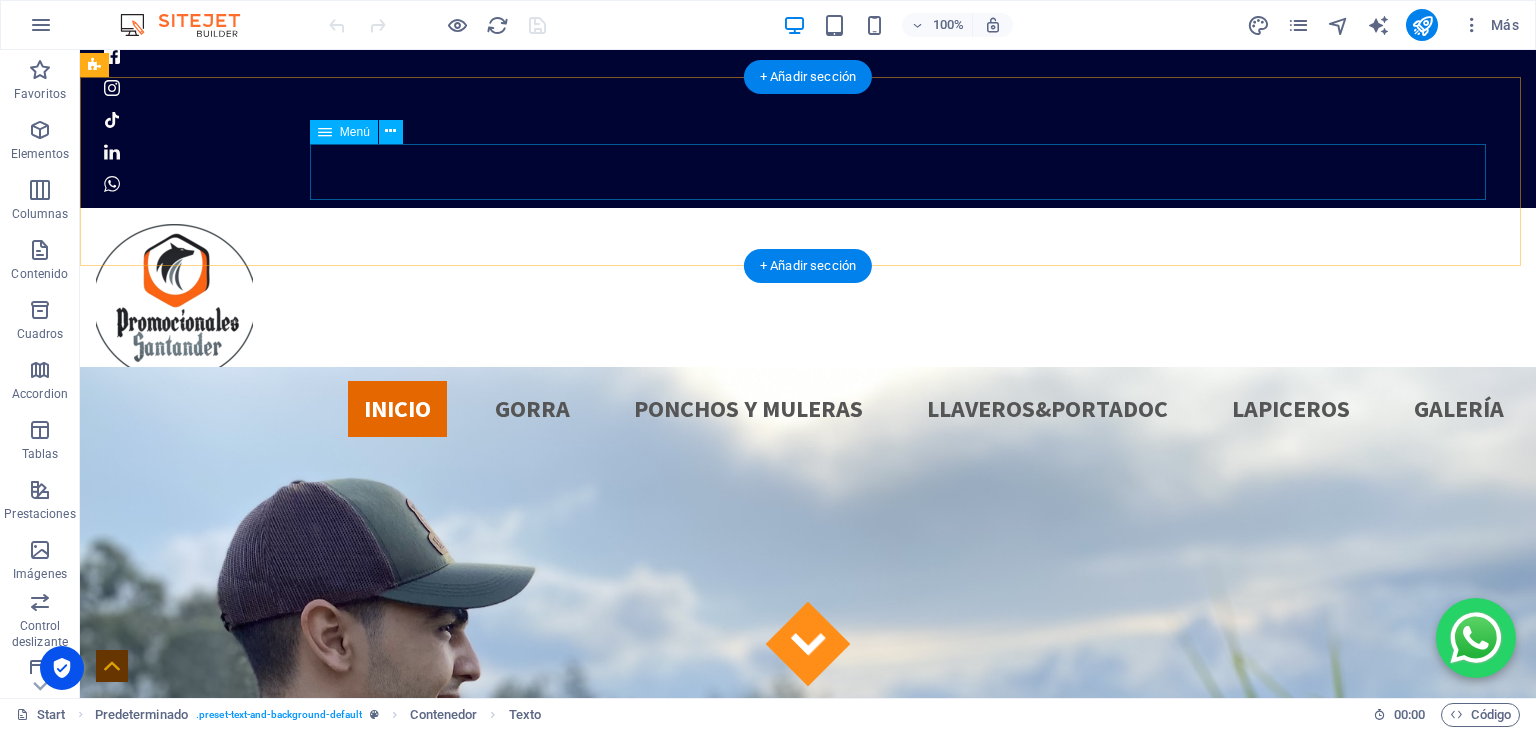 scroll, scrollTop: 0, scrollLeft: 0, axis: both 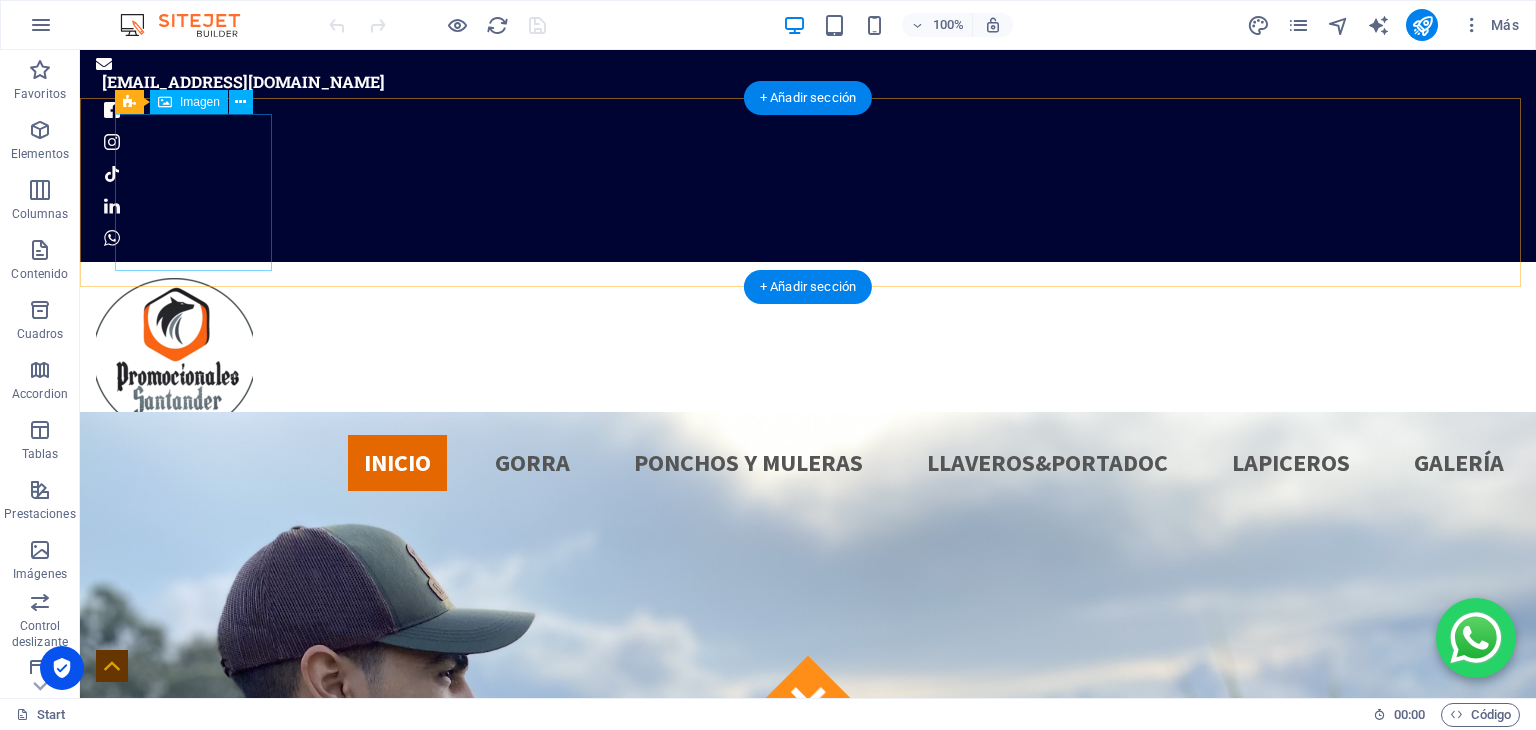 click at bounding box center [808, 356] 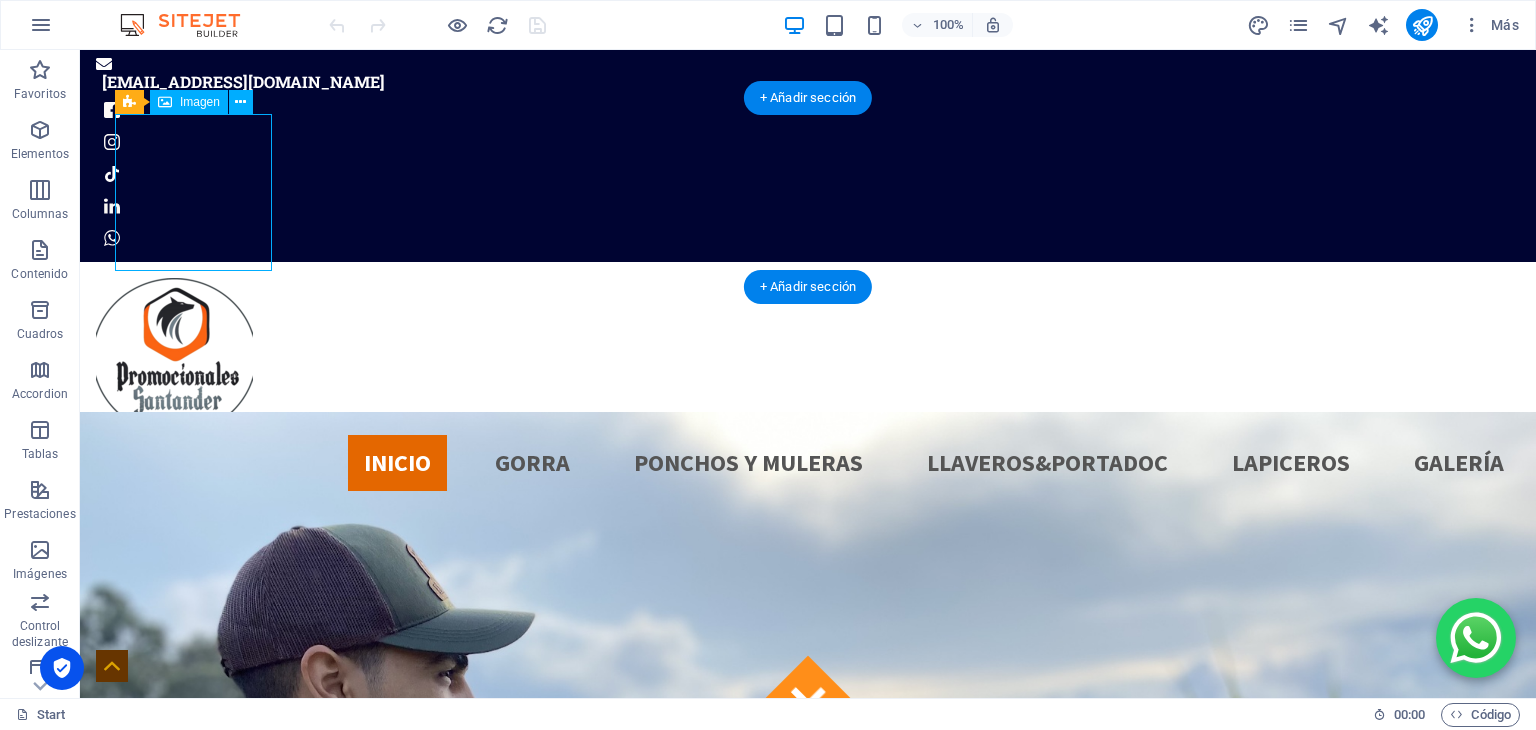 click at bounding box center [808, 356] 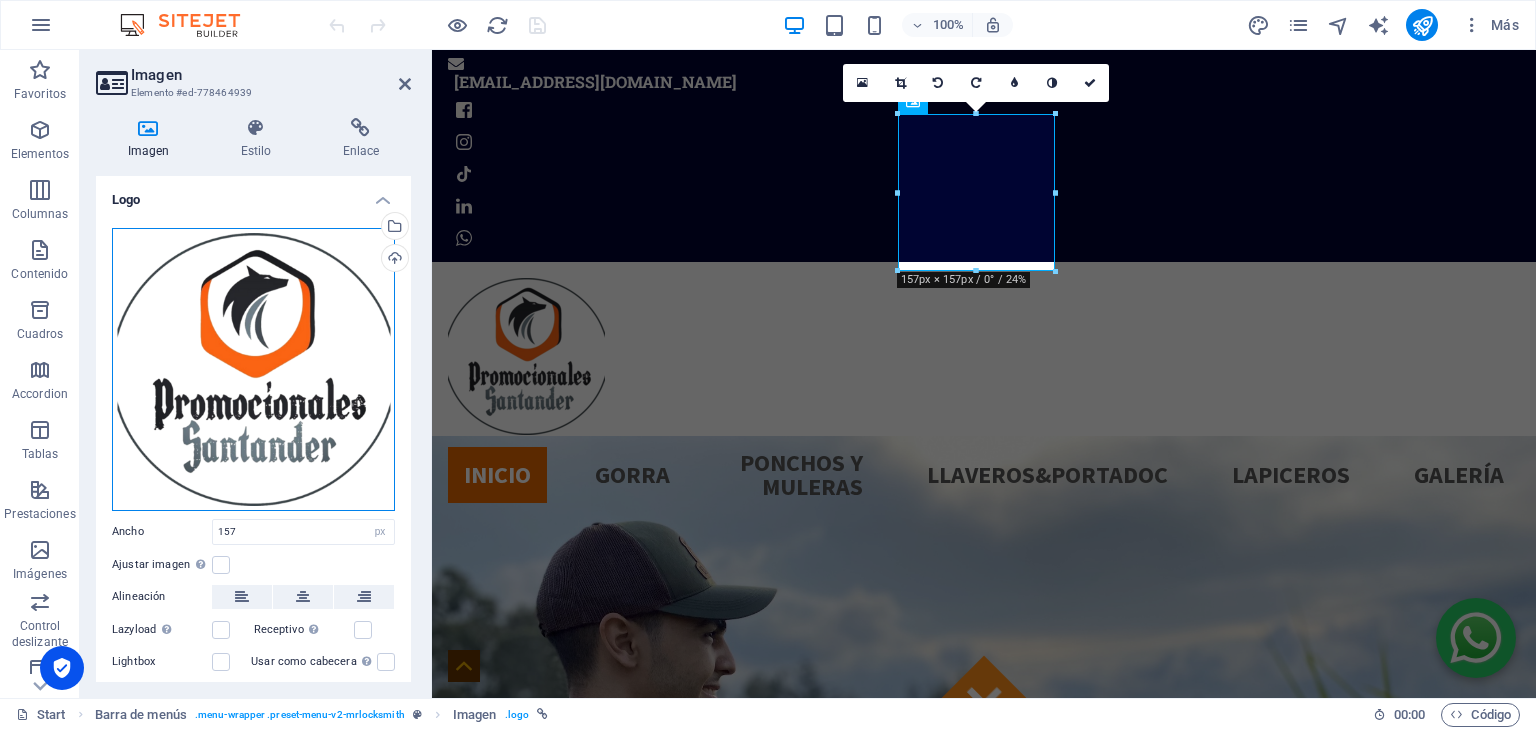 click on "Arrastra archivos aquí, haz clic para escoger archivos o  selecciona archivos de Archivos o de nuestra galería gratuita de fotos y vídeos" at bounding box center (253, 369) 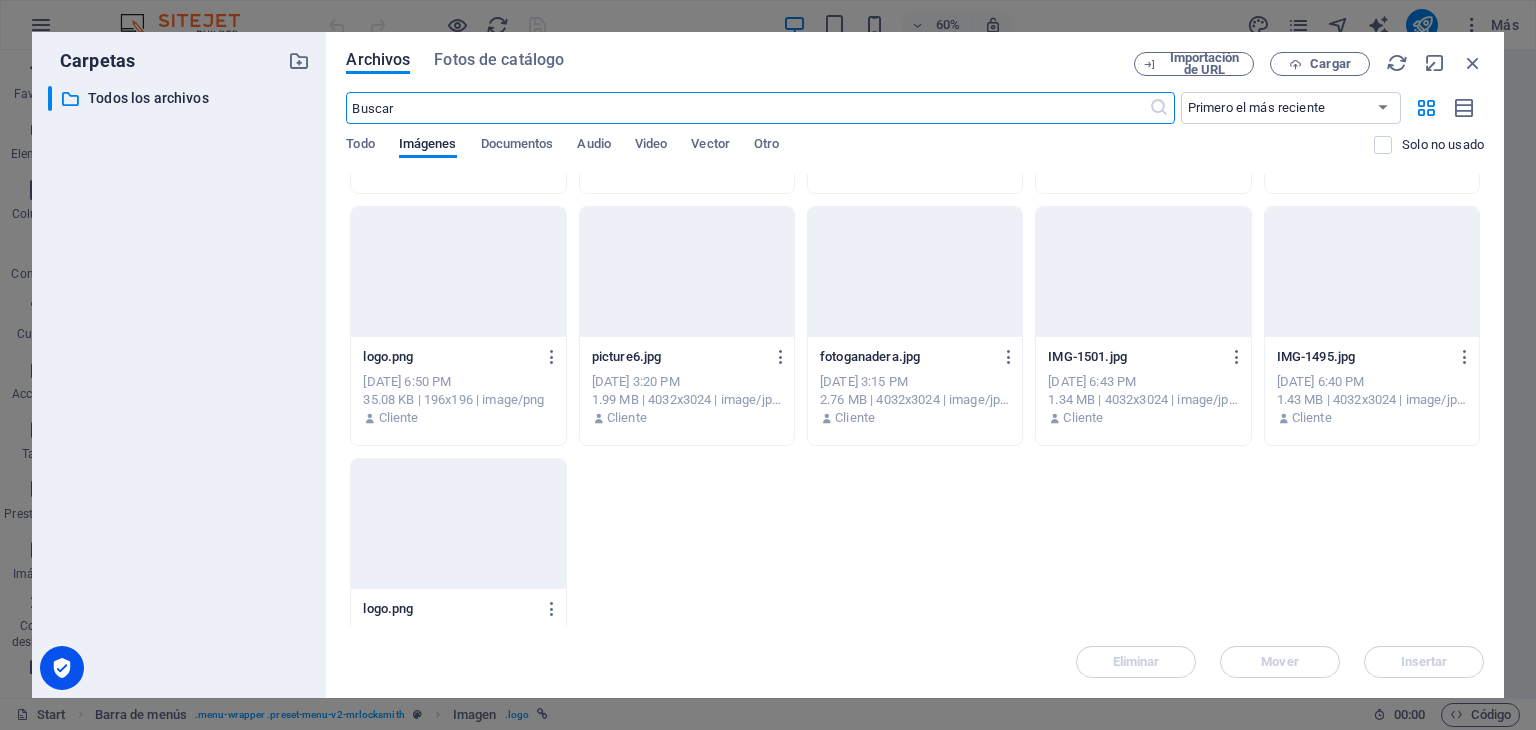 scroll, scrollTop: 10808, scrollLeft: 0, axis: vertical 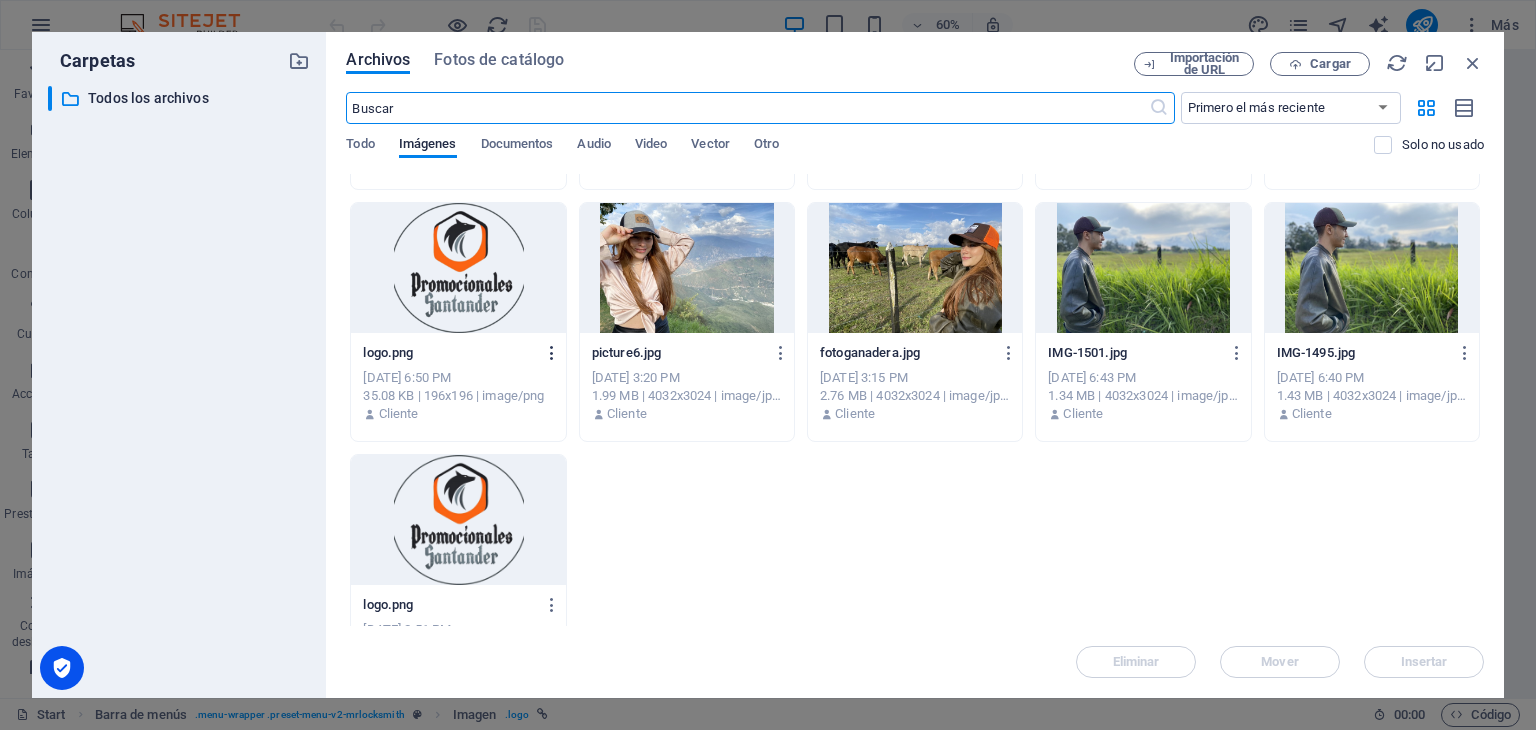 click at bounding box center (552, 353) 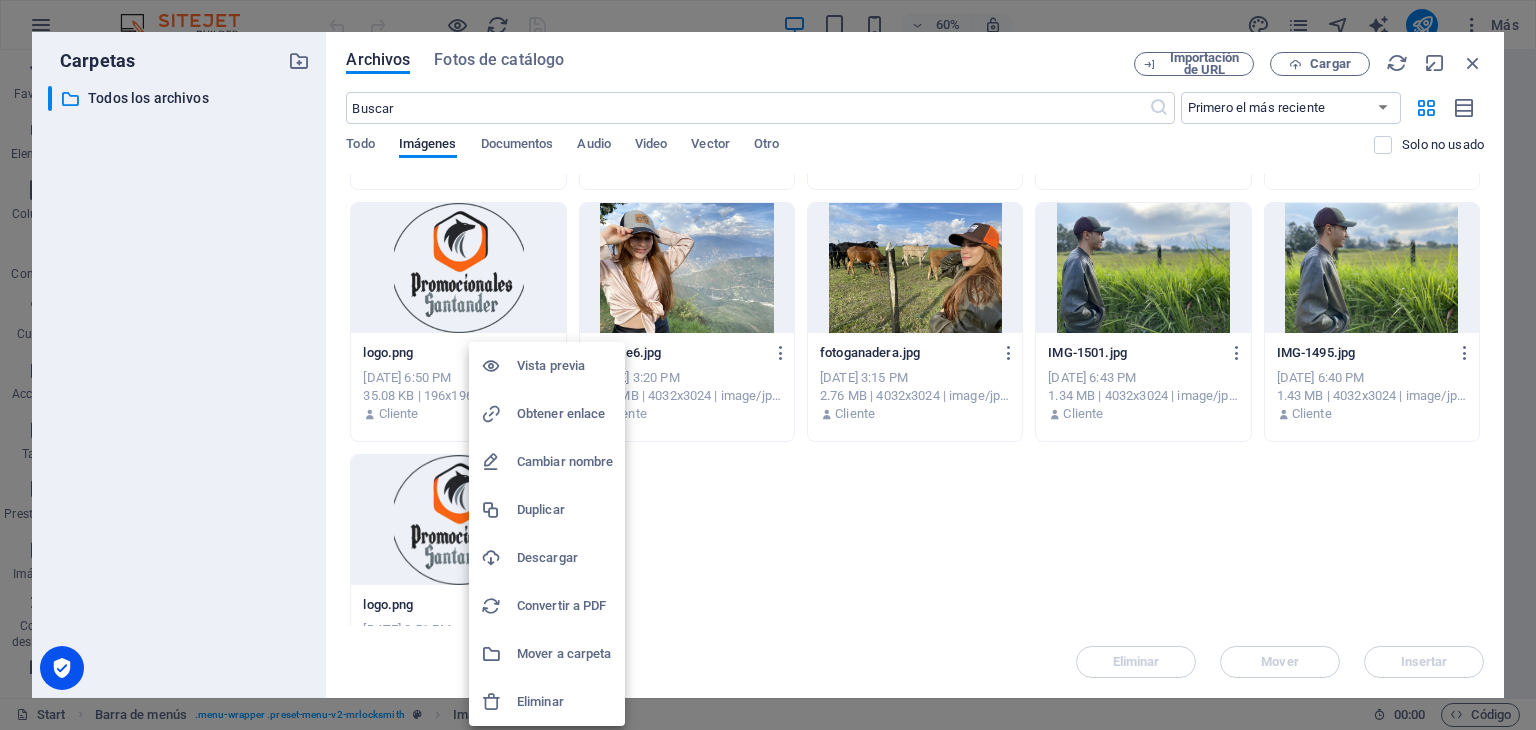 click on "Descargar" at bounding box center [565, 558] 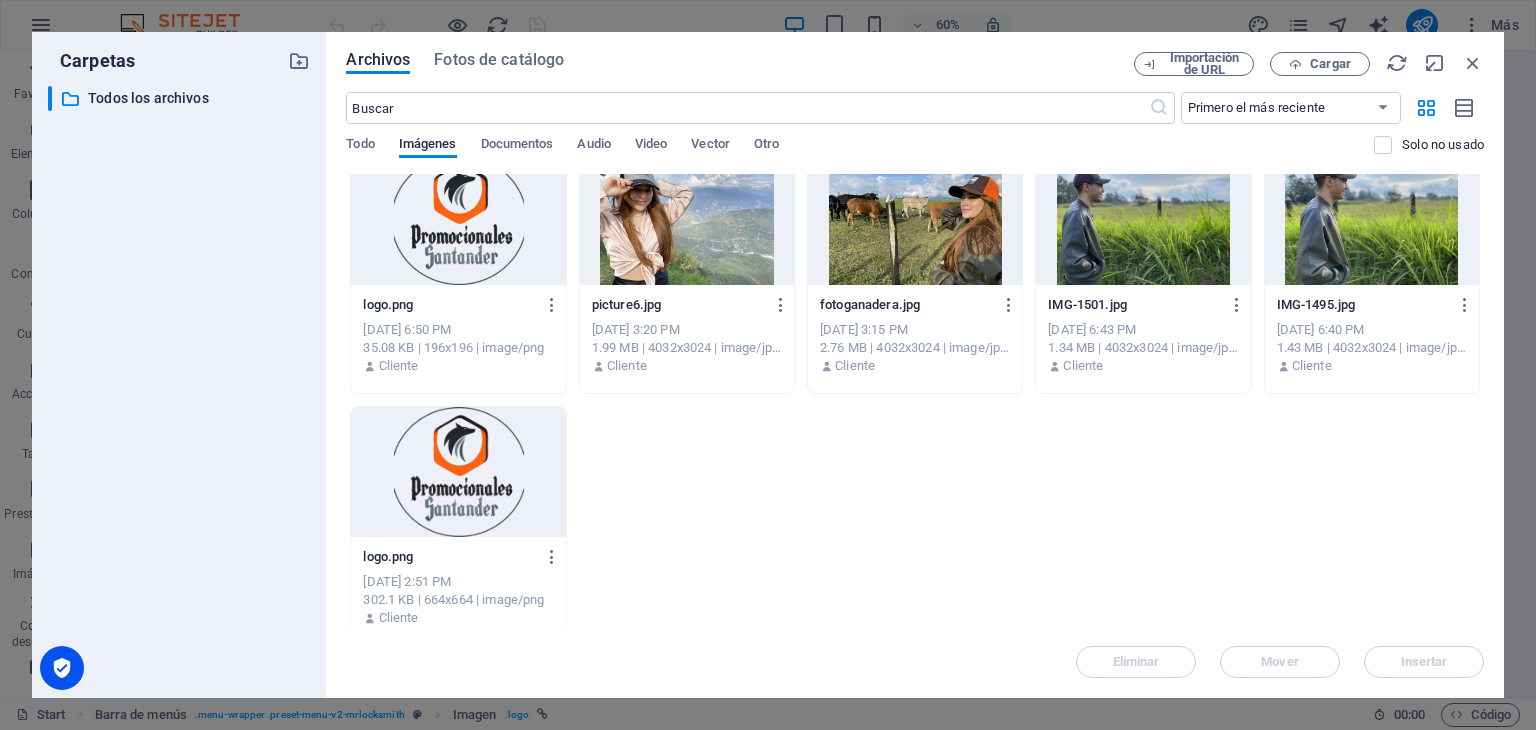 scroll, scrollTop: 10876, scrollLeft: 0, axis: vertical 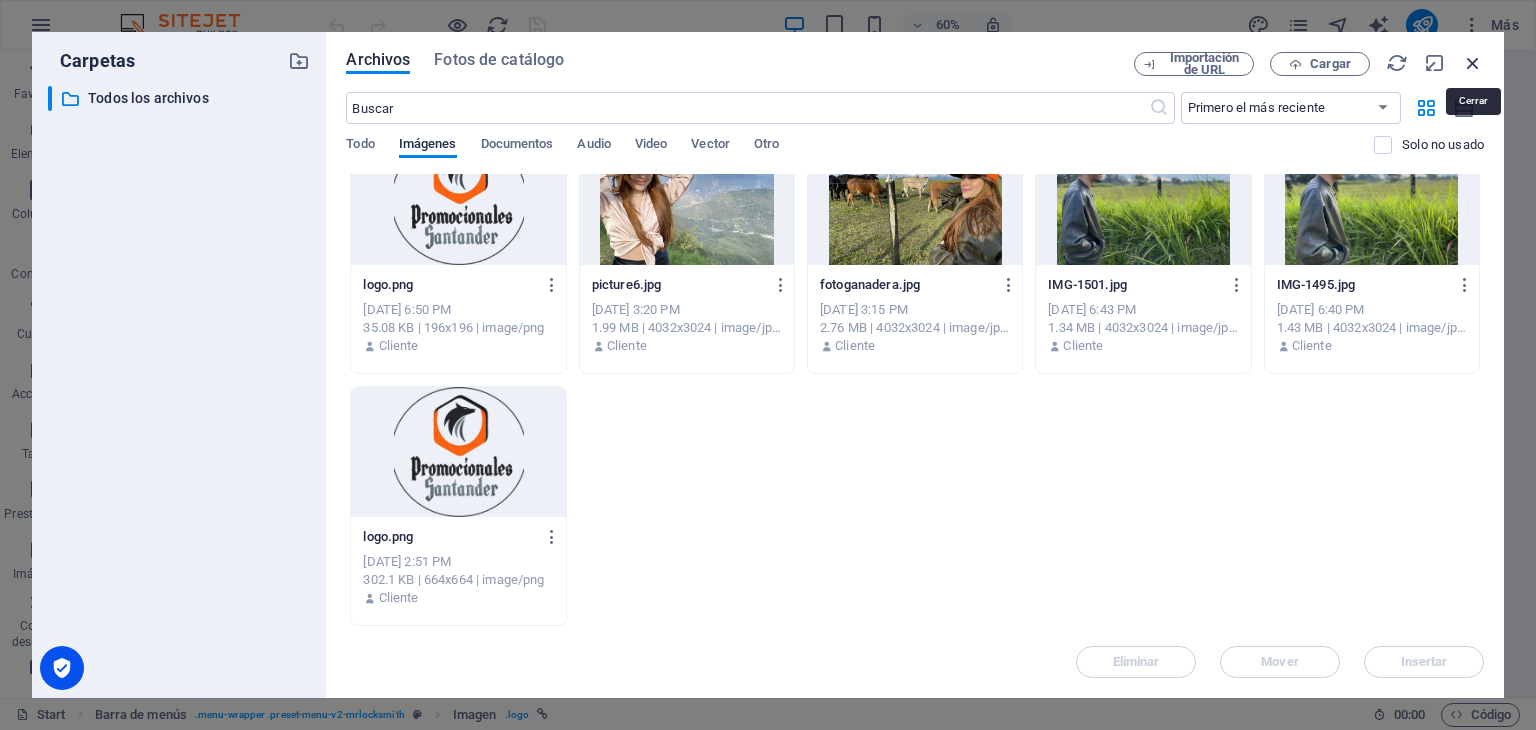 click at bounding box center (1473, 63) 